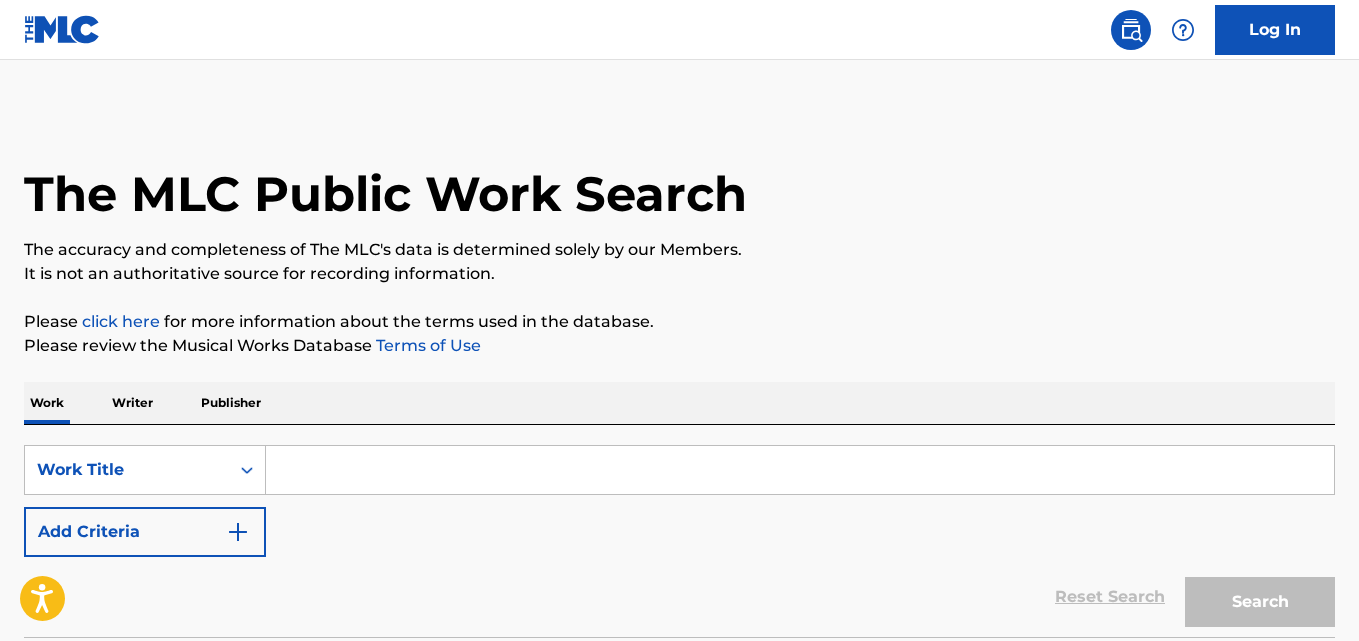 scroll, scrollTop: 165, scrollLeft: 0, axis: vertical 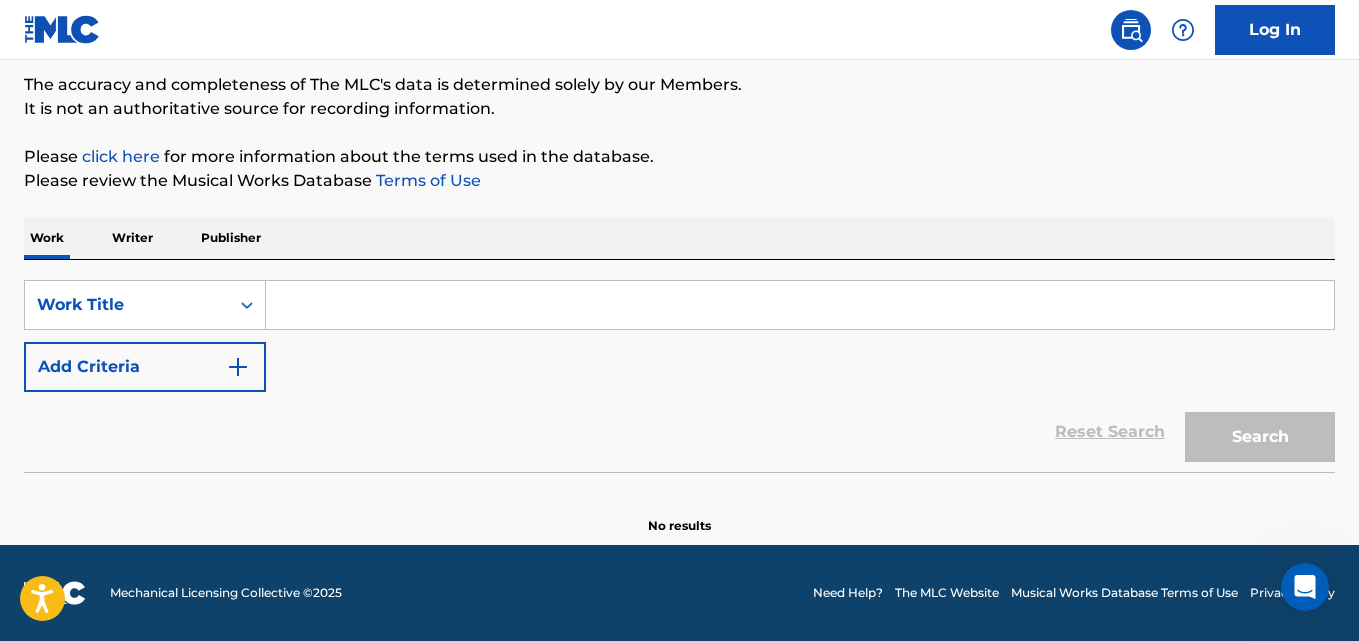click at bounding box center [800, 305] 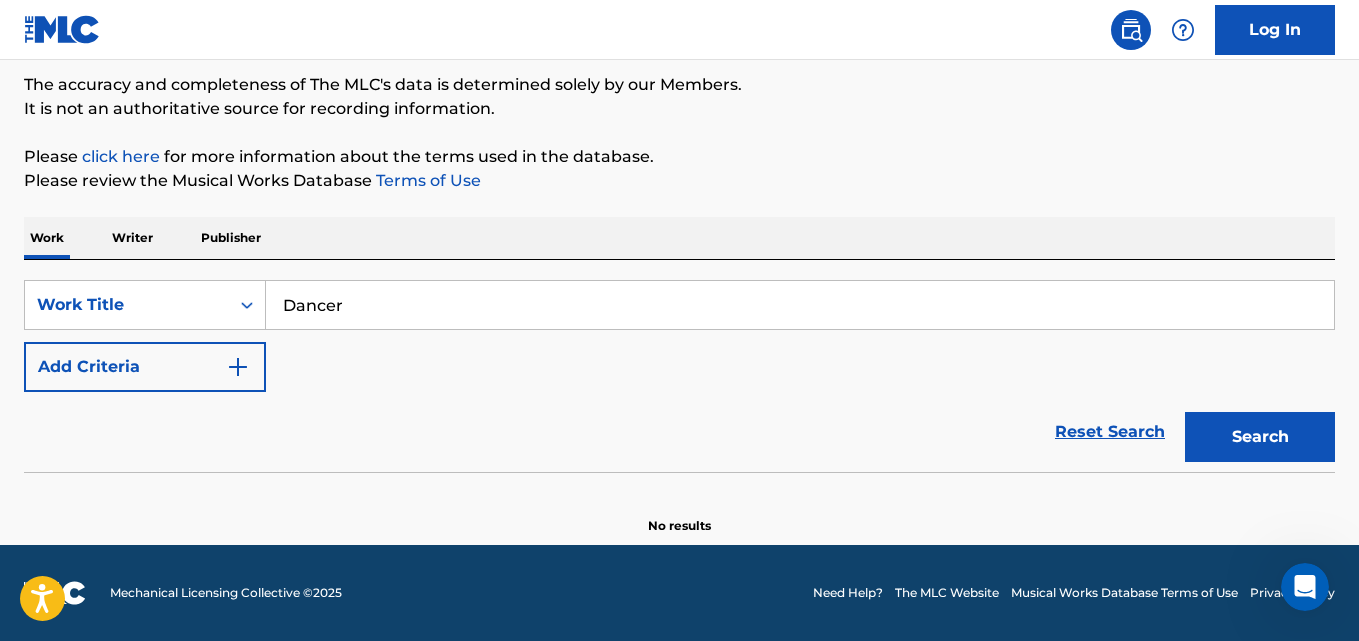 type on "Dancer" 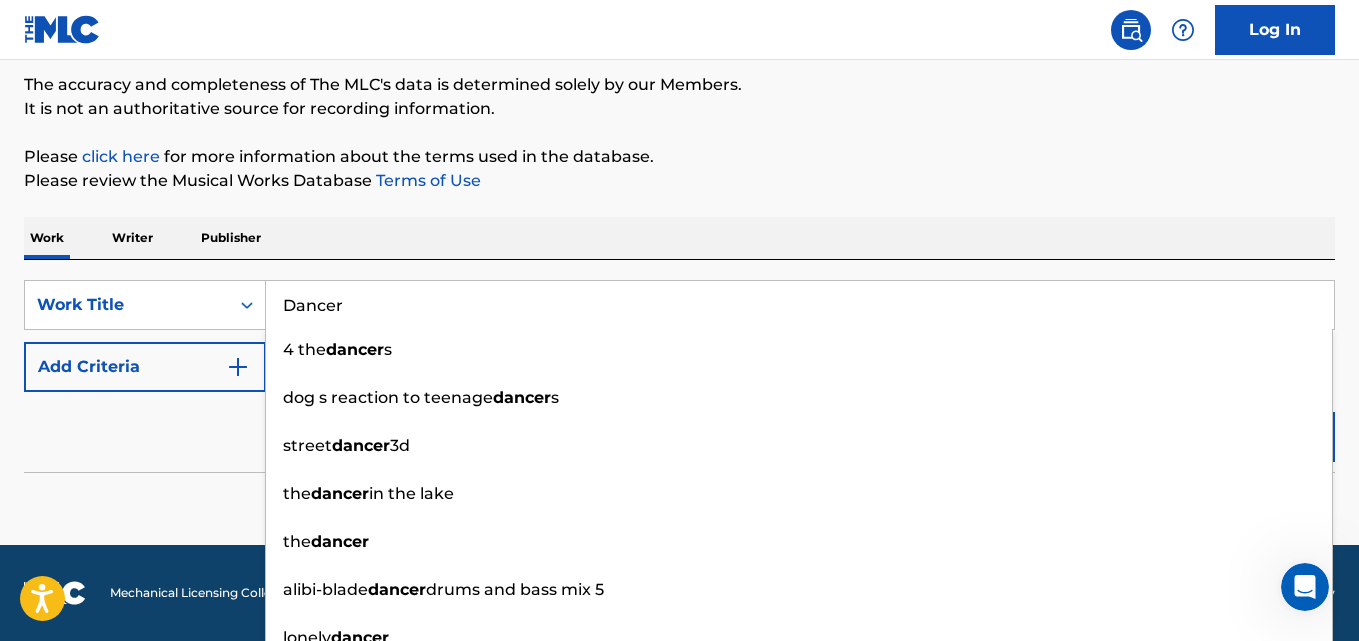 click on "Reset Search Search" at bounding box center (679, 432) 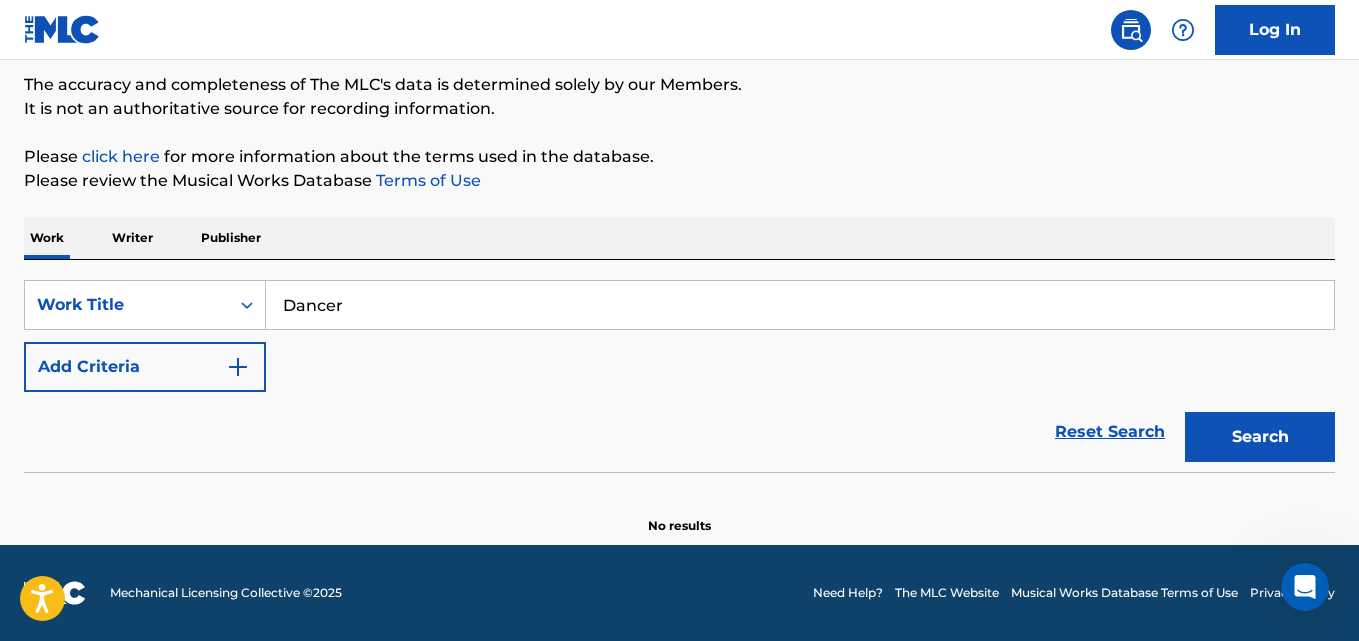 click on "Add Criteria" at bounding box center (145, 367) 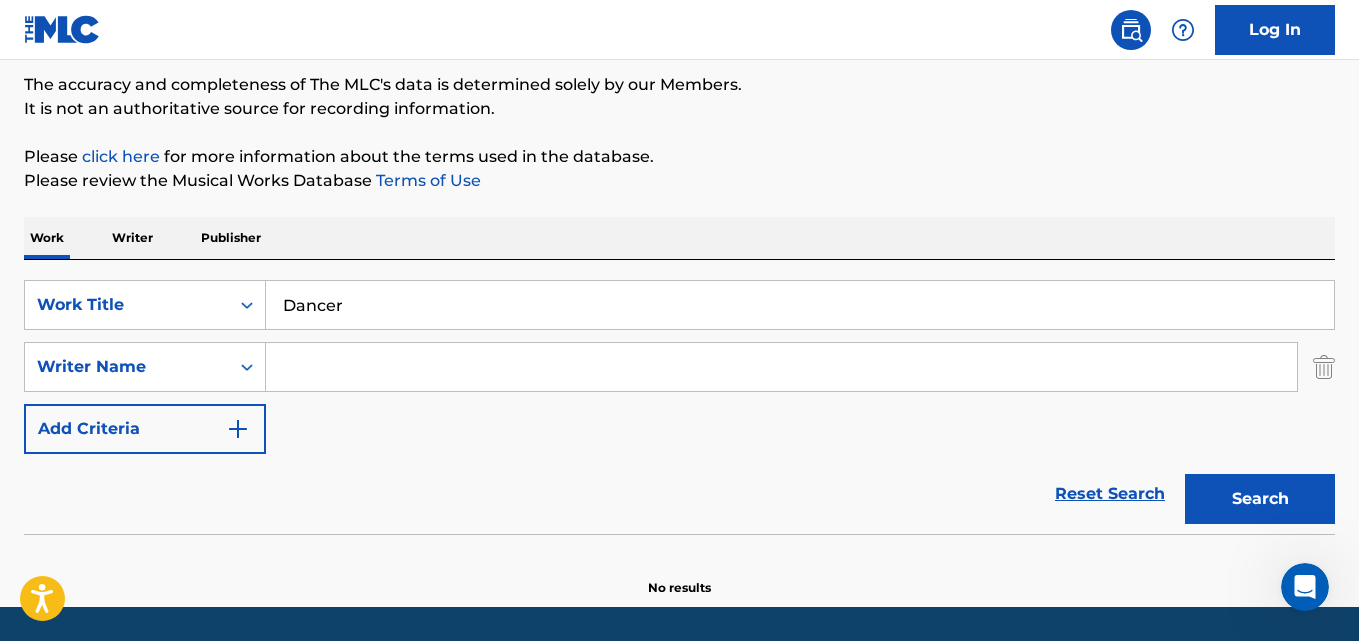 click at bounding box center (781, 367) 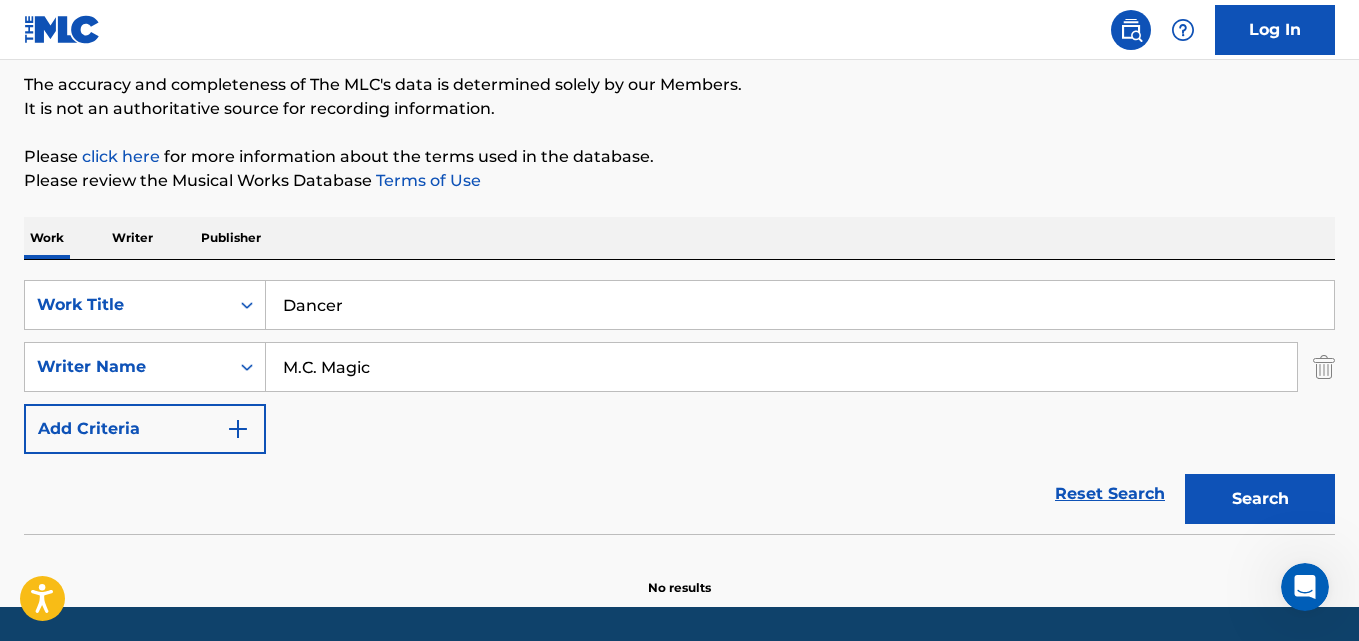click on "Search" at bounding box center (1260, 499) 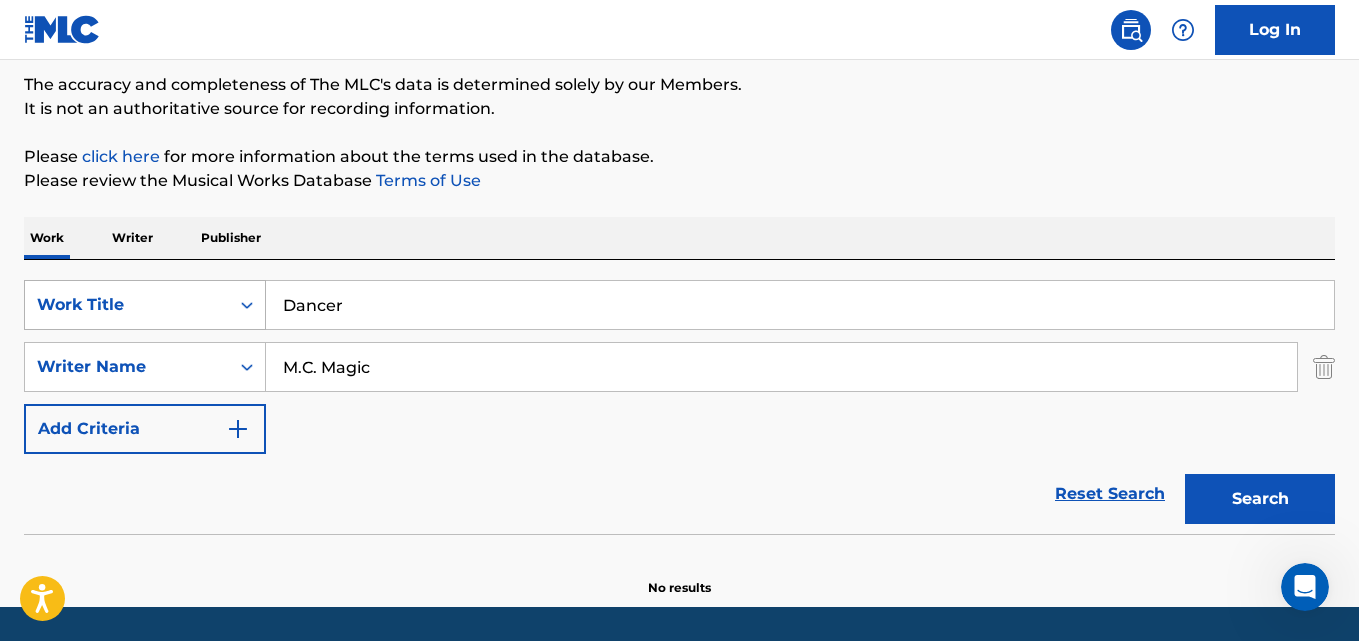 drag, startPoint x: 403, startPoint y: 324, endPoint x: 244, endPoint y: 324, distance: 159 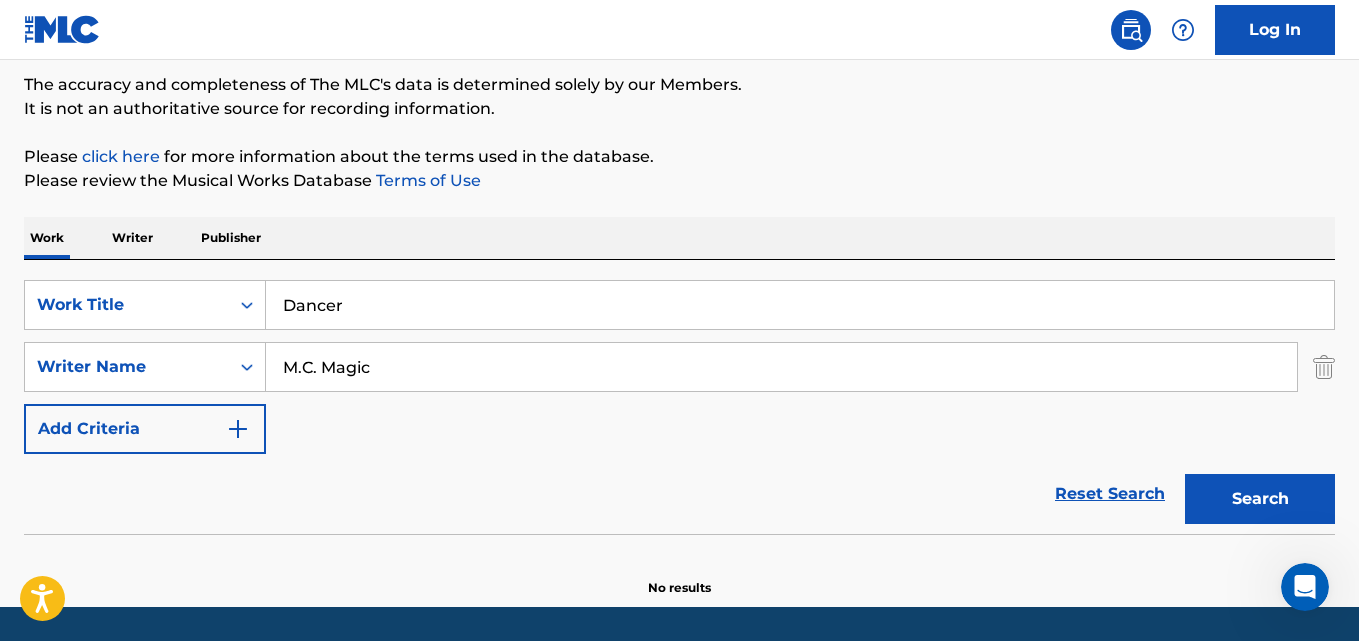 click on "Reset Search Search" at bounding box center (679, 494) 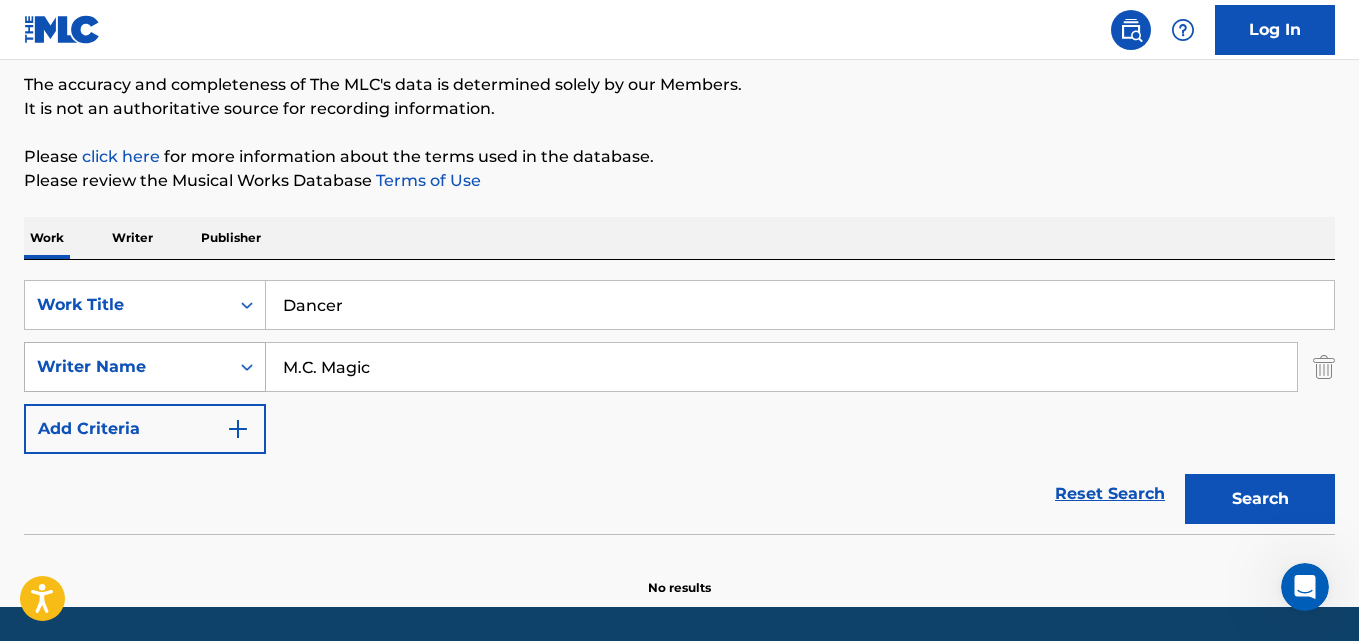 drag, startPoint x: 430, startPoint y: 371, endPoint x: 260, endPoint y: 369, distance: 170.01176 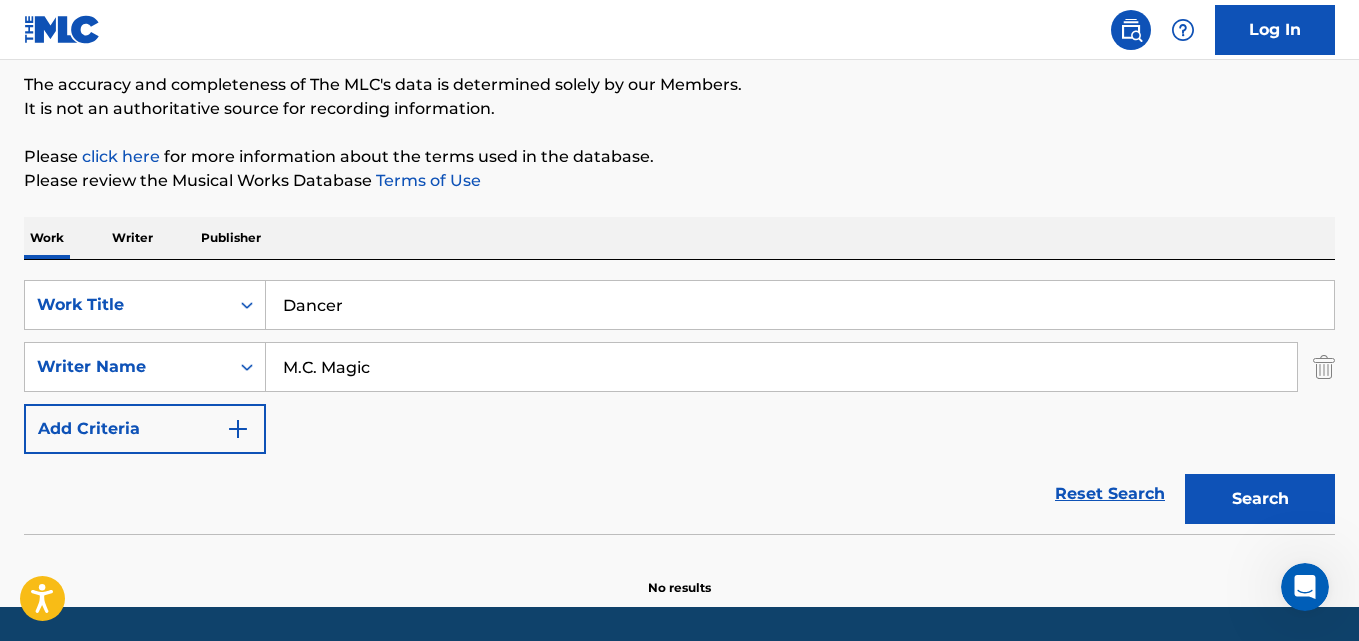 paste on "[PERSON_NAME]" 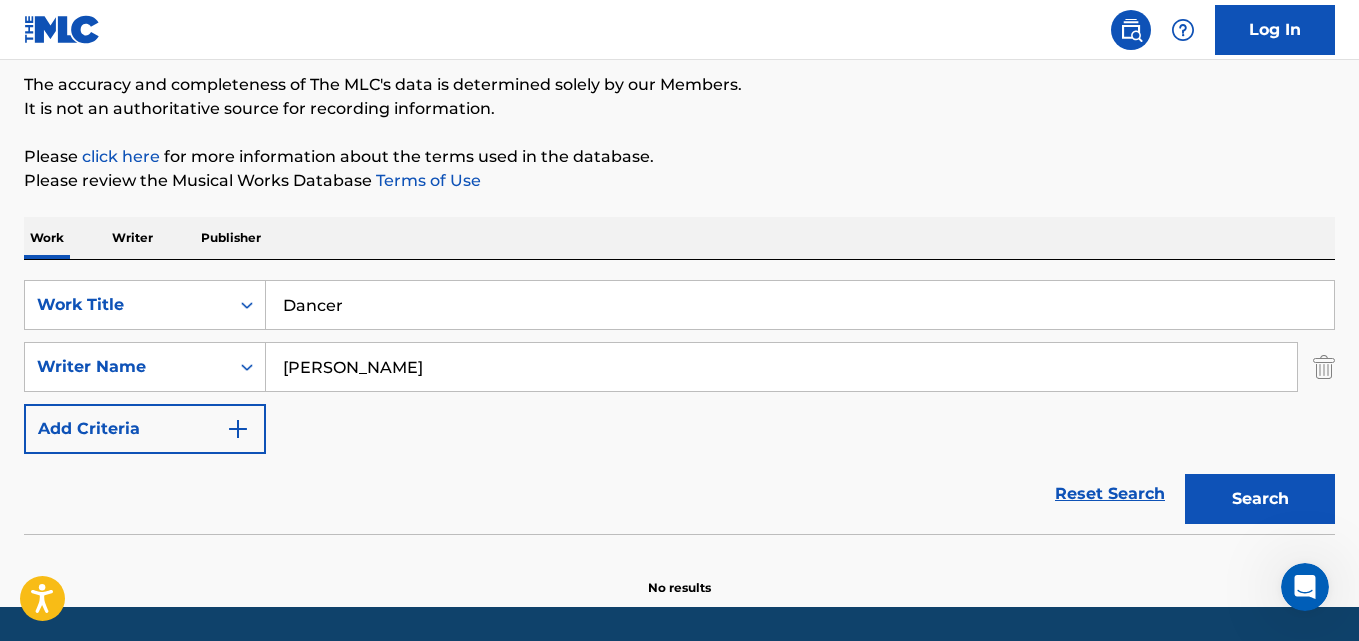 click on "Search" at bounding box center (1260, 499) 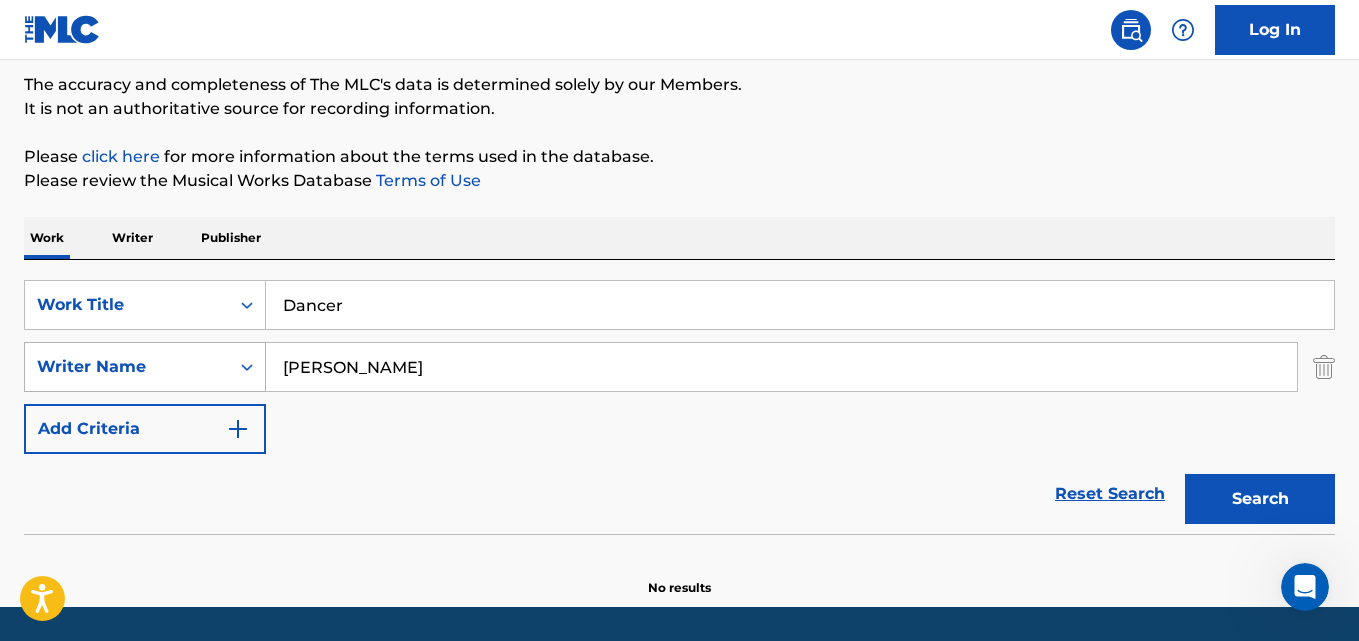drag, startPoint x: 338, startPoint y: 373, endPoint x: 227, endPoint y: 381, distance: 111.28792 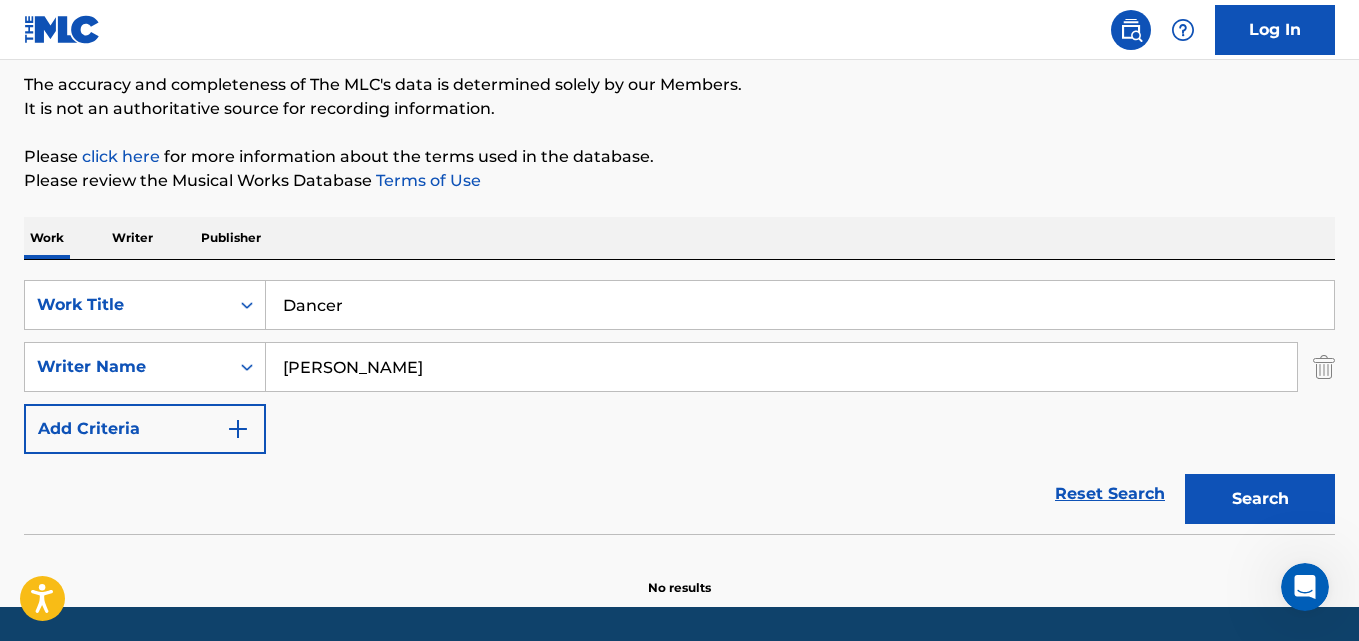 drag, startPoint x: 396, startPoint y: 374, endPoint x: 277, endPoint y: 368, distance: 119.15116 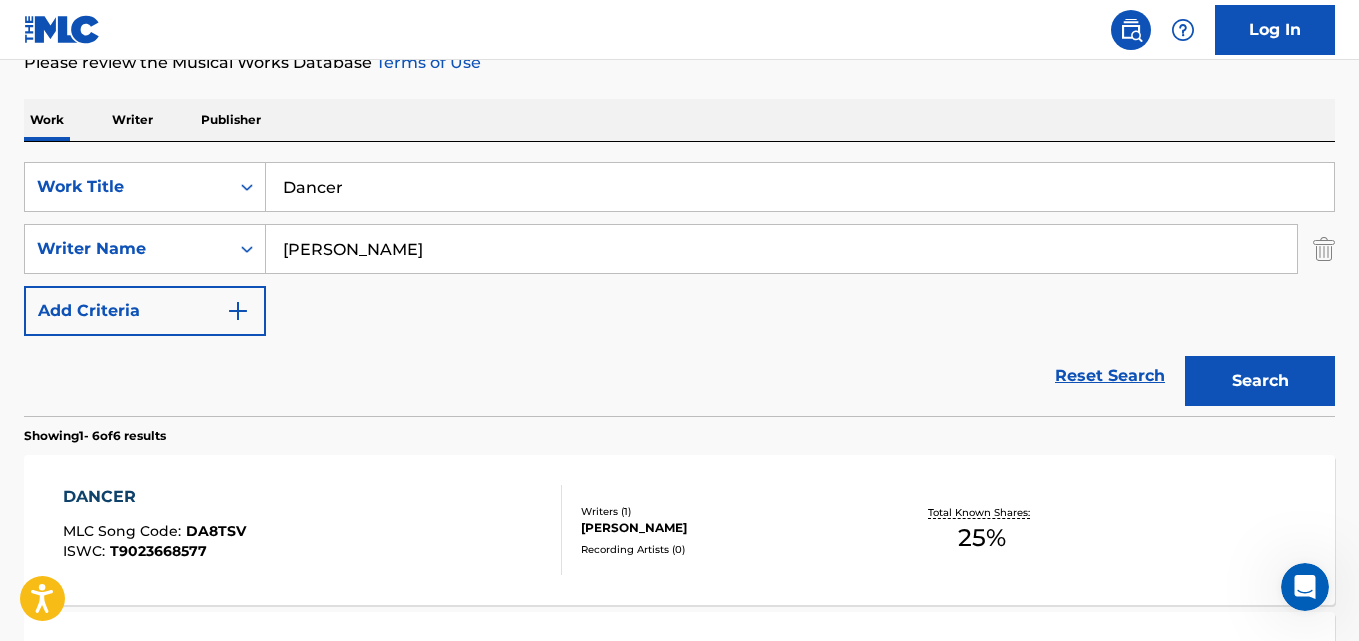 scroll, scrollTop: 332, scrollLeft: 0, axis: vertical 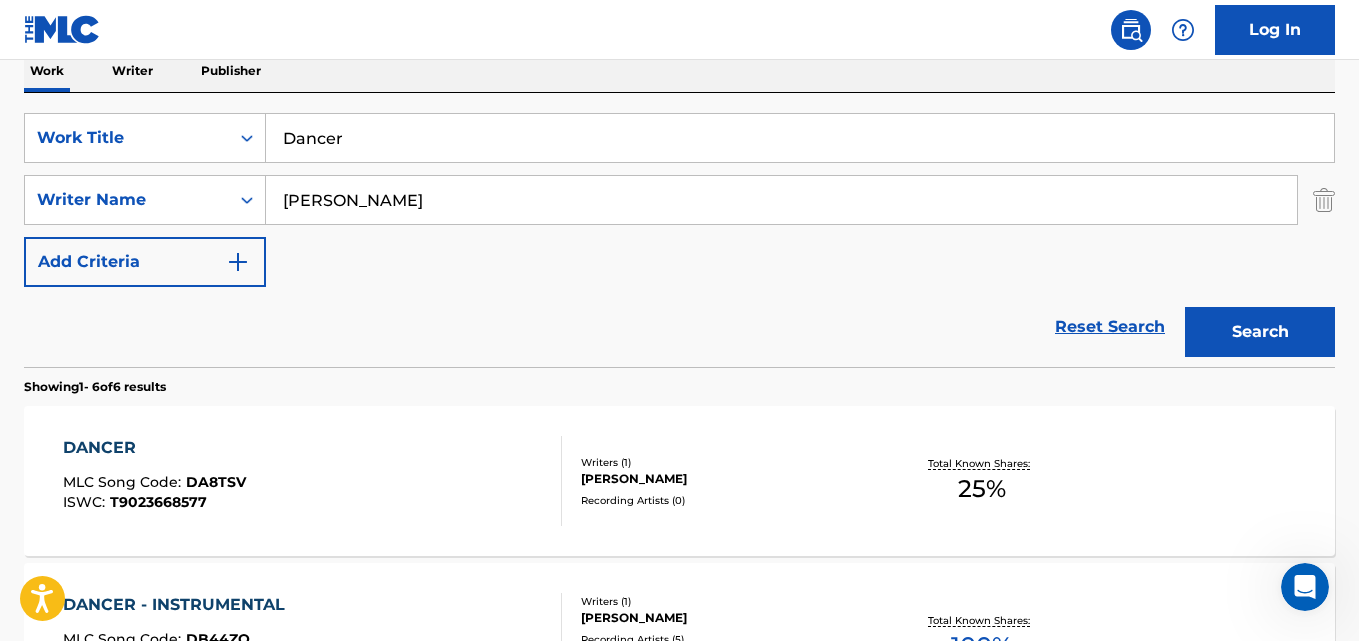 click on "Reset Search Search" at bounding box center (679, 327) 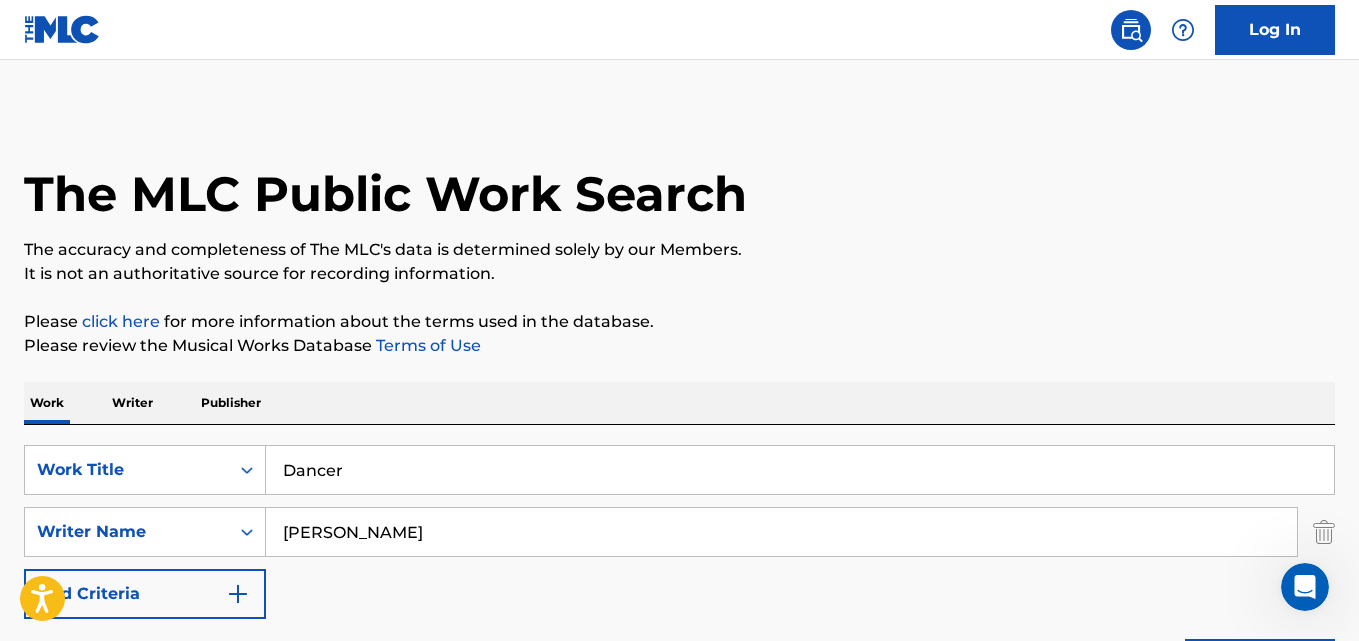 scroll, scrollTop: 333, scrollLeft: 0, axis: vertical 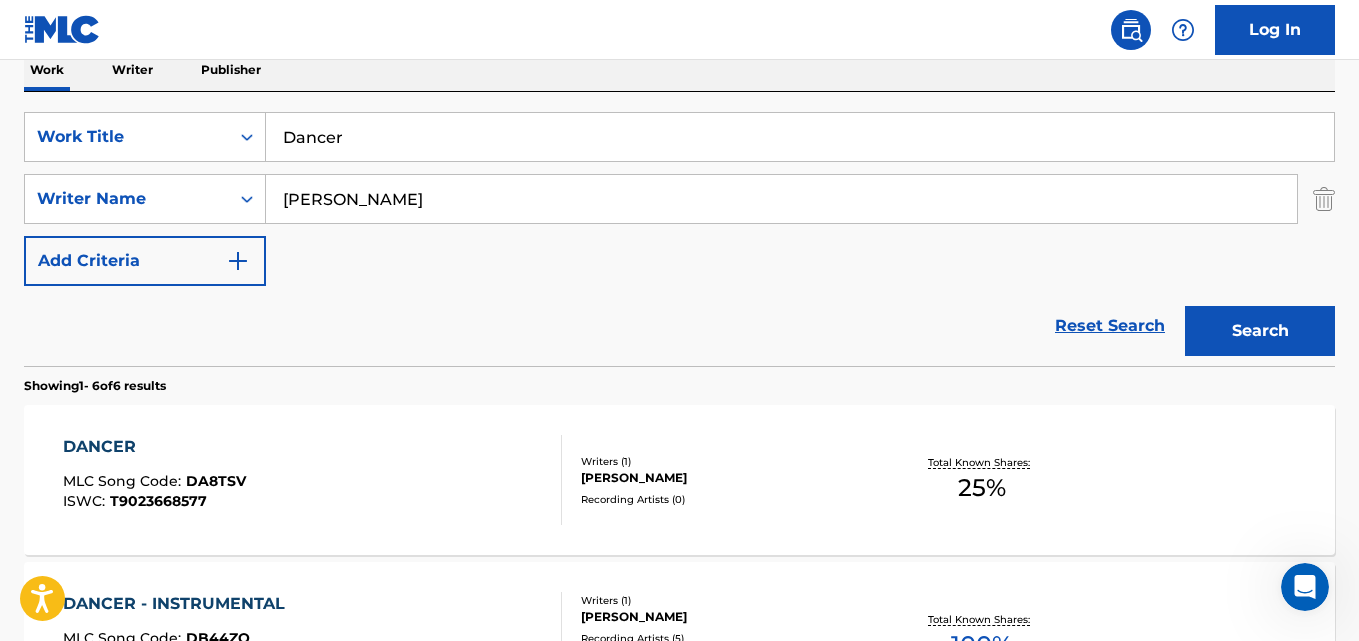 drag, startPoint x: 338, startPoint y: 202, endPoint x: 224, endPoint y: 168, distance: 118.96218 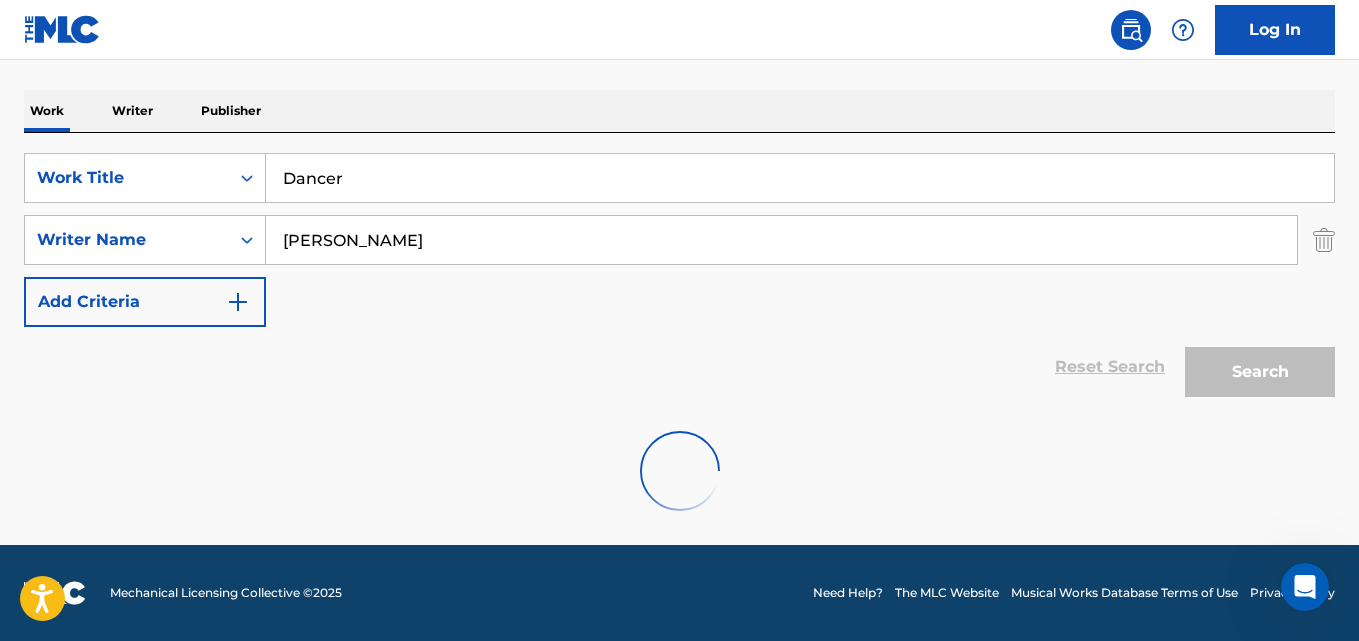 scroll, scrollTop: 333, scrollLeft: 0, axis: vertical 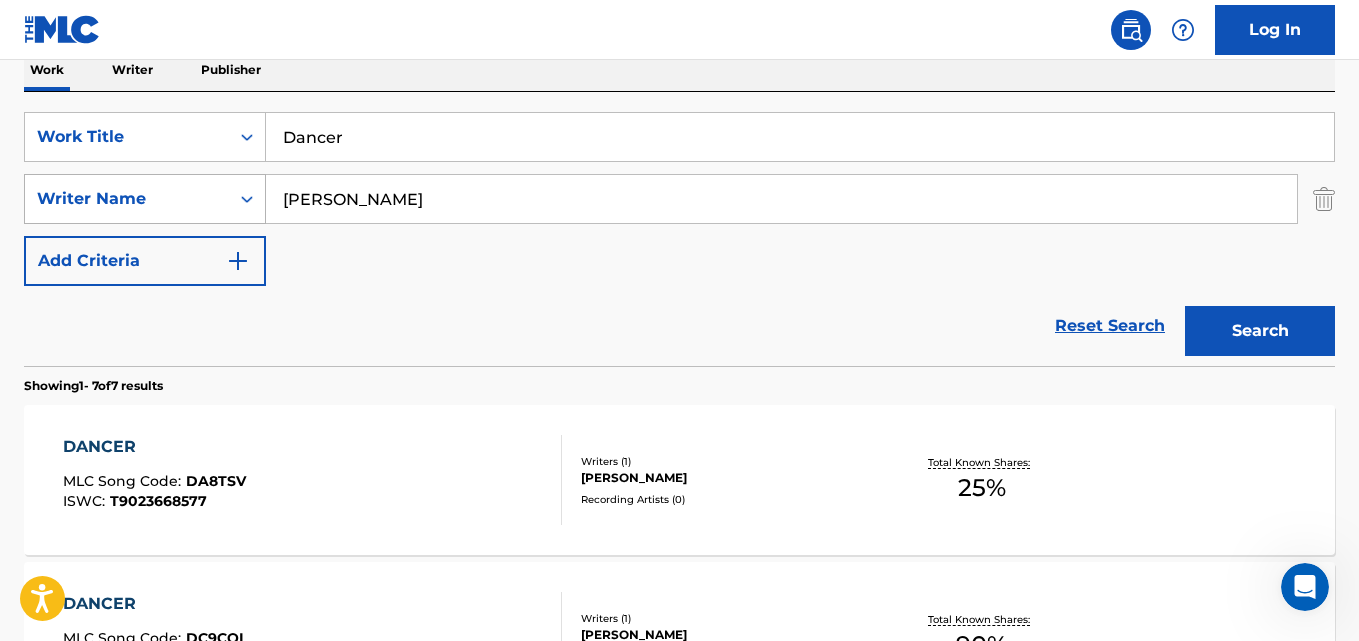 drag, startPoint x: 410, startPoint y: 215, endPoint x: 219, endPoint y: 179, distance: 194.36307 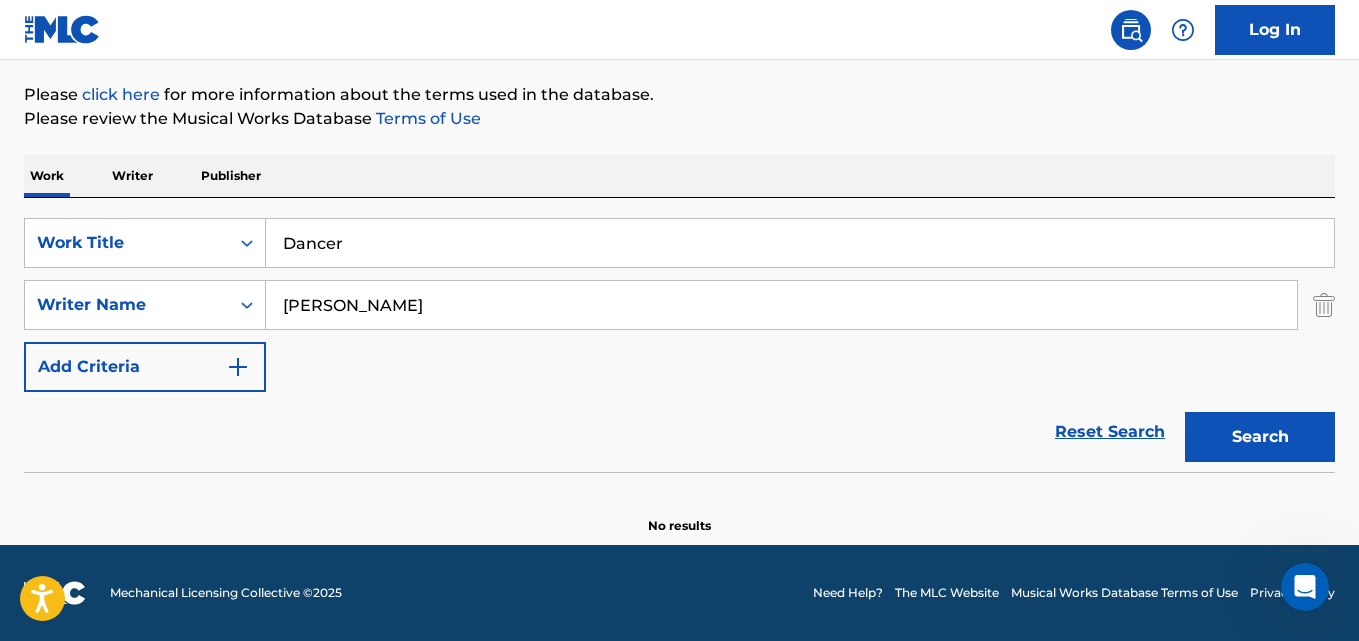 scroll, scrollTop: 227, scrollLeft: 0, axis: vertical 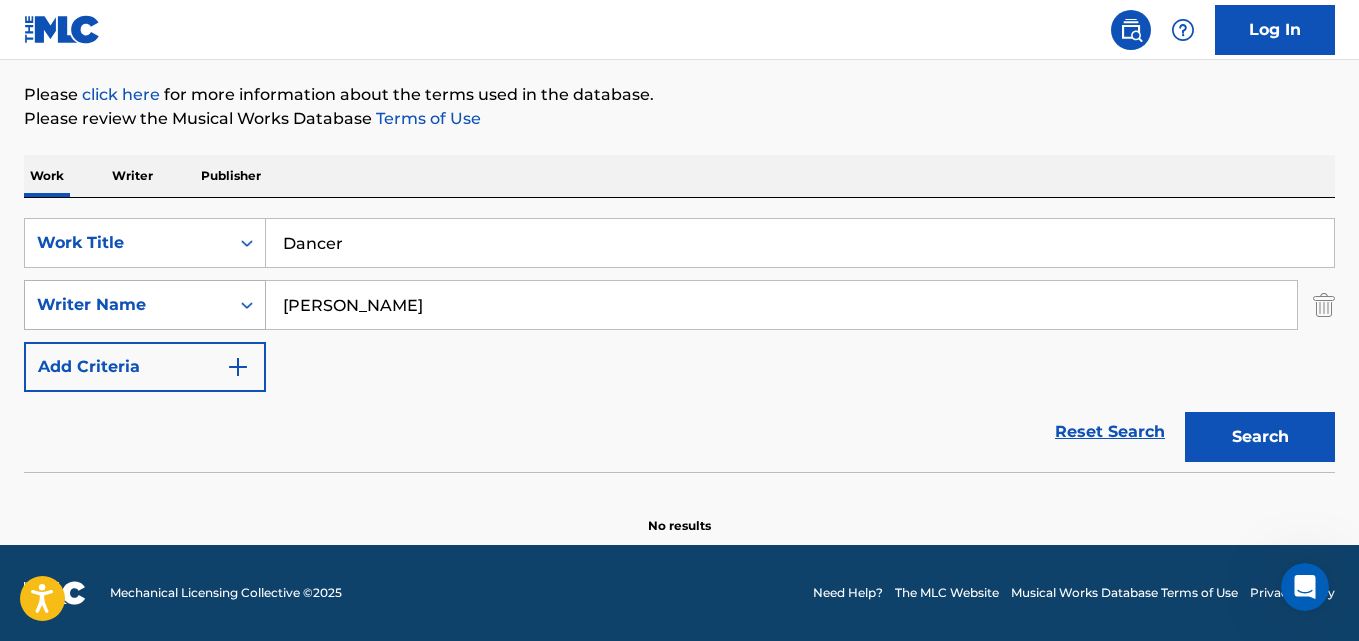 drag, startPoint x: 166, startPoint y: 322, endPoint x: 109, endPoint y: 322, distance: 57 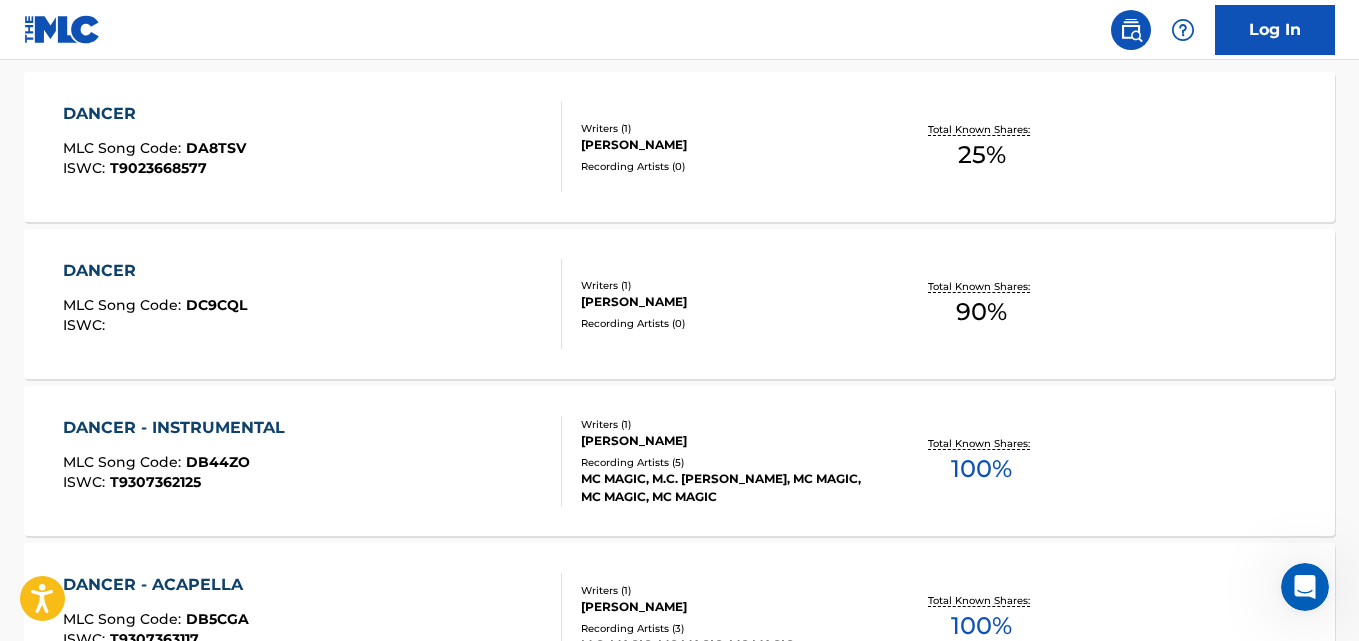 scroll, scrollTop: 833, scrollLeft: 0, axis: vertical 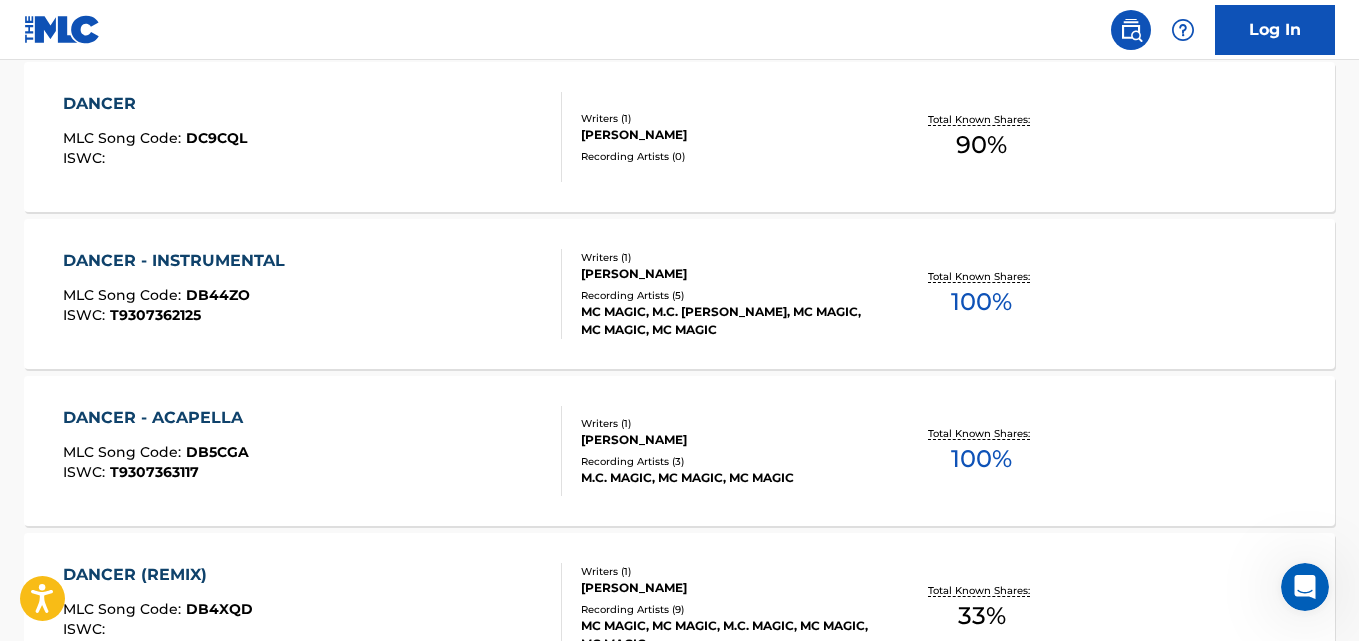 click on "DANCER - INSTRUMENTAL" at bounding box center (179, 261) 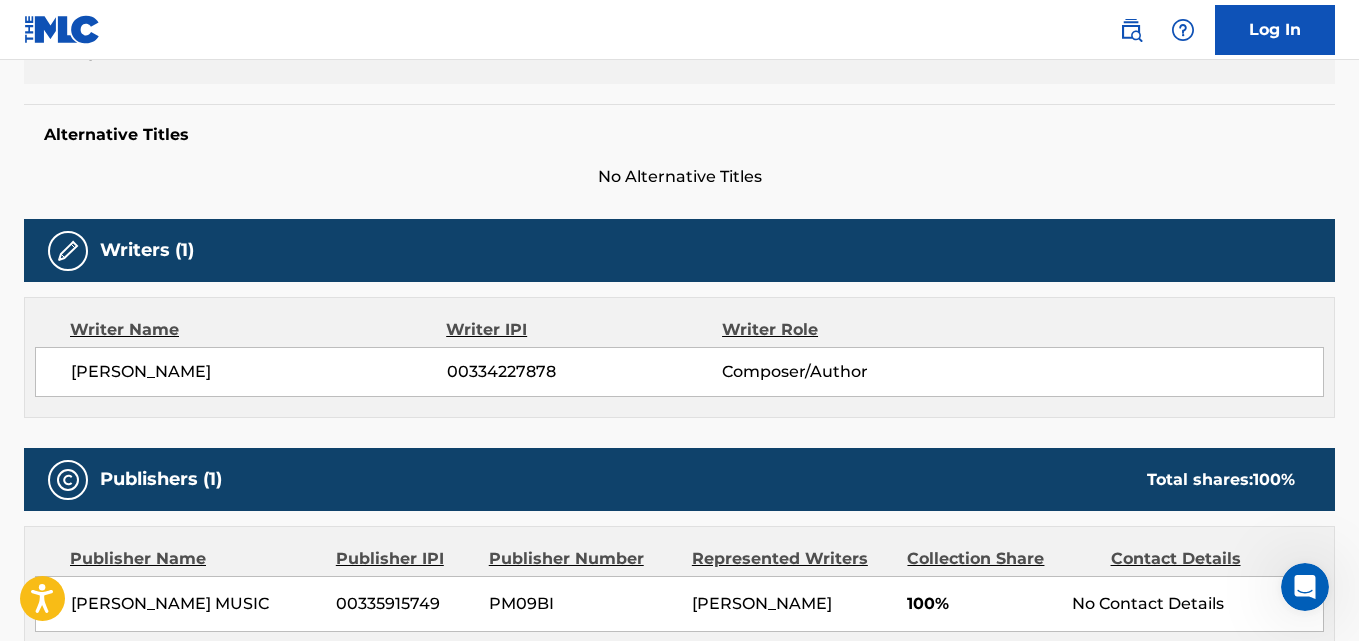 scroll, scrollTop: 667, scrollLeft: 0, axis: vertical 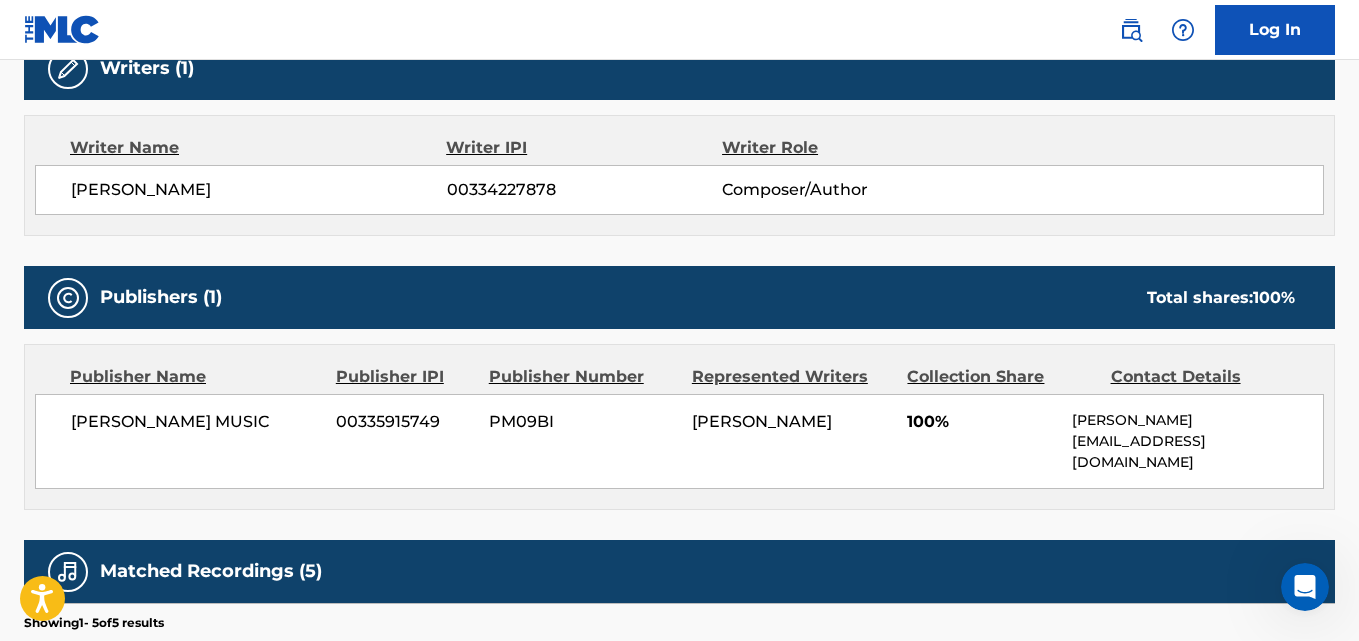 drag, startPoint x: 64, startPoint y: 429, endPoint x: 325, endPoint y: 437, distance: 261.1226 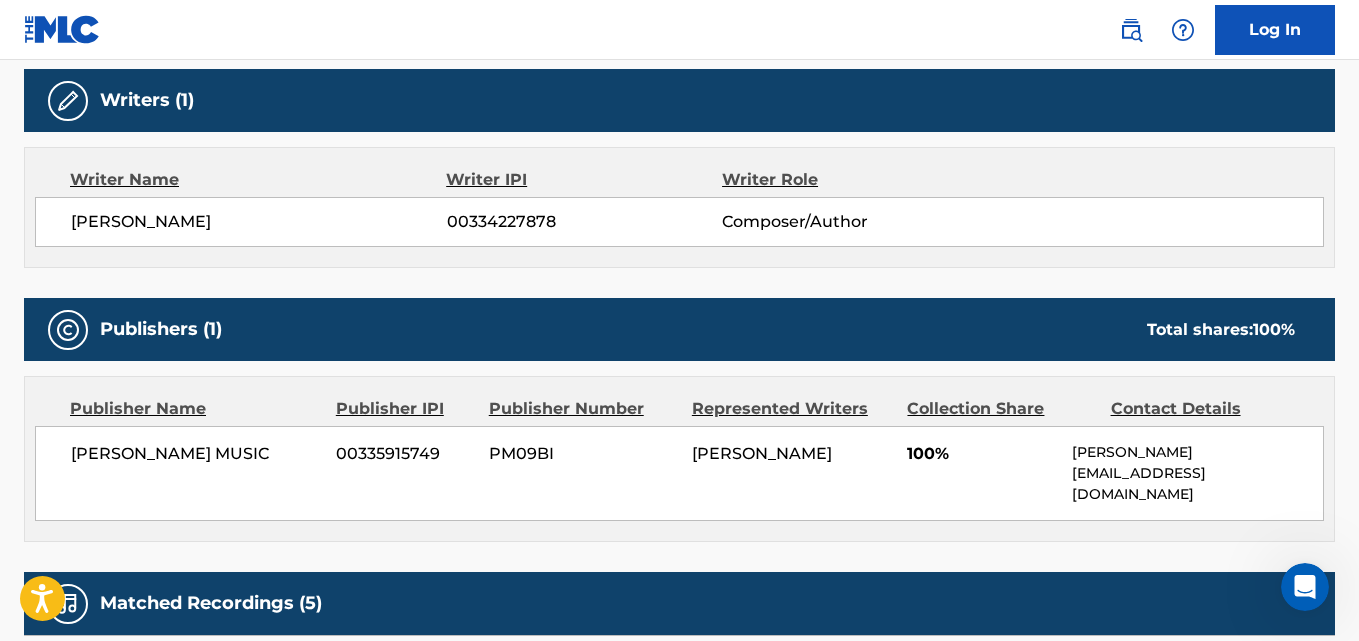 scroll, scrollTop: 564, scrollLeft: 0, axis: vertical 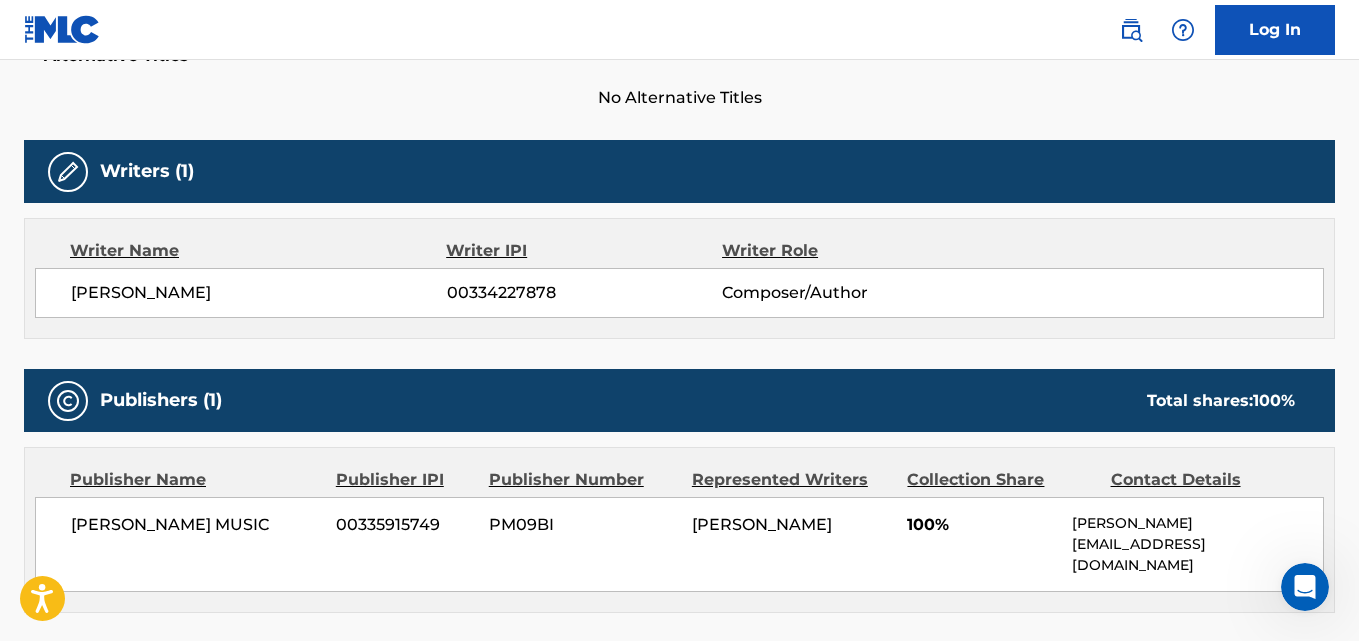 click on "[PERSON_NAME]" at bounding box center (259, 293) 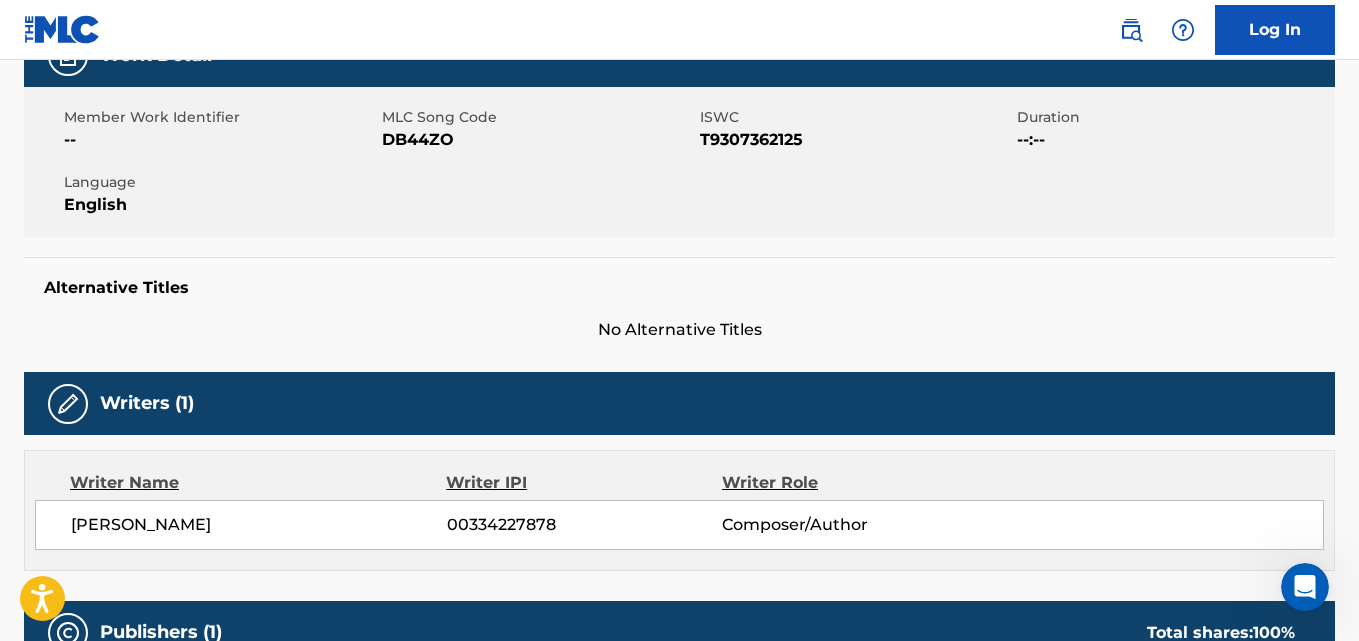 scroll, scrollTop: 0, scrollLeft: 0, axis: both 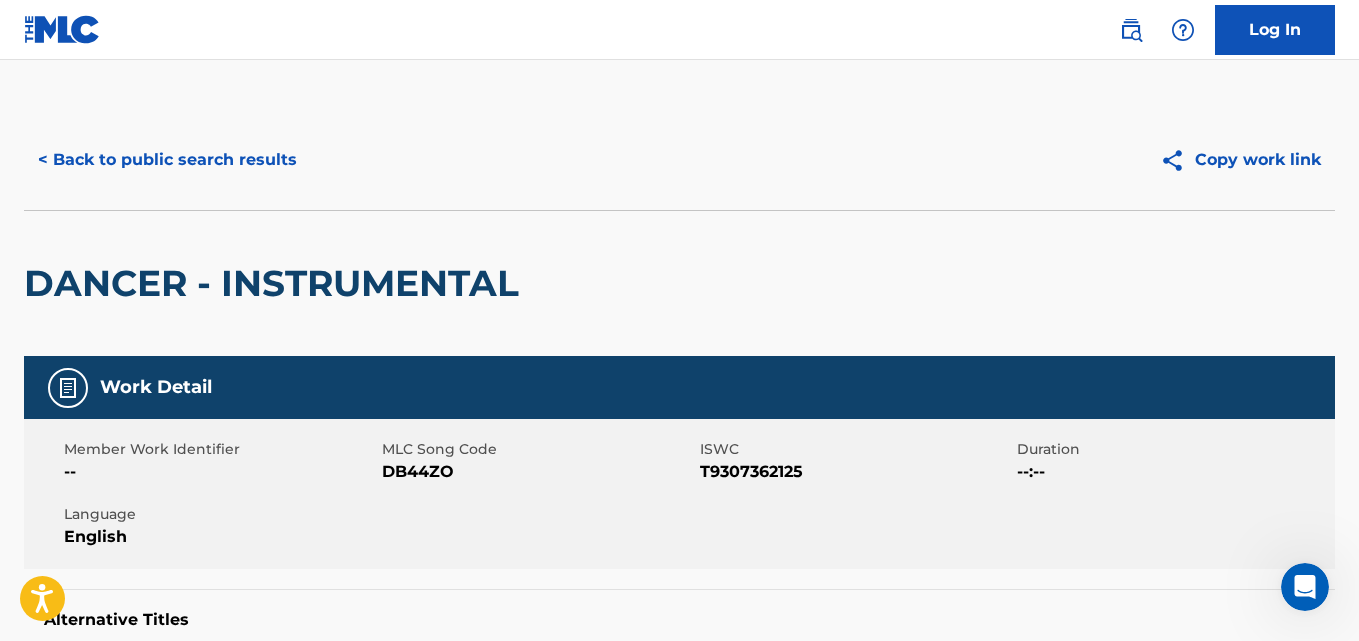 click on "< Back to public search results" at bounding box center [167, 160] 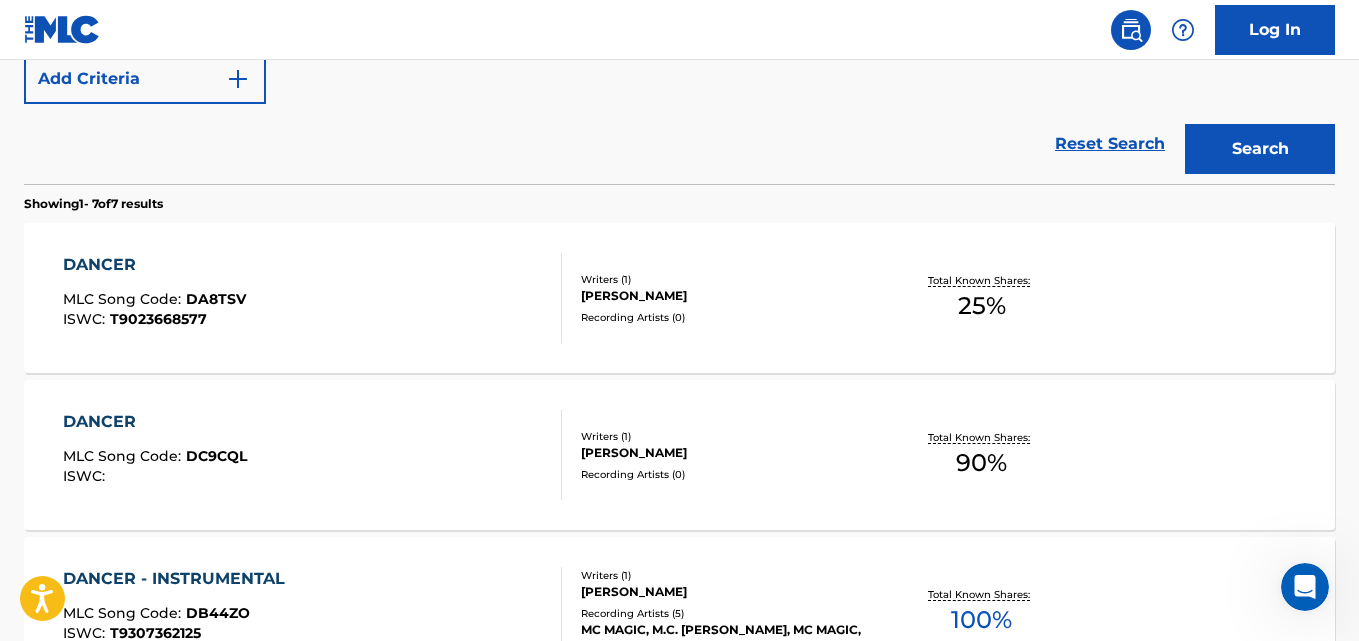 scroll, scrollTop: 447, scrollLeft: 0, axis: vertical 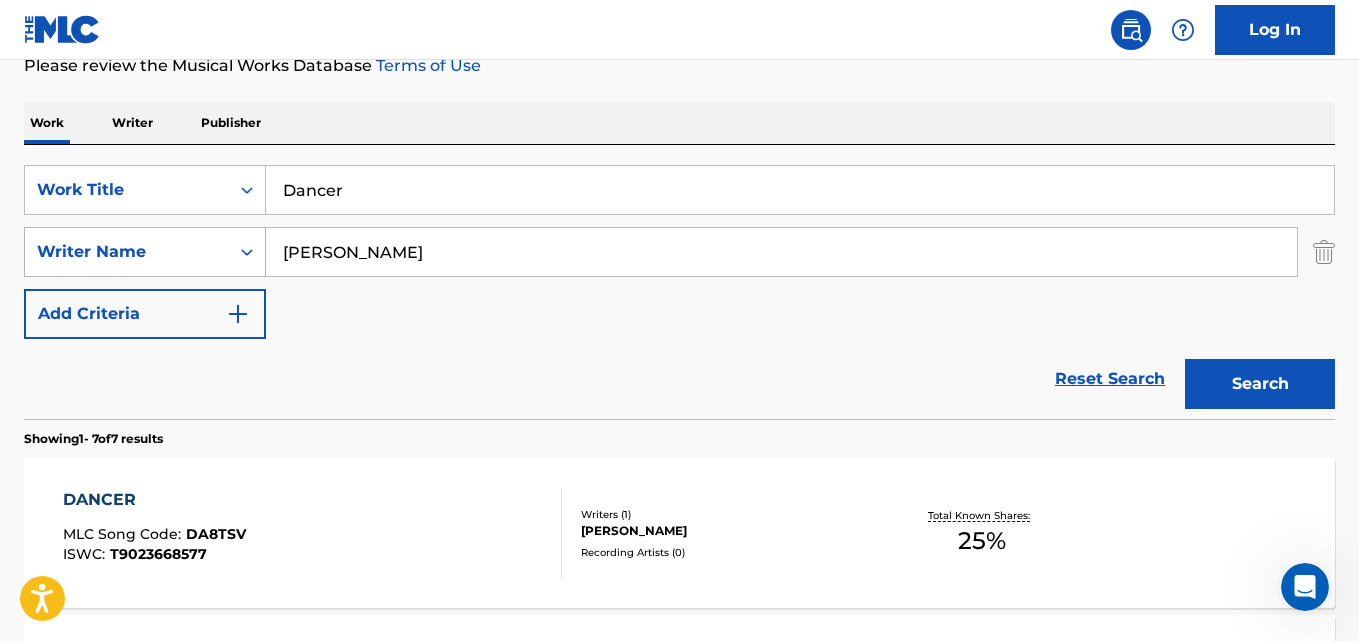 drag, startPoint x: 422, startPoint y: 230, endPoint x: 208, endPoint y: 244, distance: 214.45746 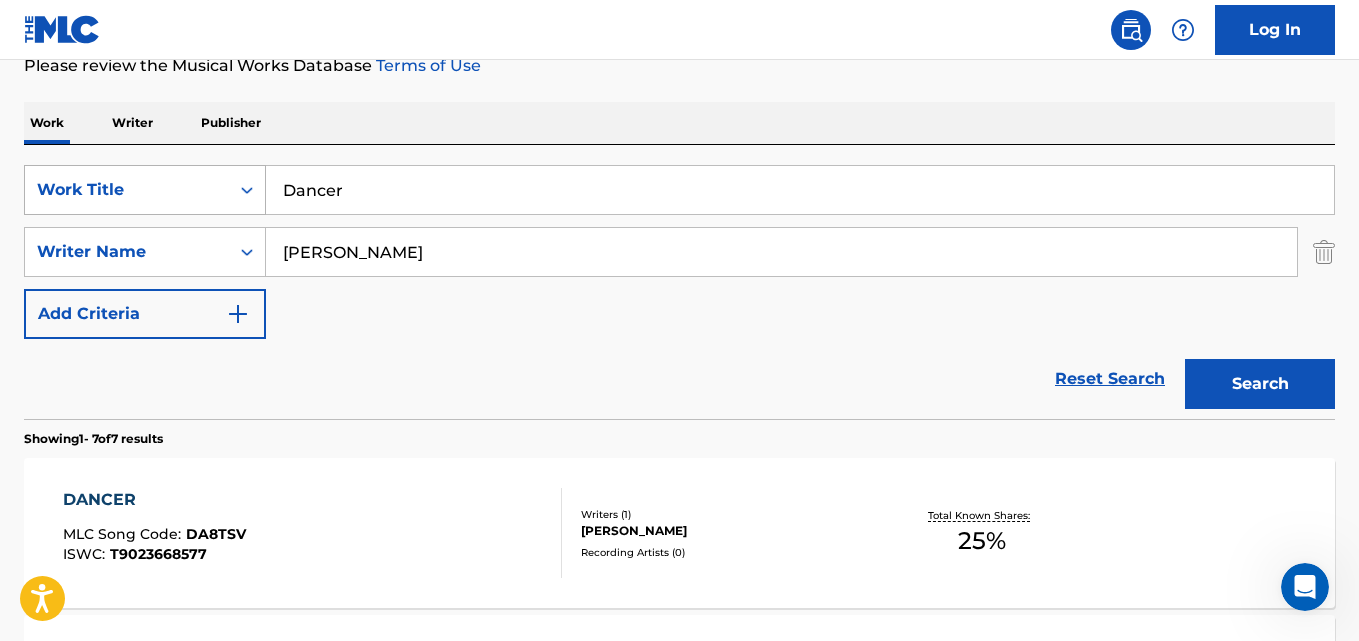 paste on "[PERSON_NAME]" 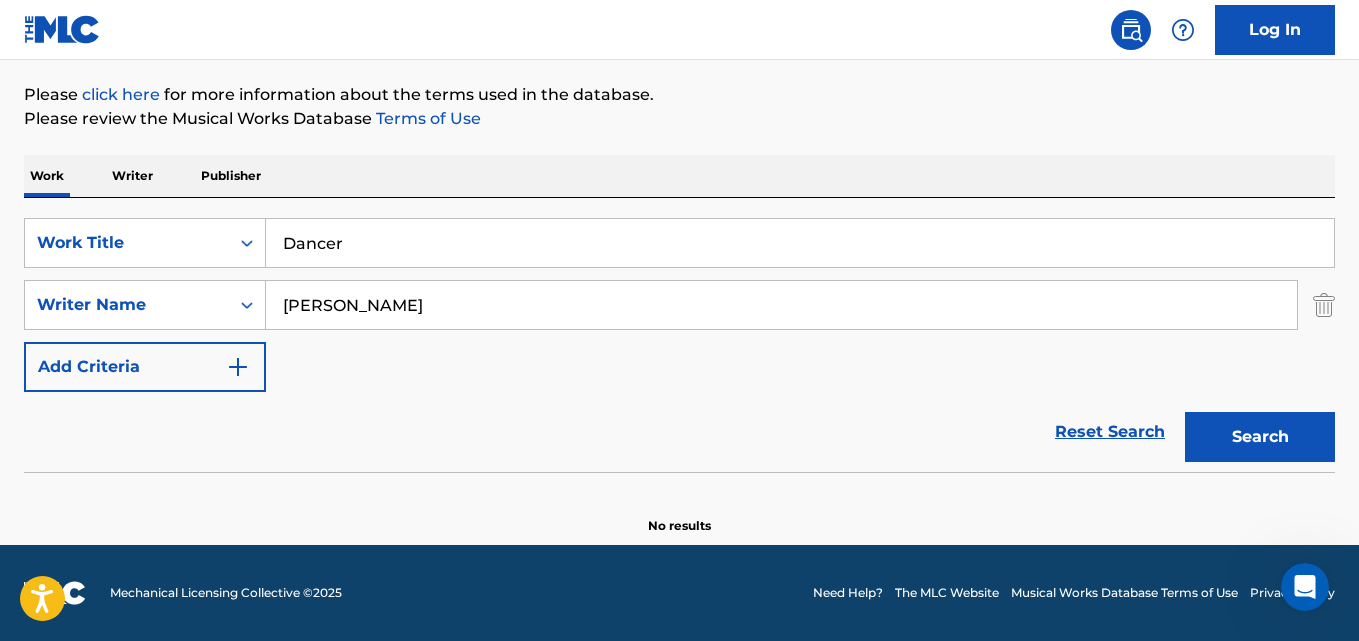 scroll, scrollTop: 227, scrollLeft: 0, axis: vertical 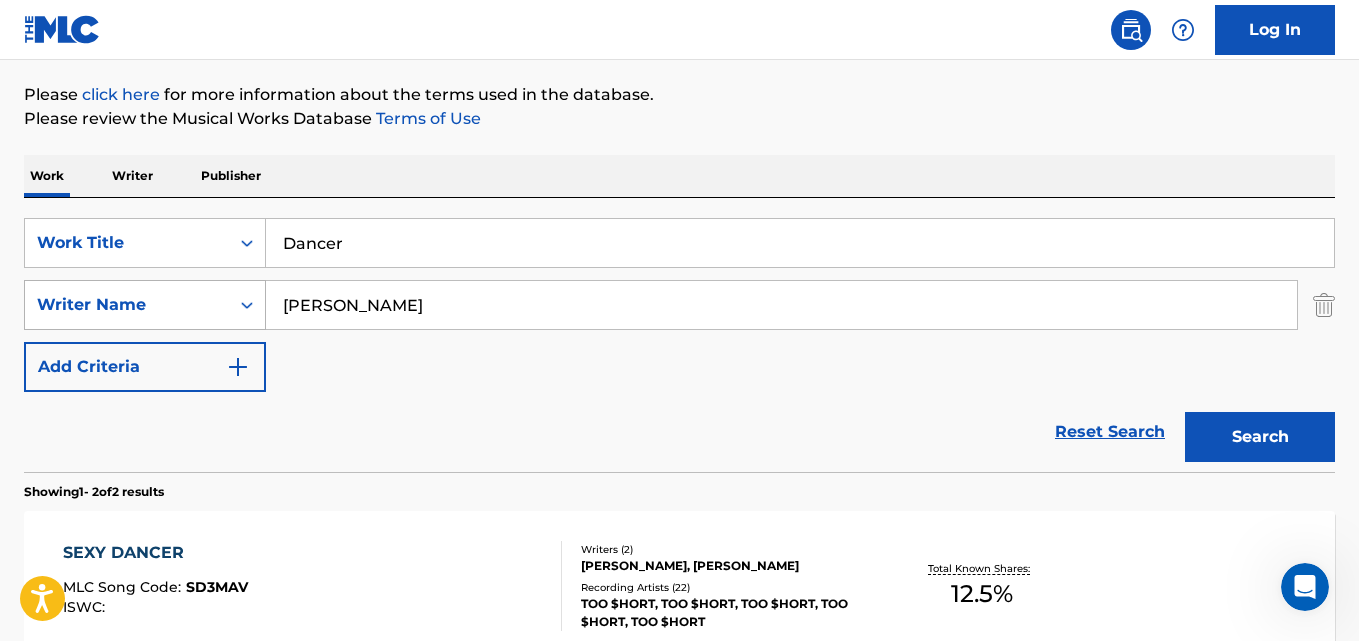 drag, startPoint x: 400, startPoint y: 307, endPoint x: 167, endPoint y: 310, distance: 233.01932 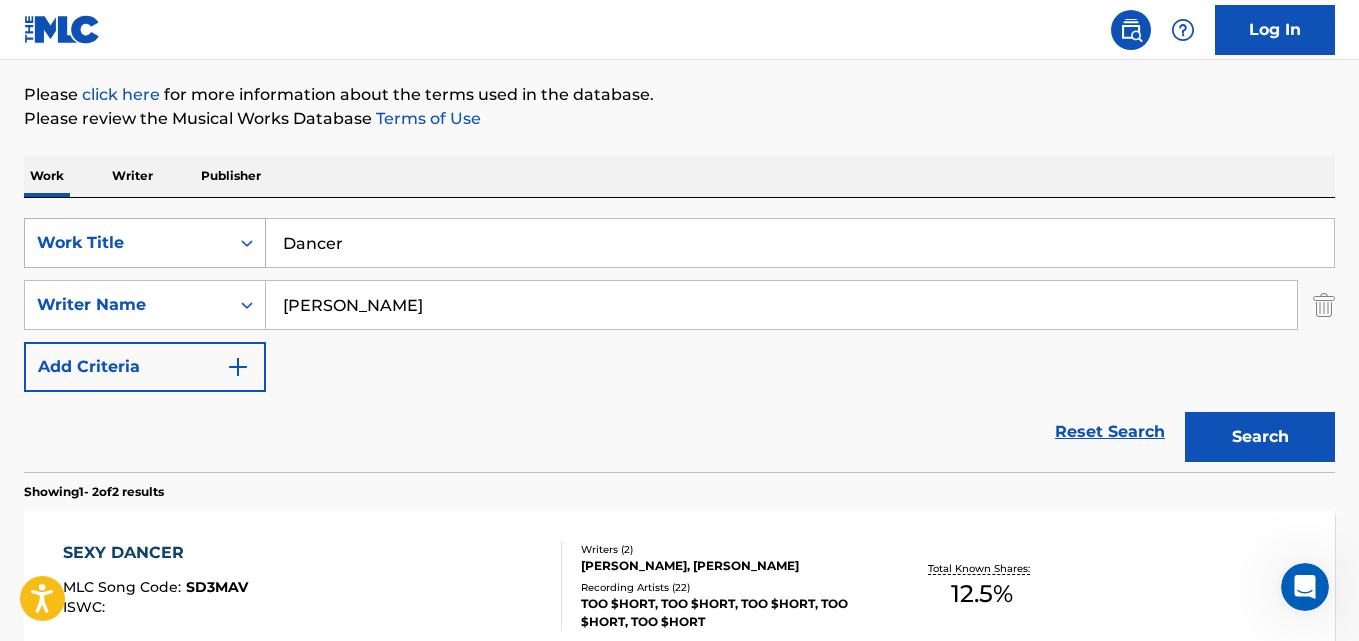 paste on "[PERSON_NAME]" 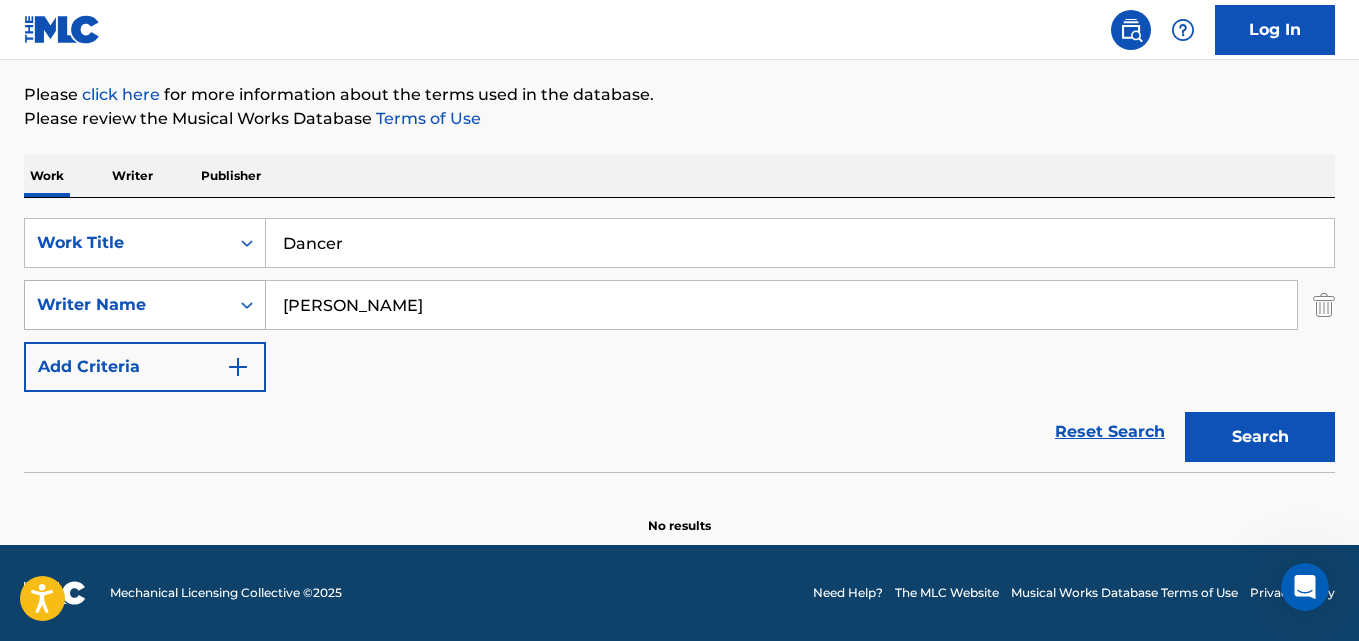 drag, startPoint x: 305, startPoint y: 321, endPoint x: 171, endPoint y: 296, distance: 136.31215 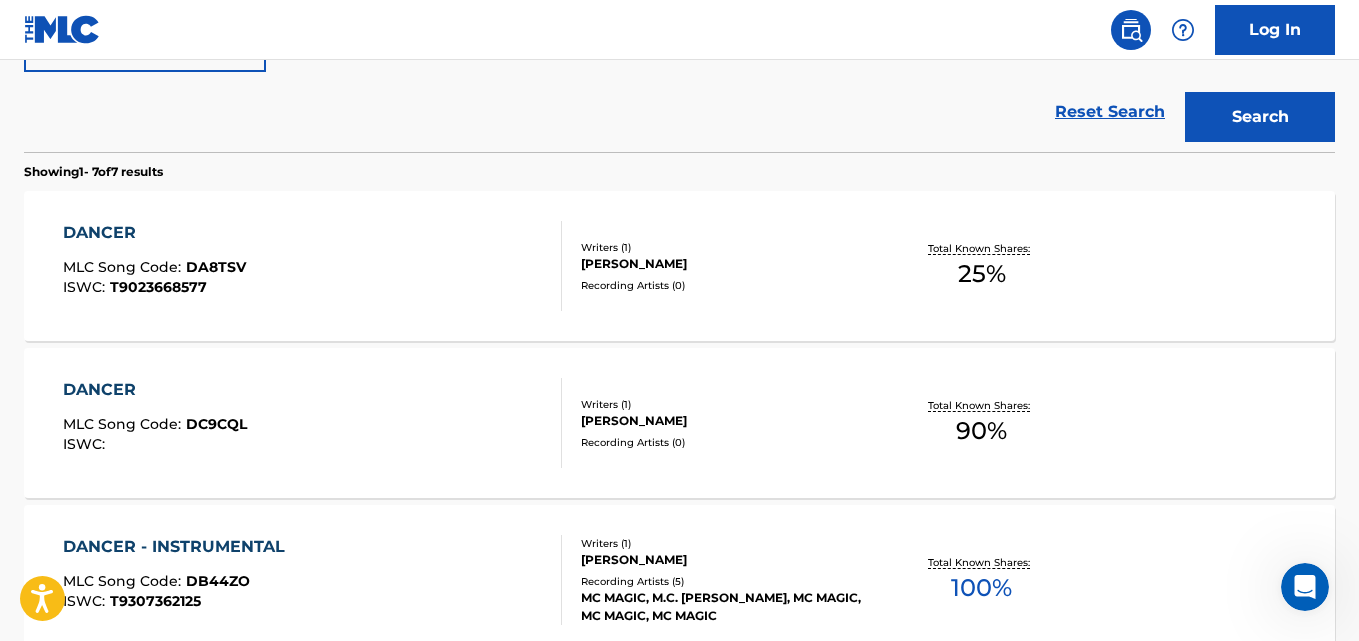 scroll, scrollTop: 727, scrollLeft: 0, axis: vertical 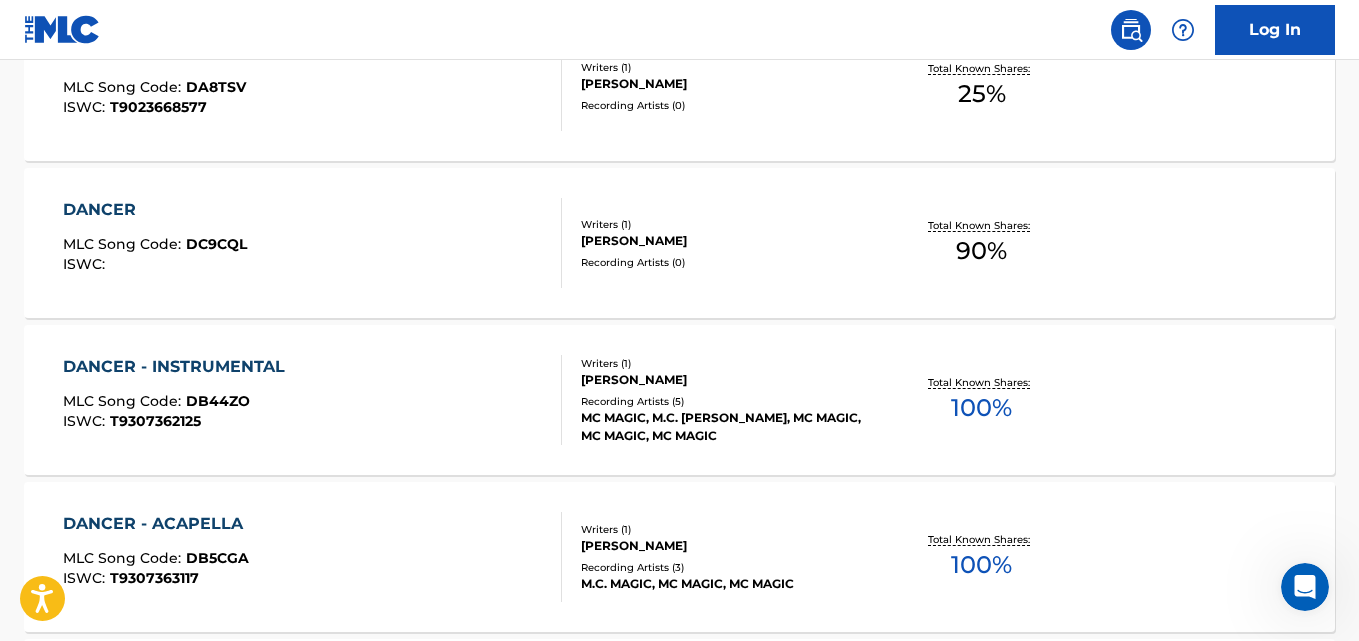 click on "DANCER - INSTRUMENTAL MLC Song Code : DB44ZO ISWC : T9307362125" at bounding box center (179, 400) 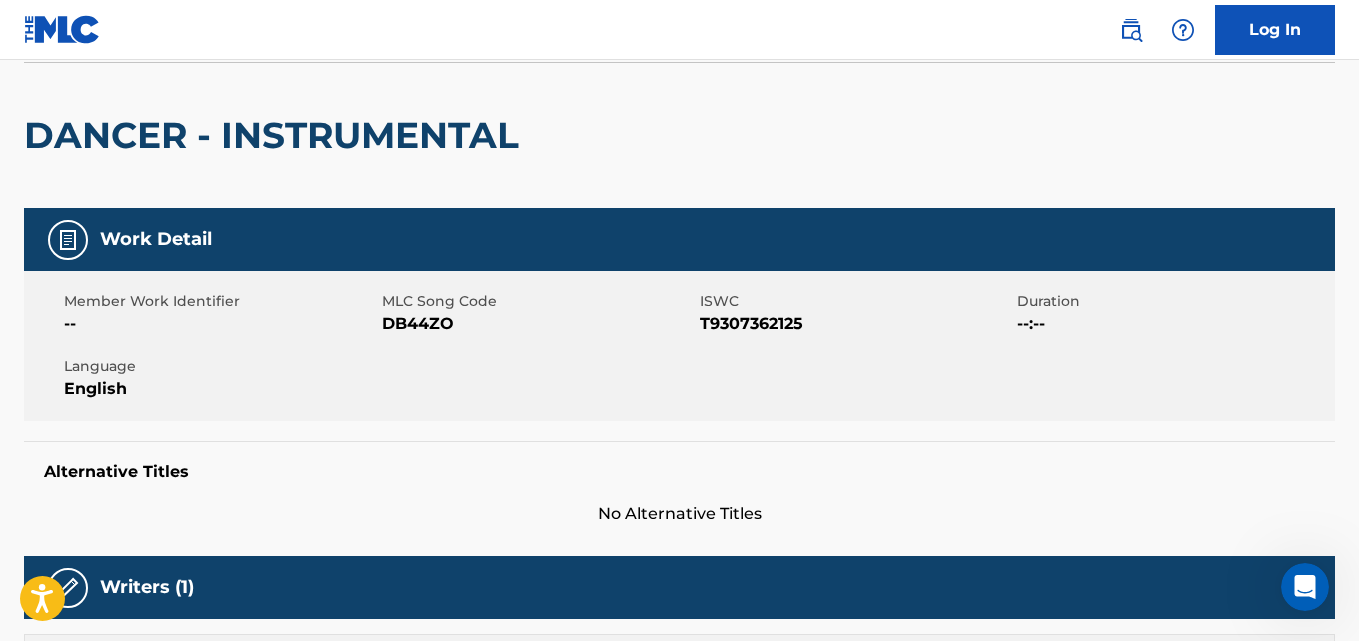 scroll, scrollTop: 0, scrollLeft: 0, axis: both 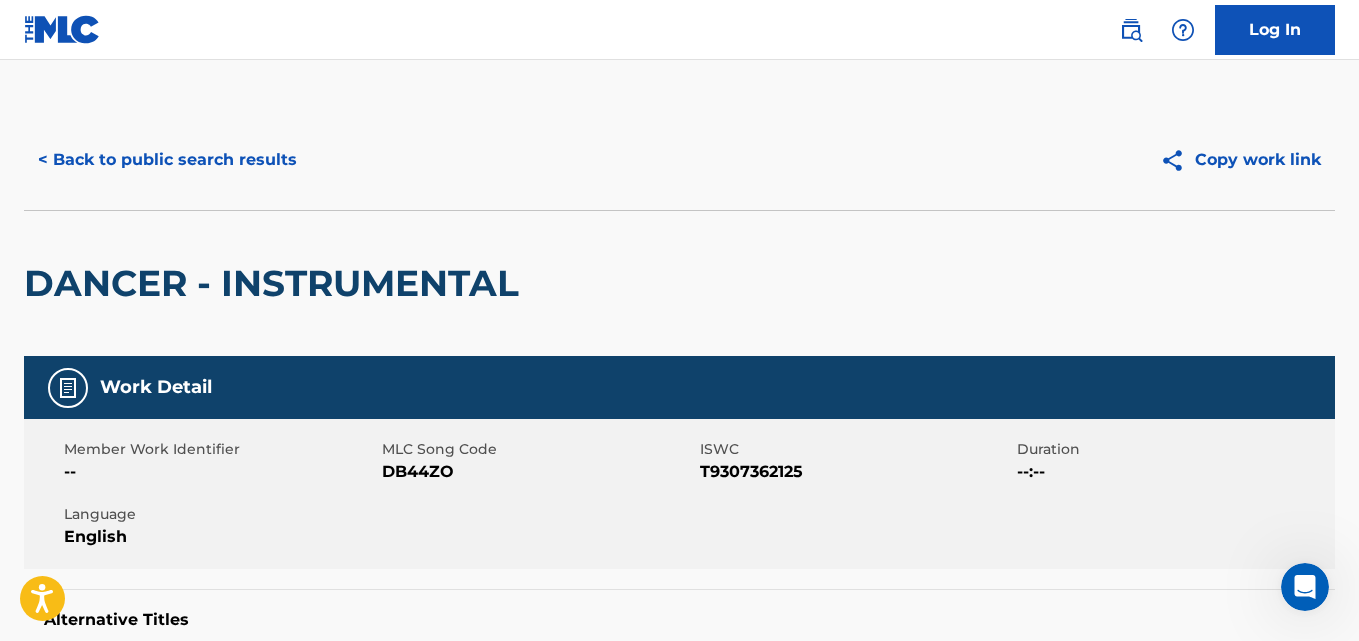 click on "< Back to public search results" at bounding box center (167, 160) 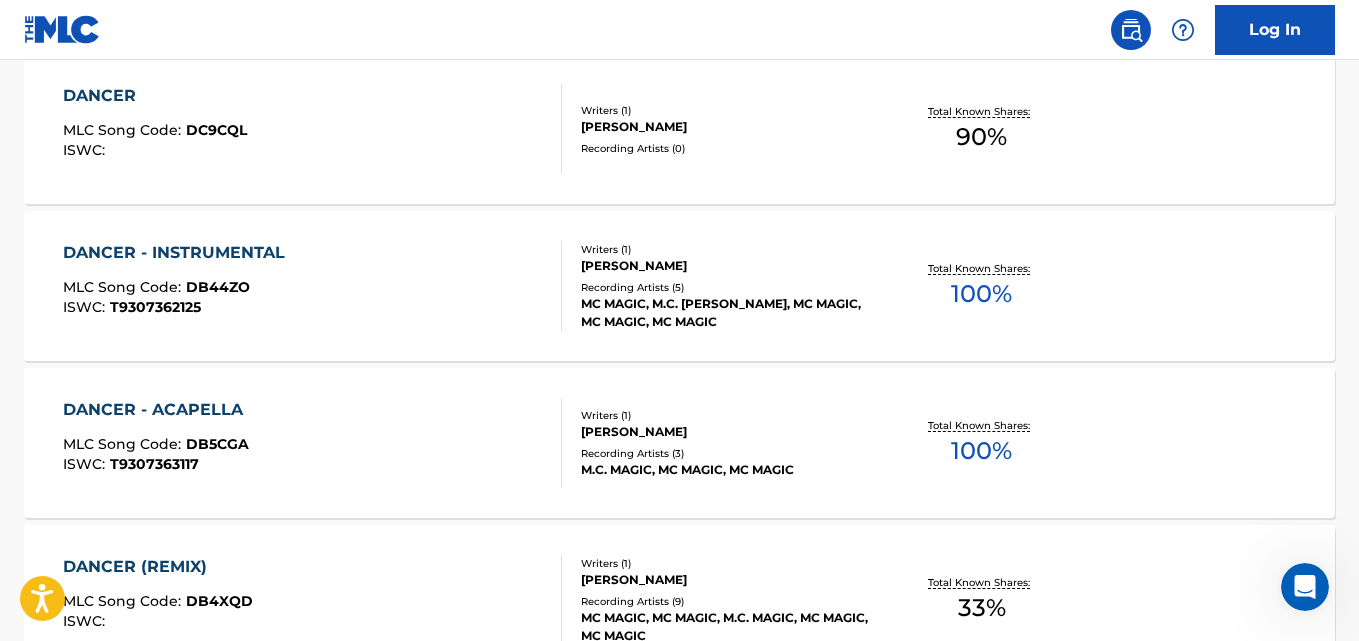 click on "[PERSON_NAME]" at bounding box center [727, 127] 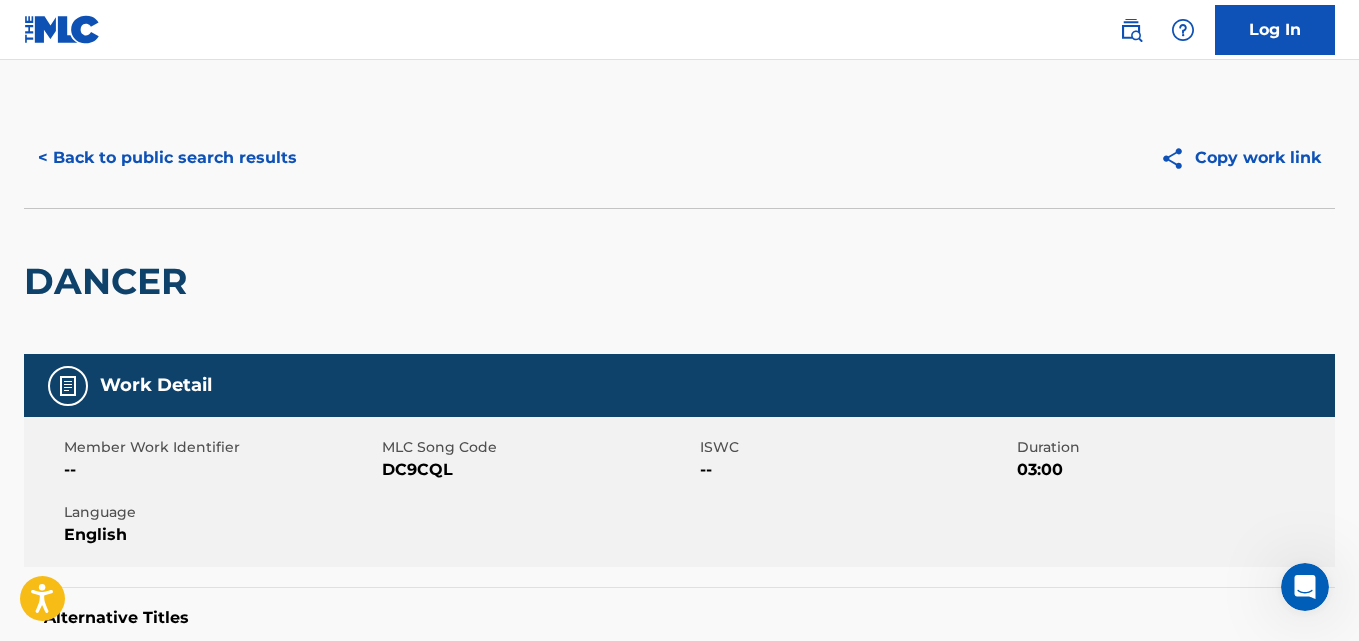 scroll, scrollTop: 0, scrollLeft: 0, axis: both 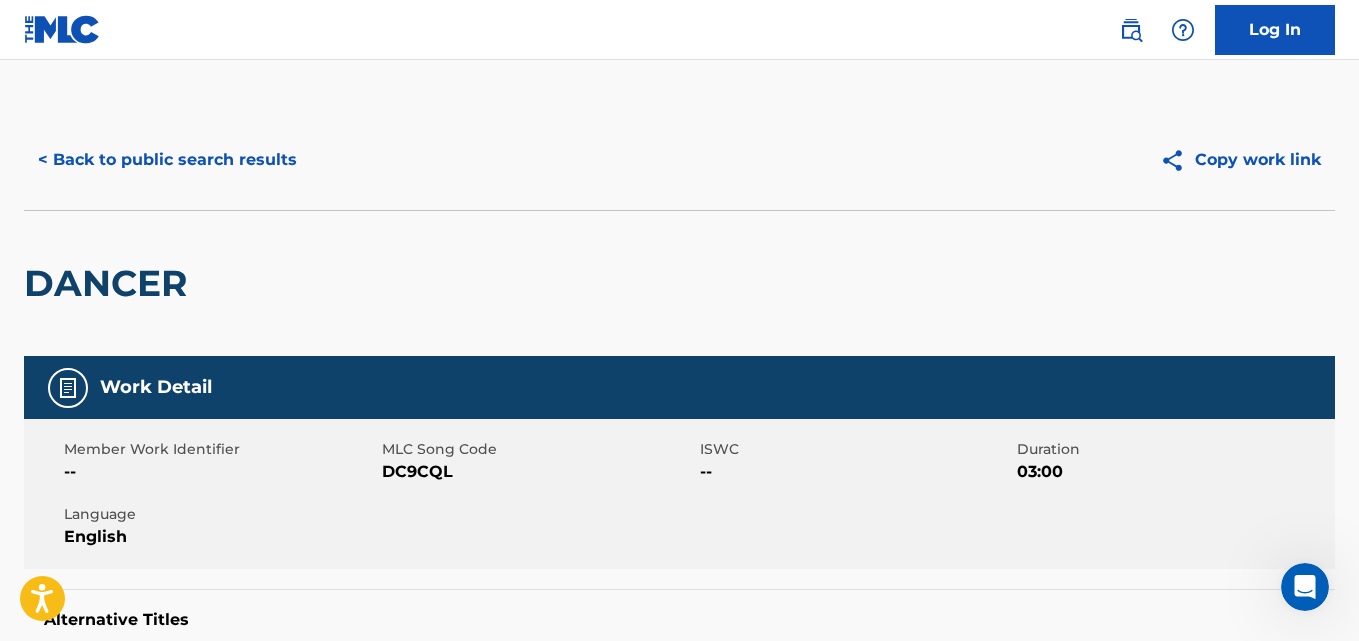 click on "< Back to public search results" at bounding box center [167, 160] 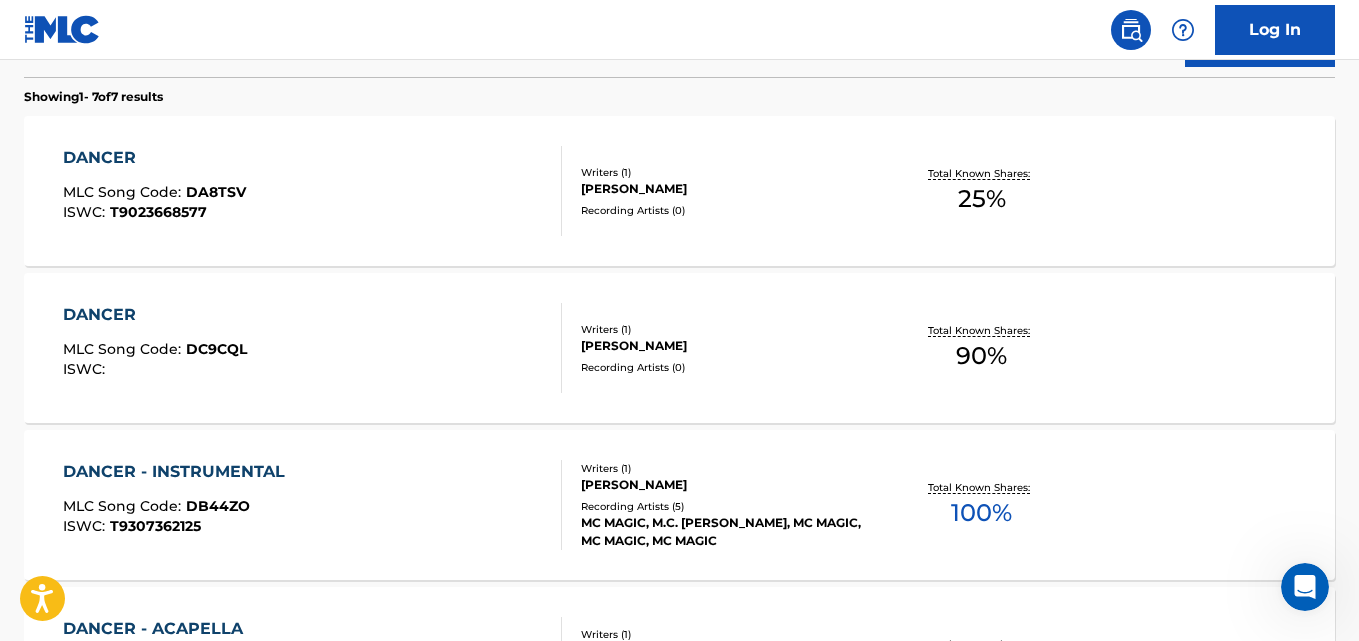 scroll, scrollTop: 455, scrollLeft: 0, axis: vertical 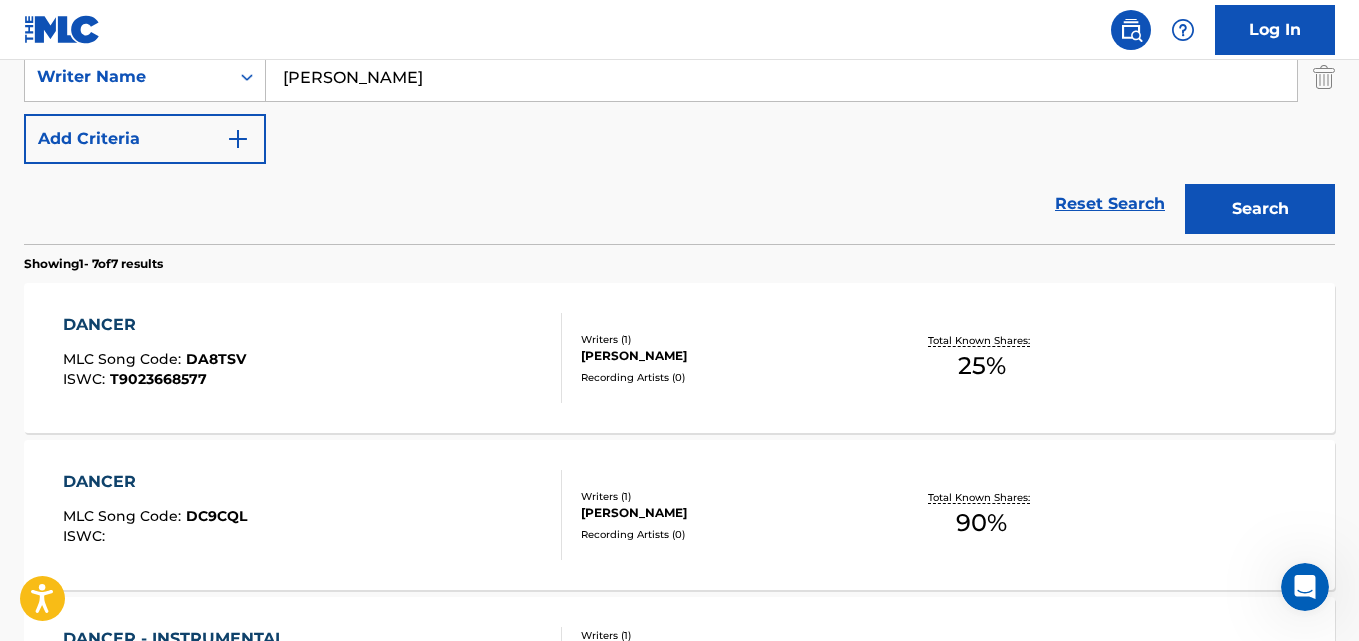 click on "DANCER MLC Song Code : DA8TSV ISWC : T9023668577 Writers ( 1 ) [PERSON_NAME] Recording Artists ( 0 ) Total Known Shares: 25 %" at bounding box center (679, 358) 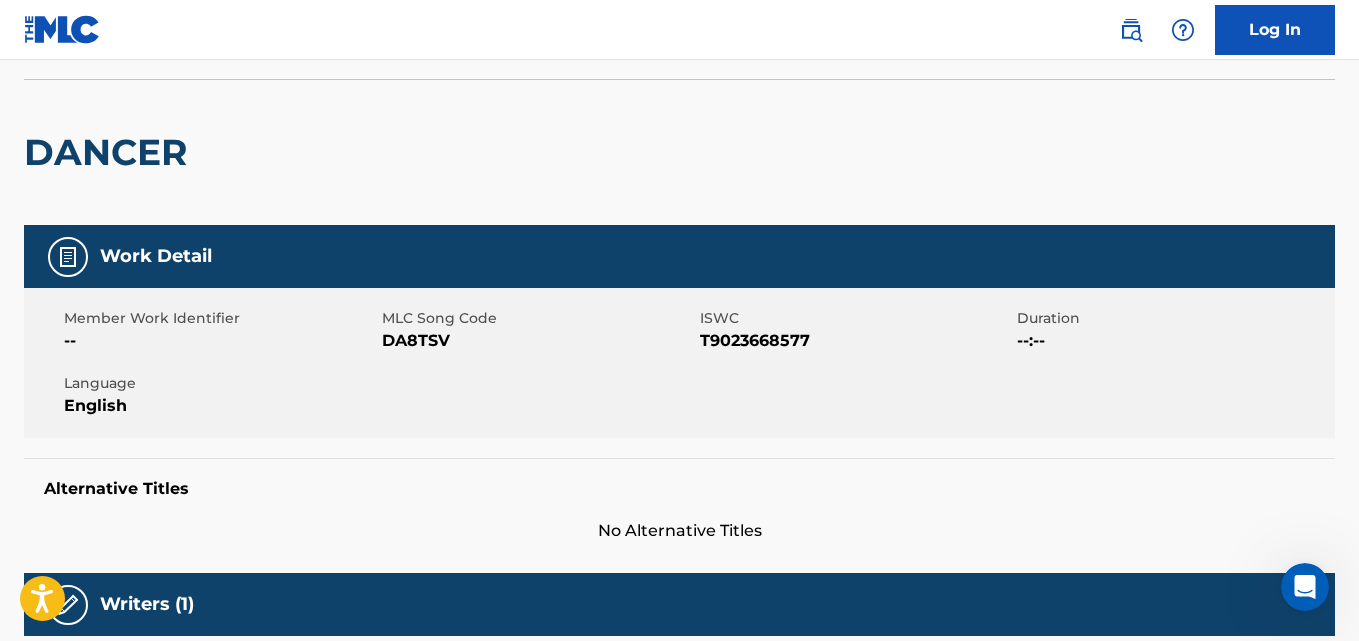 scroll, scrollTop: 0, scrollLeft: 0, axis: both 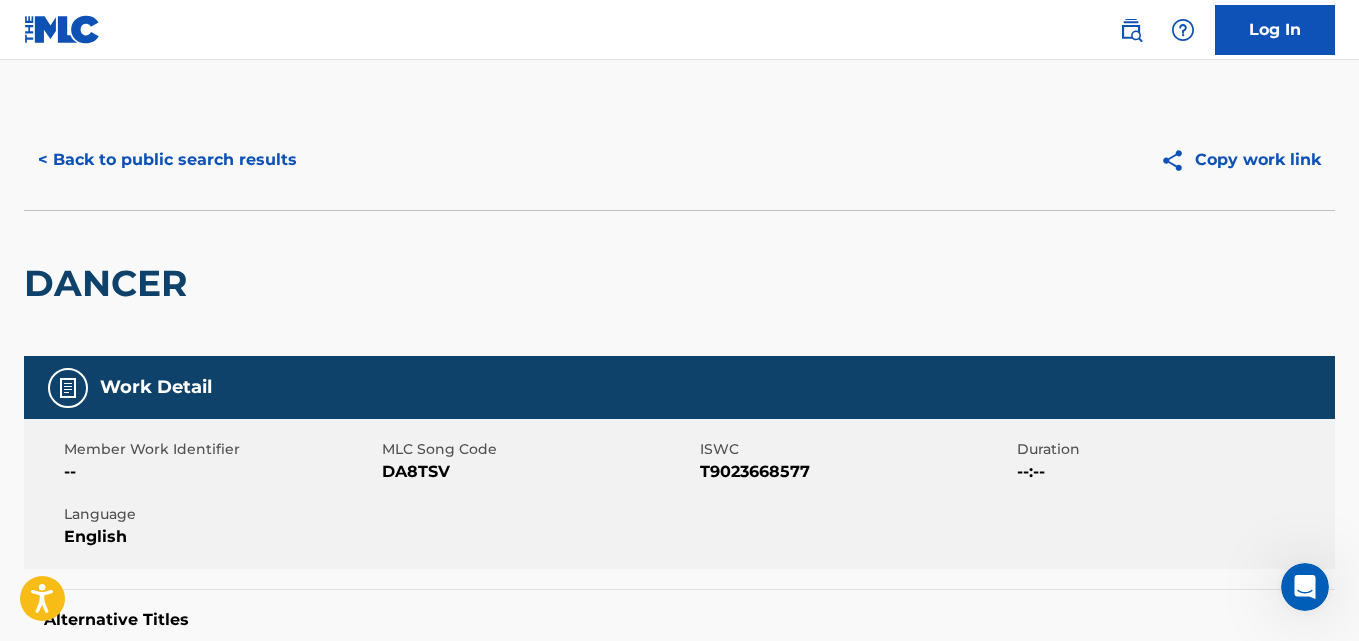 click on "< Back to public search results" at bounding box center (167, 160) 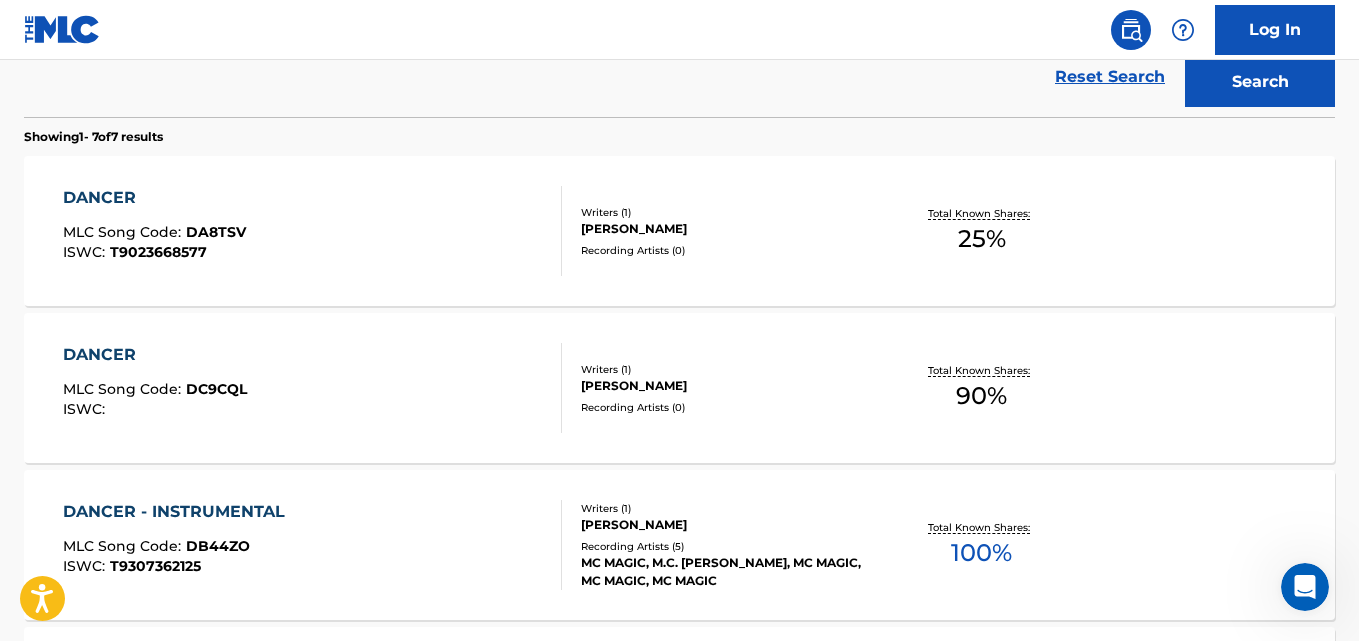 scroll, scrollTop: 778, scrollLeft: 0, axis: vertical 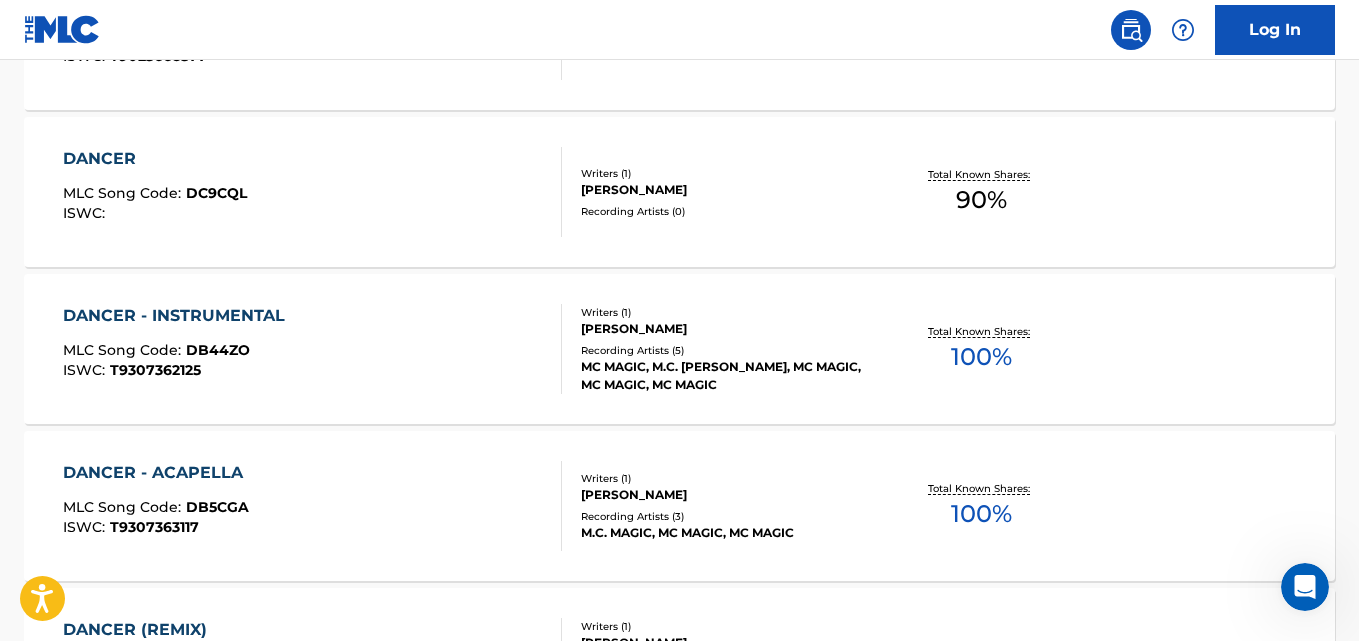 click on "MLC Song Code : DB44ZO" at bounding box center (179, 353) 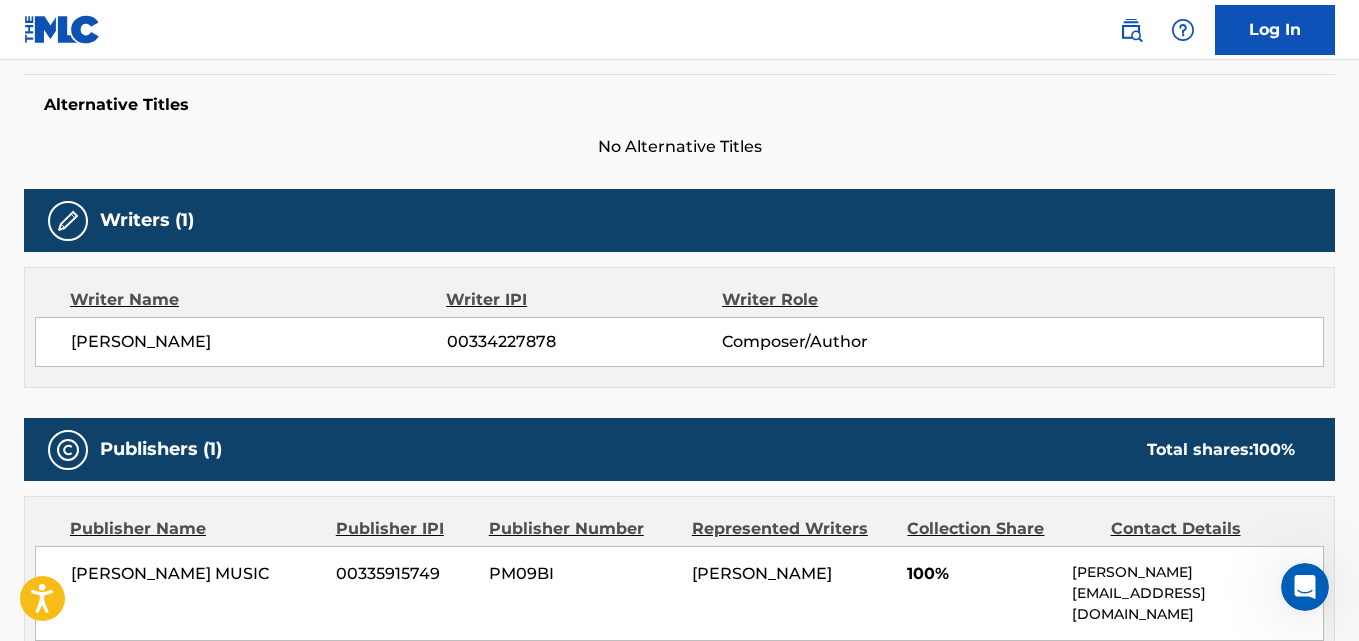 scroll, scrollTop: 667, scrollLeft: 0, axis: vertical 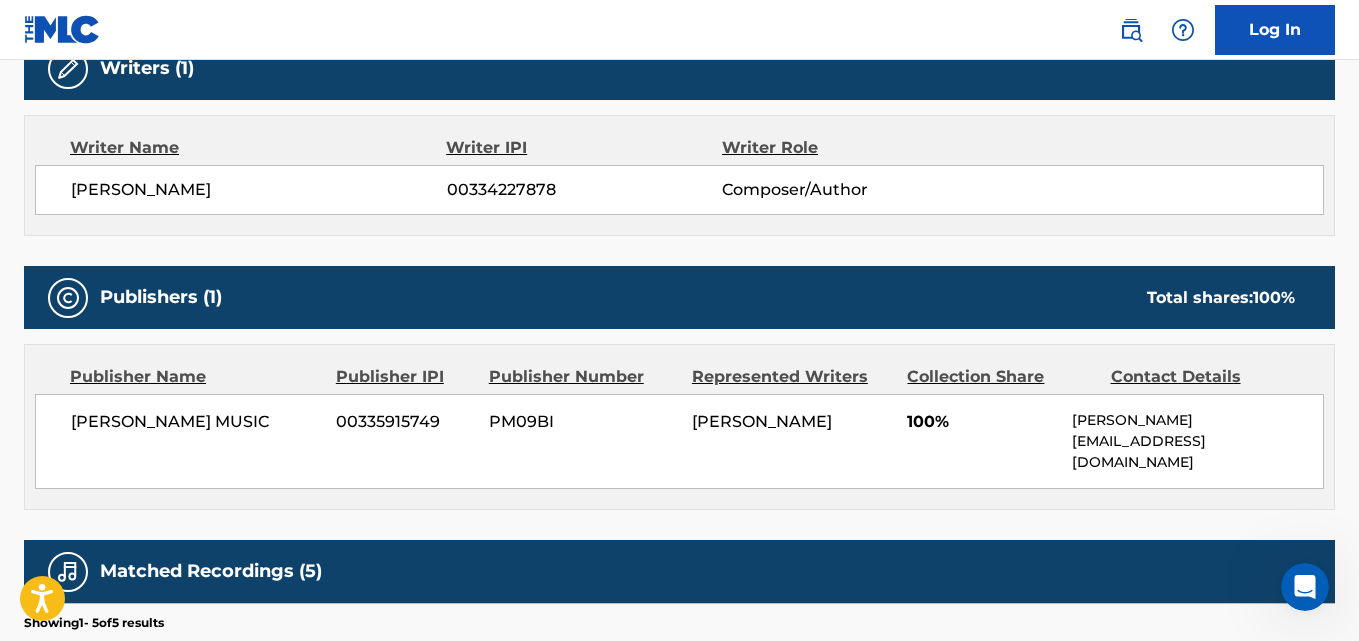 drag, startPoint x: 75, startPoint y: 419, endPoint x: 322, endPoint y: 418, distance: 247.00203 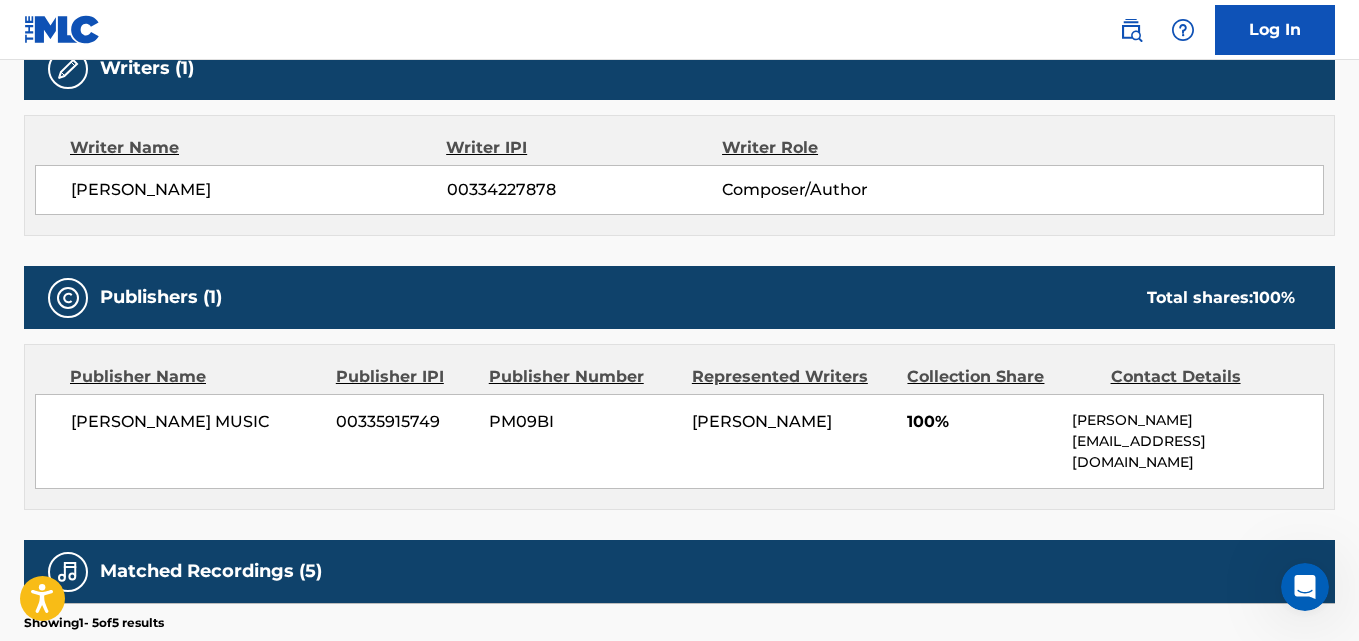 copy on "[PERSON_NAME] MUSIC" 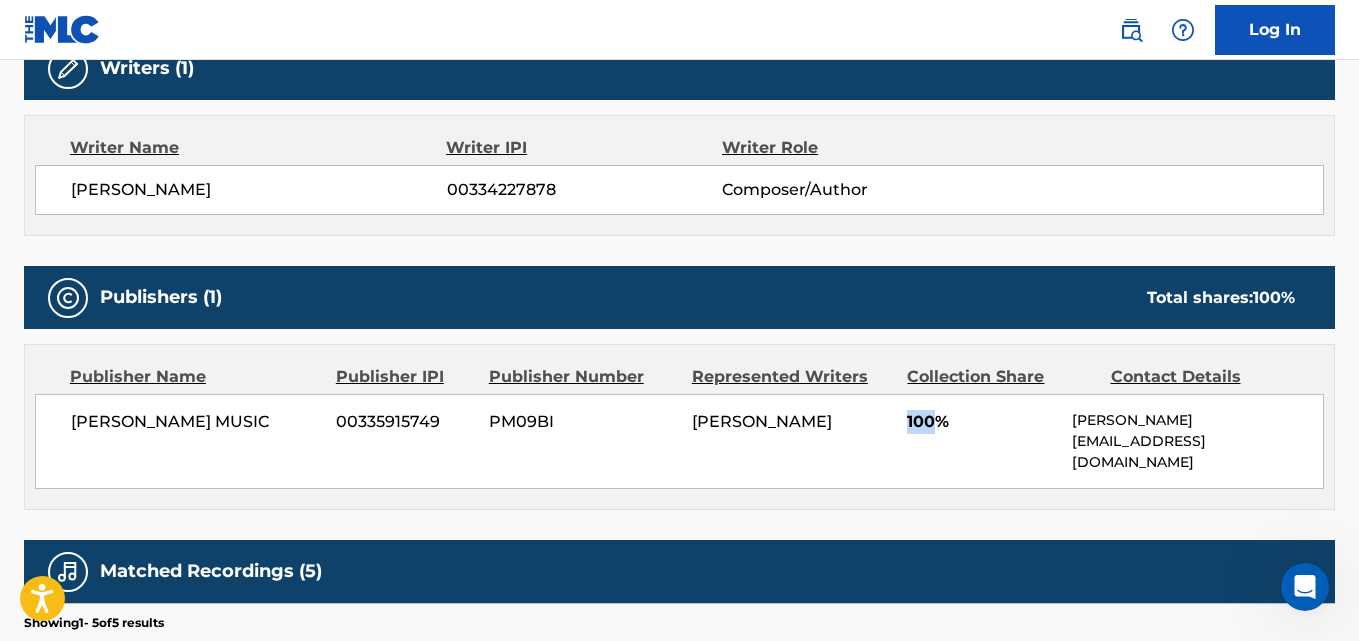 click on "100%" at bounding box center (982, 422) 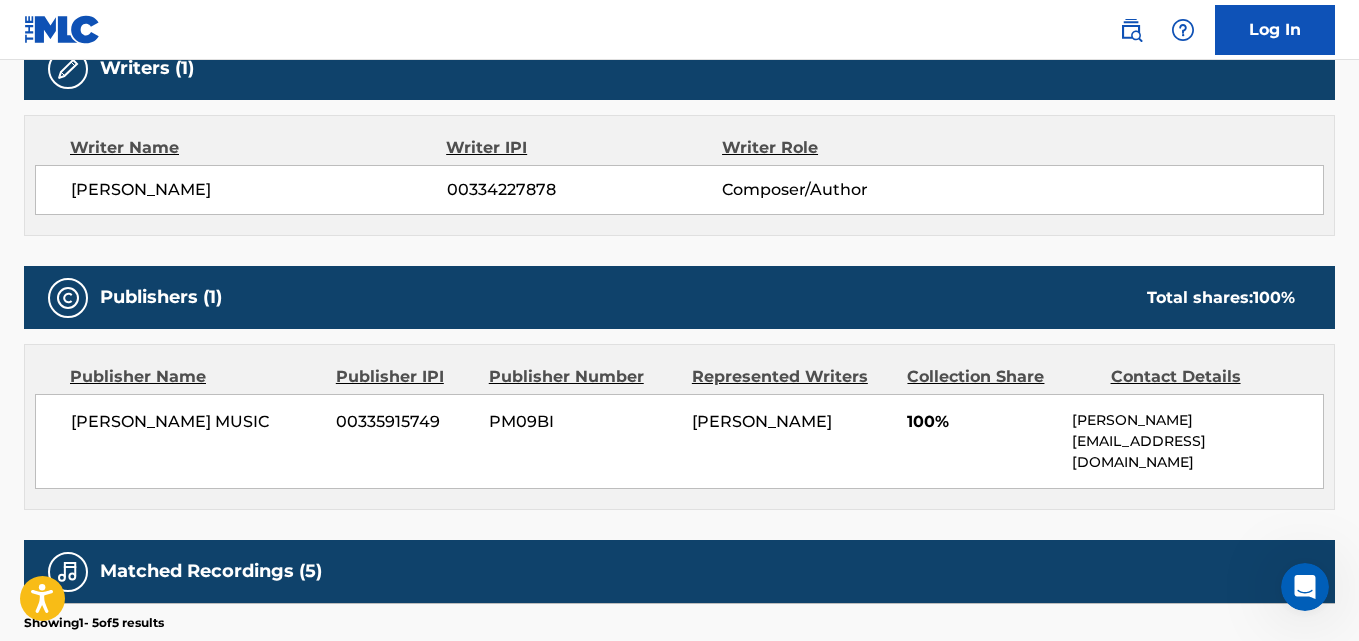 click on "Work Detail   Member Work Identifier -- MLC Song Code DB44ZO ISWC T9307362125 Duration --:-- Language English Alternative Titles No Alternative Titles Writers   (1) Writer Name Writer IPI Writer Role [PERSON_NAME] 00334227878 Composer/Author Publishers   (1) Total shares:  100 % Publisher Name Publisher IPI Publisher Number Represented Writers Collection Share Contact Details [PERSON_NAME] MUSIC 00335915749 PM09BI [PERSON_NAME] 100% [PERSON_NAME] [EMAIL_ADDRESS][DOMAIN_NAME] Total shares:  100 % Matched Recordings   (5) Showing  1  -   5  of  5   results   Recording Artist Recording Title ISRC DSP Label Duration MC MAGIC DANCER - INSTRUMENTAL (INSTRUMENTAL VERSION) USZXT0813887 Google, LLC NASTY BOY RECORDS 05:36 M.C. MAGIC DANCER - INSTRUMENTAL (INSTRUMENTAL VERSION) USZXT0813887 GTL  NASTYBOY RECORDS 04:37 MC MAGIC DANCER - INSTRUMENTAL USZXT0813887 Deezer S.A. -- 04:37 MC MAGIC DANCER INSTRUMENTAL USZXT0813887 Audiomack Inc. -- 04:37 MC MAGIC DANCER [INSTRUMENTAL VERSION] USZXT0813887 LiveXLive --" at bounding box center [679, 311] 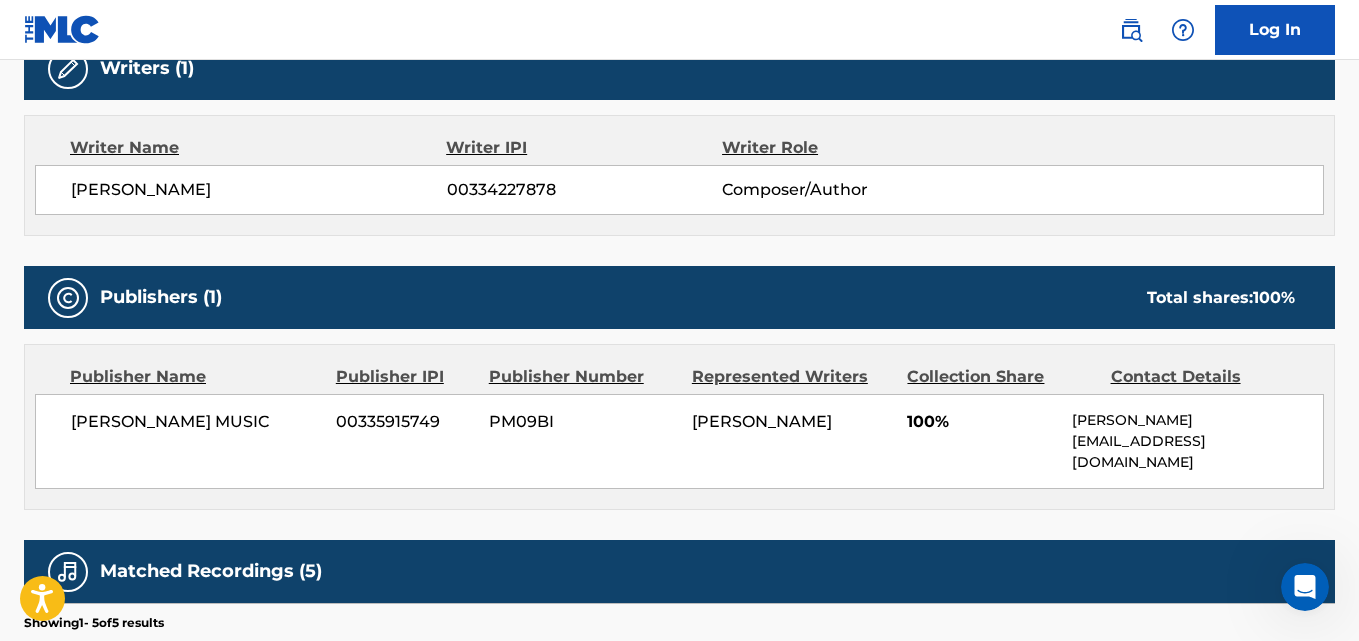 scroll, scrollTop: 0, scrollLeft: 0, axis: both 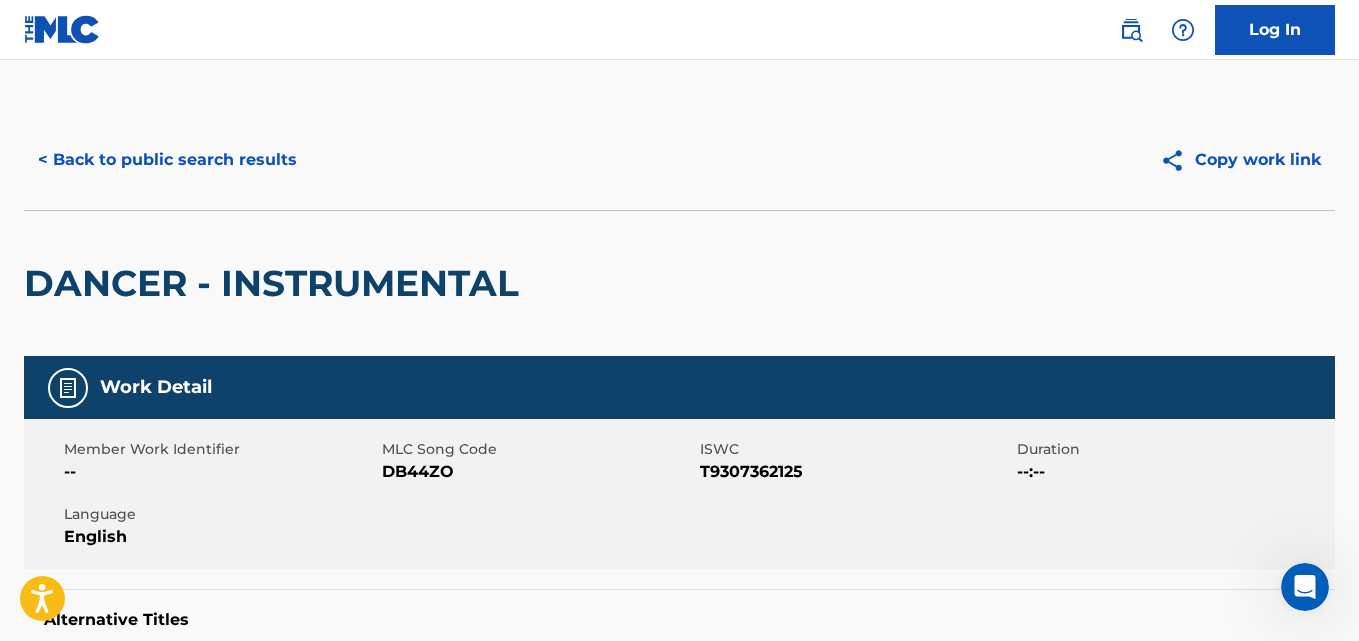 click on "< Back to public search results" at bounding box center (167, 160) 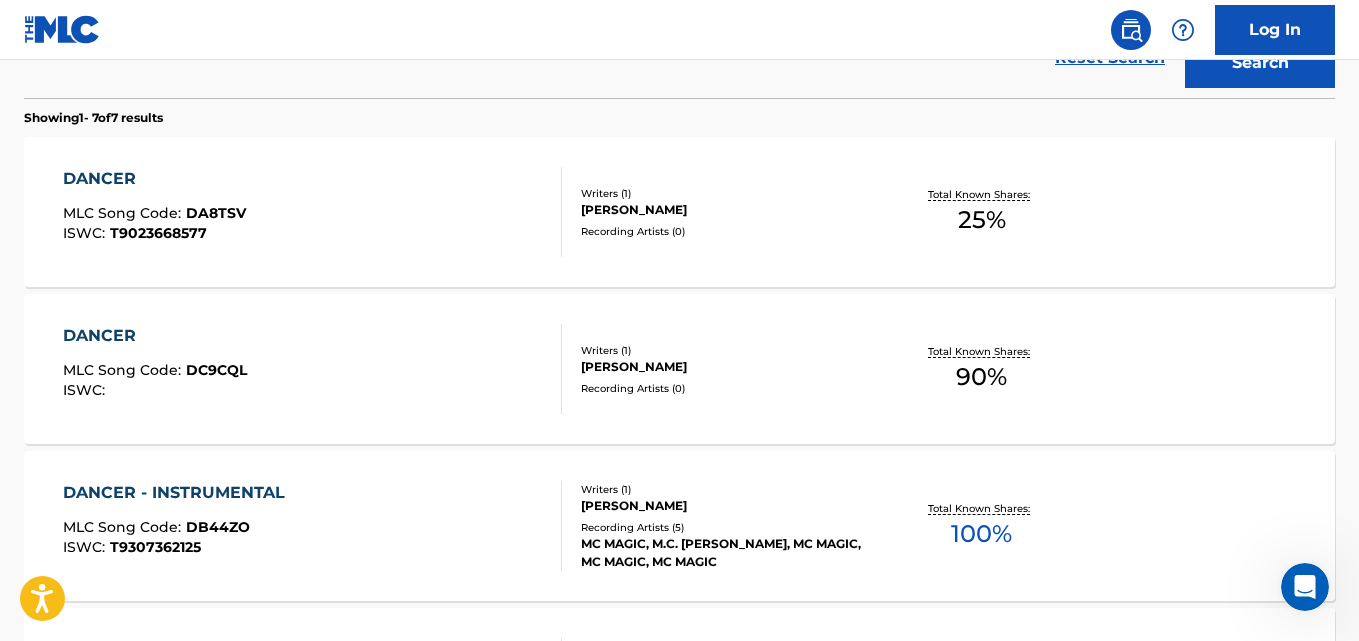 scroll, scrollTop: 226, scrollLeft: 0, axis: vertical 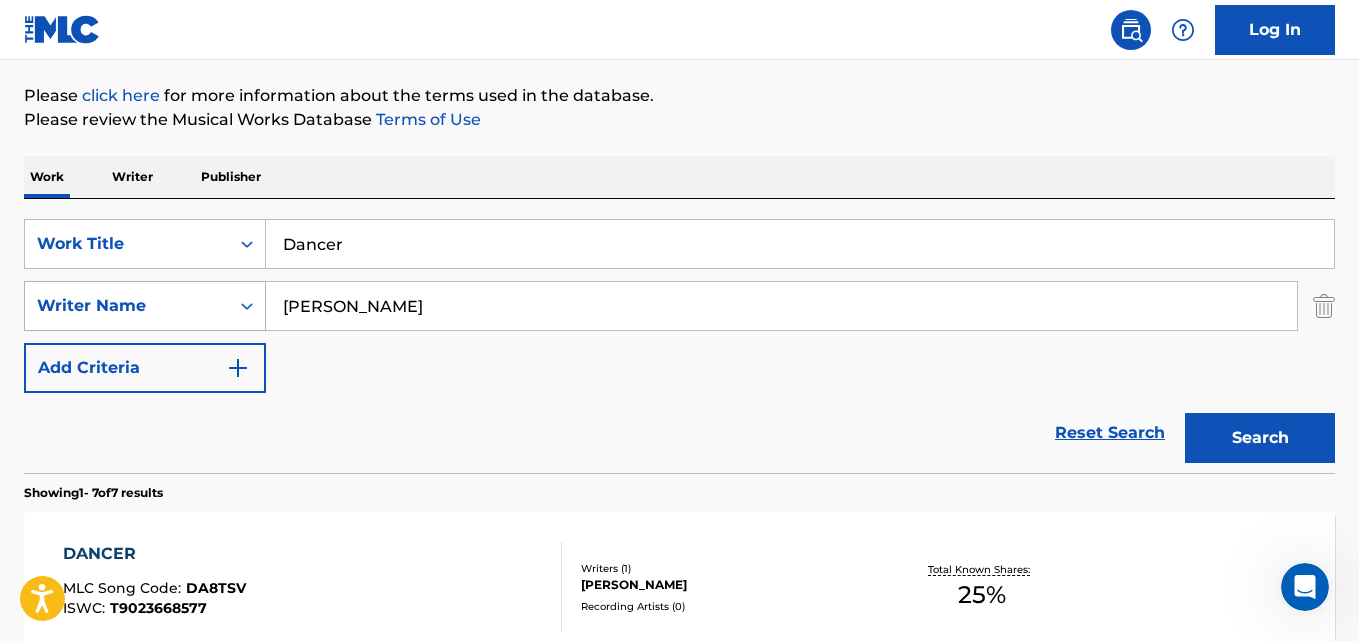drag, startPoint x: 448, startPoint y: 244, endPoint x: 114, endPoint y: 308, distance: 340.07648 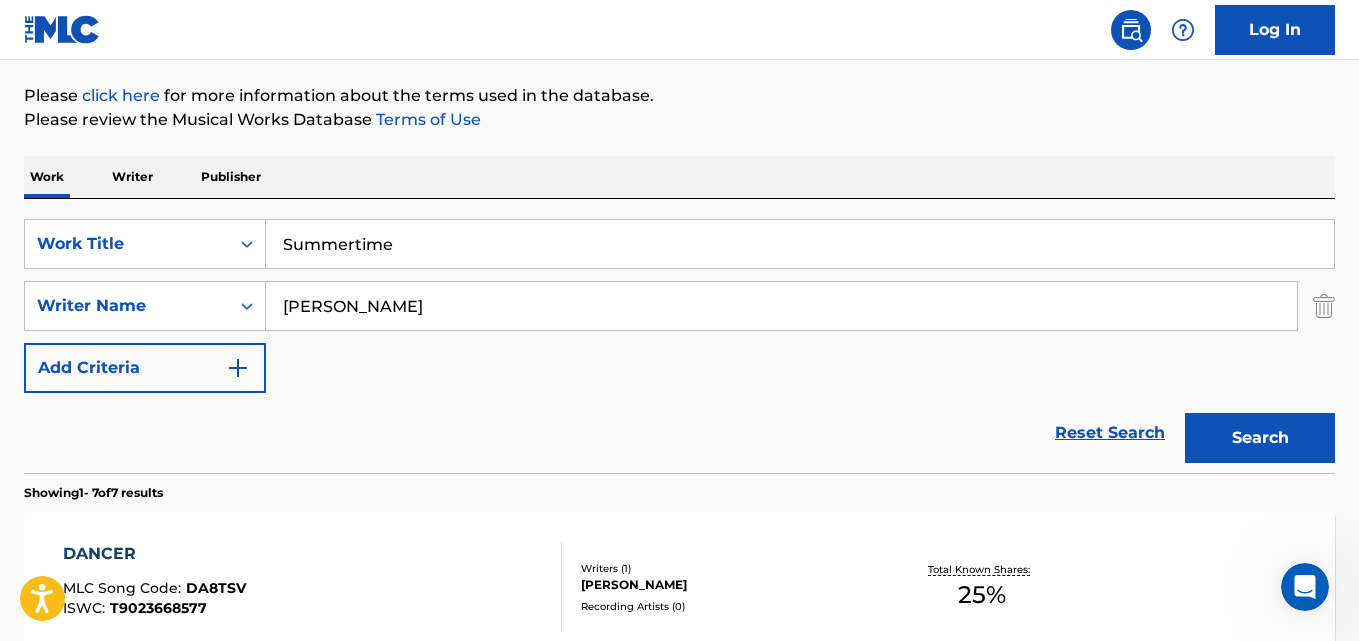 type on "Summertime" 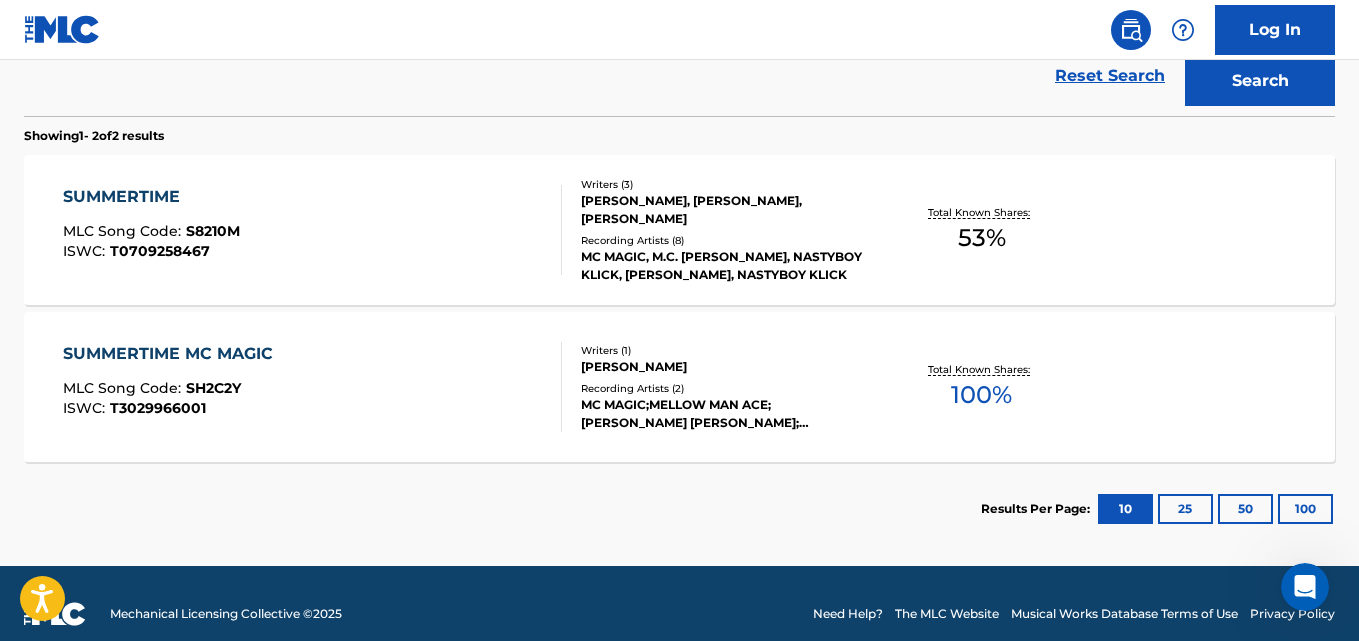 scroll, scrollTop: 604, scrollLeft: 0, axis: vertical 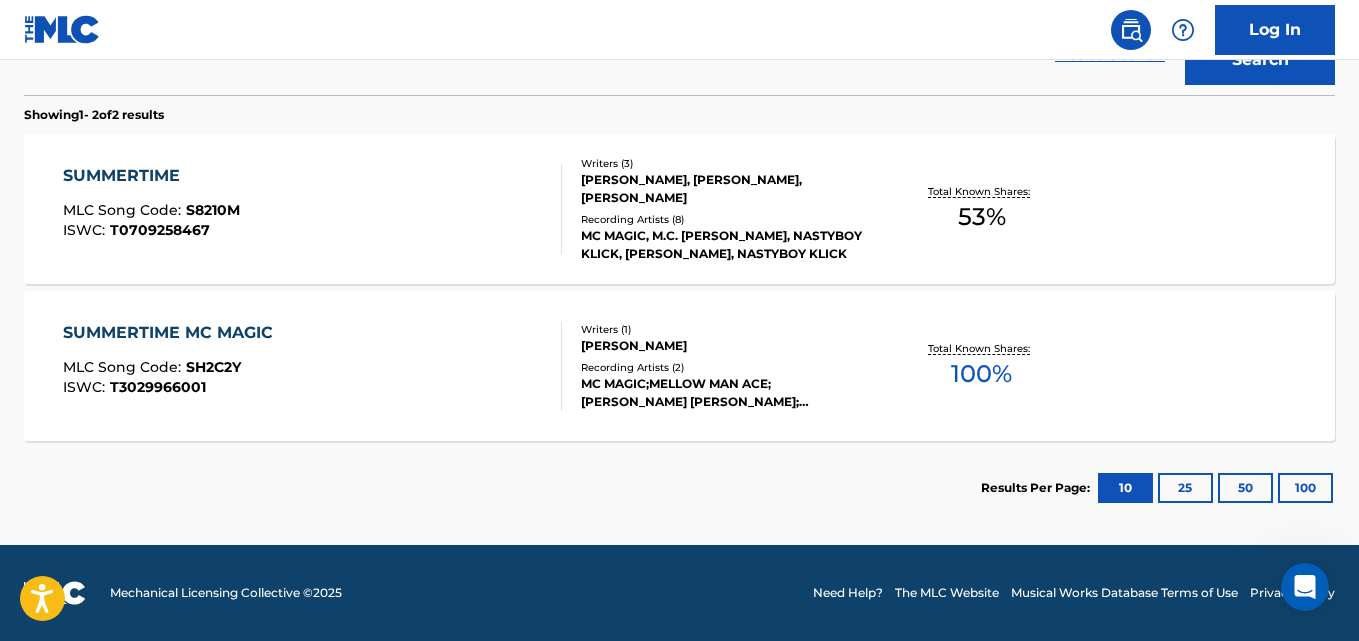 click on "SUMMERTIME" at bounding box center [151, 176] 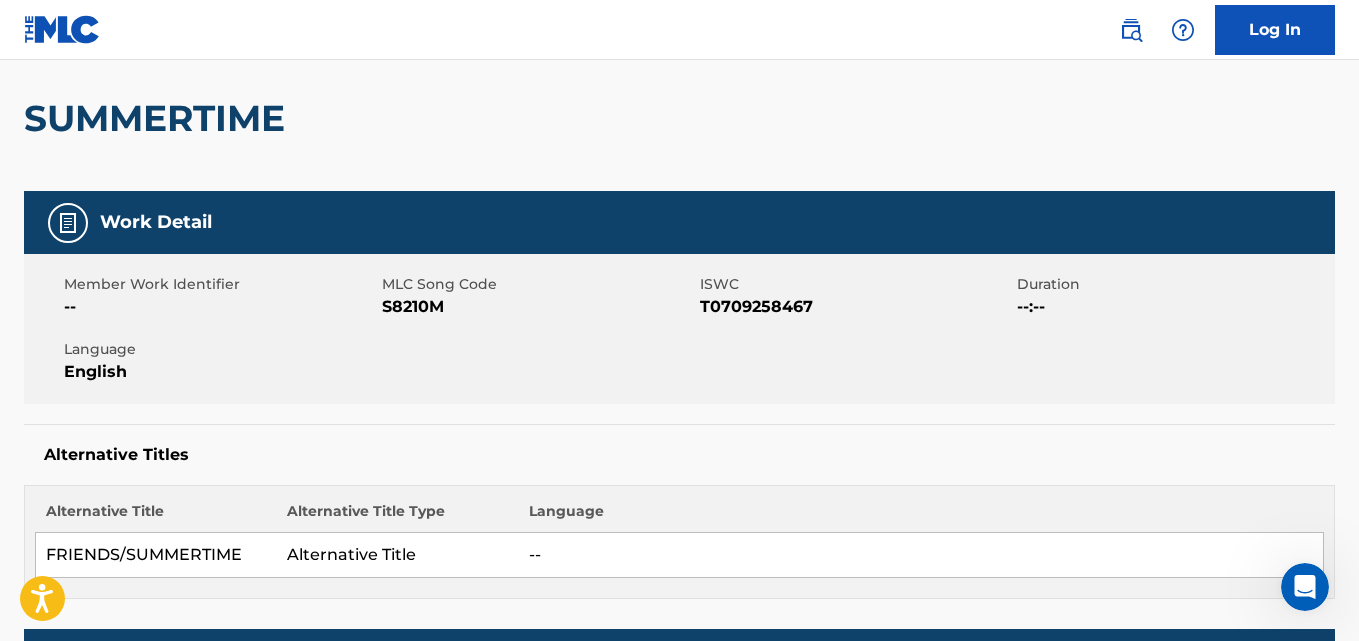 scroll, scrollTop: 0, scrollLeft: 0, axis: both 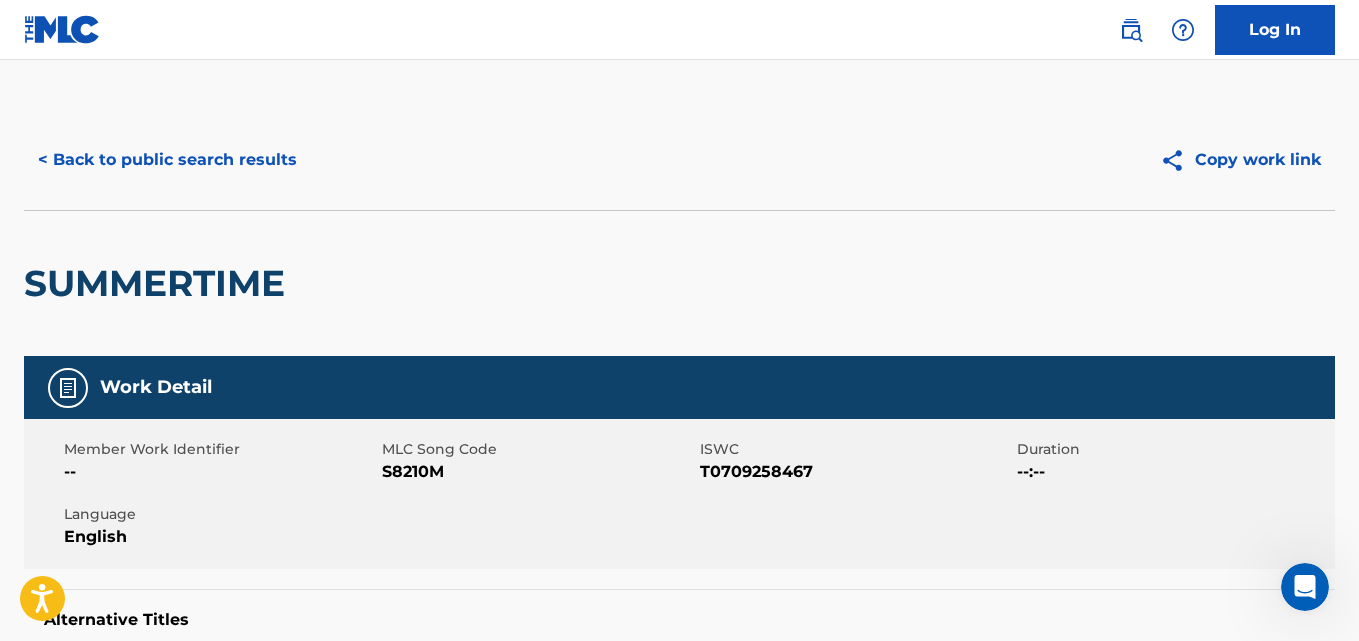 click on "< Back to public search results Copy work link" at bounding box center [679, 160] 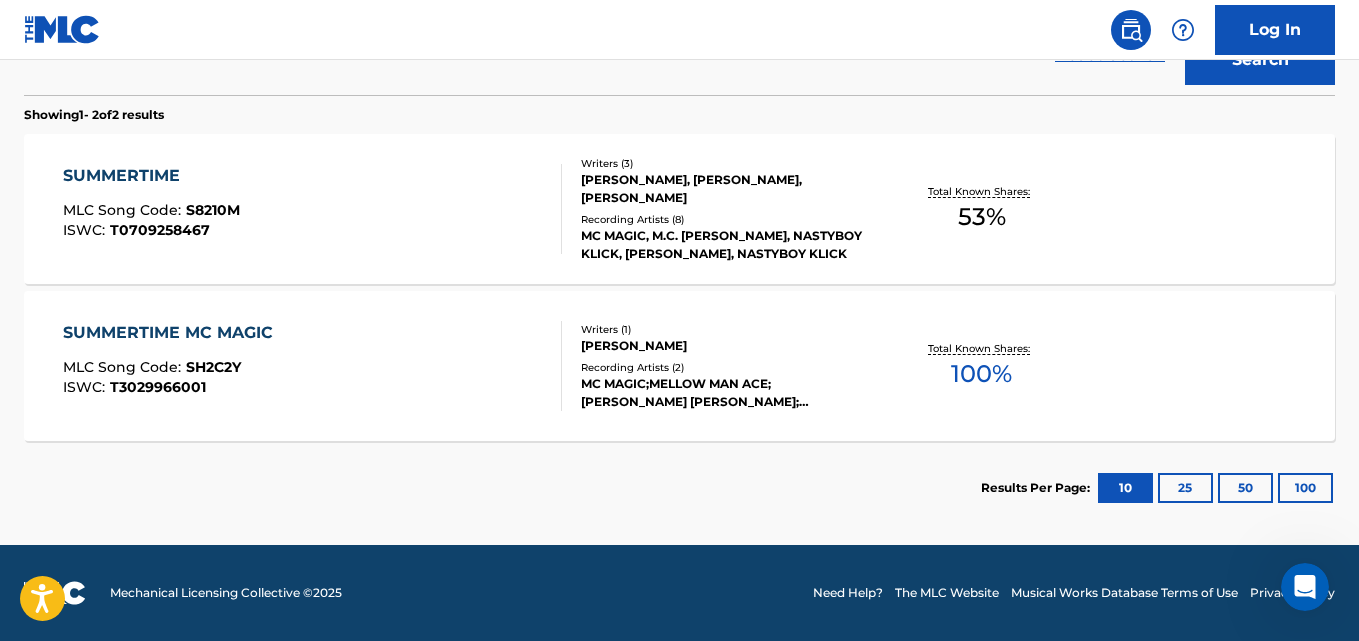 click on "SUMMERTIME MC MAGIC MLC Song Code : SH2C2Y ISWC : T3029966001 Writers ( 1 ) [PERSON_NAME] Recording Artists ( 2 ) MC MAGIC;MELLOW MAN ACE;[PERSON_NAME] [PERSON_NAME];[PERSON_NAME];[PERSON_NAME], MELLOW MAN ACE Total Known Shares: 100 %" at bounding box center (679, 366) 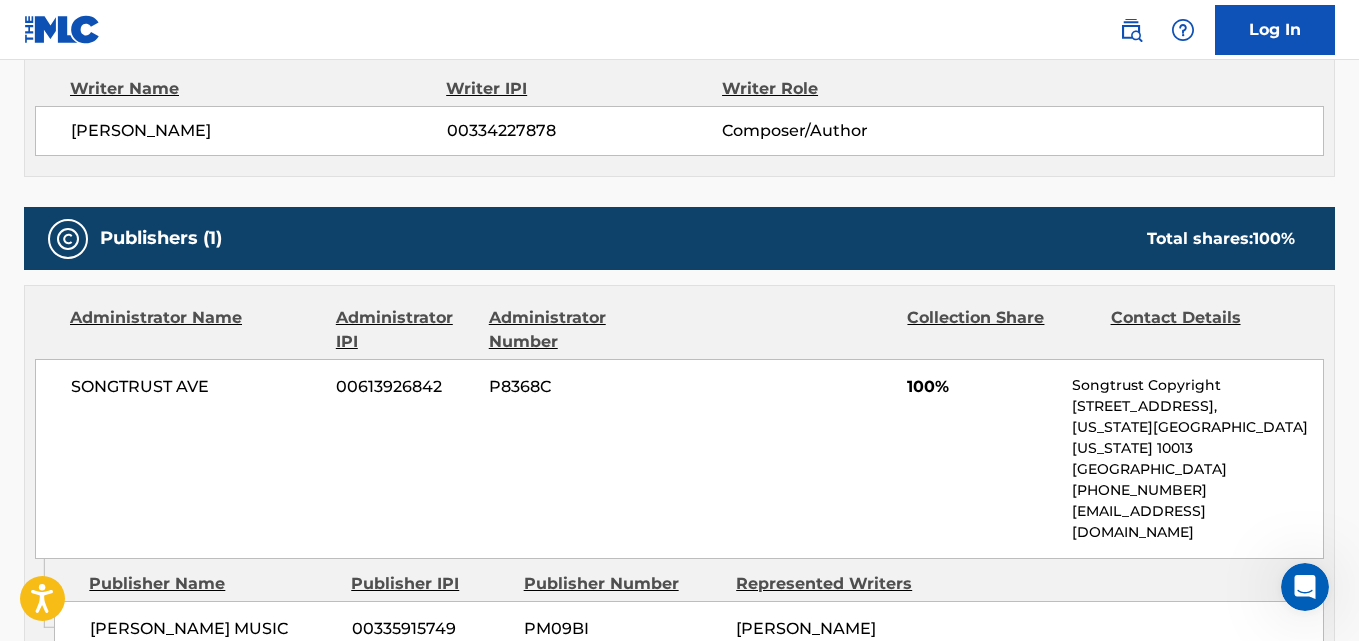 scroll, scrollTop: 659, scrollLeft: 0, axis: vertical 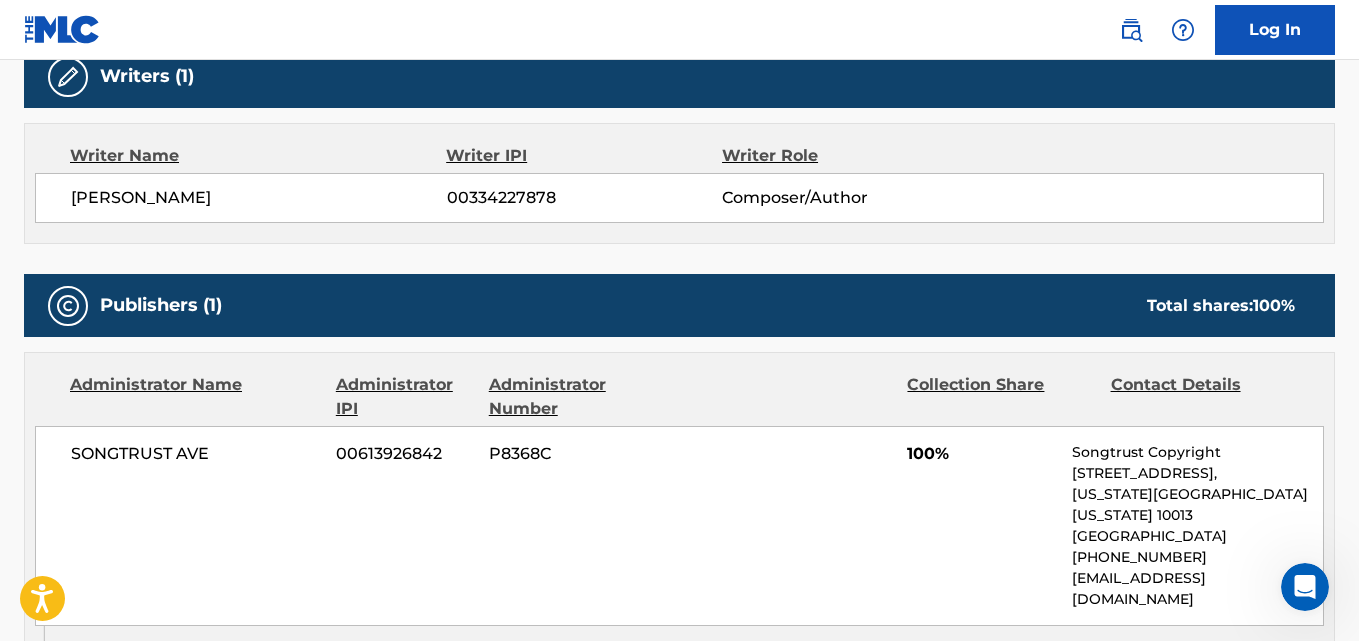 click on "[PERSON_NAME] 00334227878 Composer/Author" at bounding box center [679, 198] 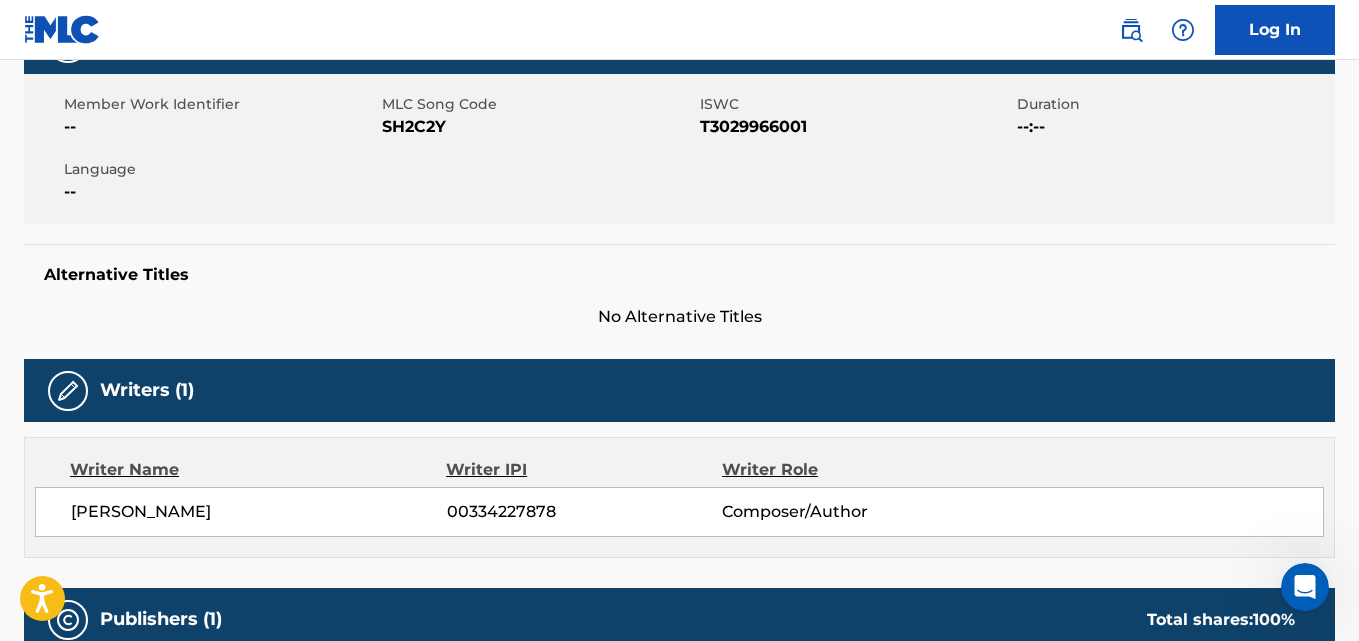 scroll, scrollTop: 0, scrollLeft: 0, axis: both 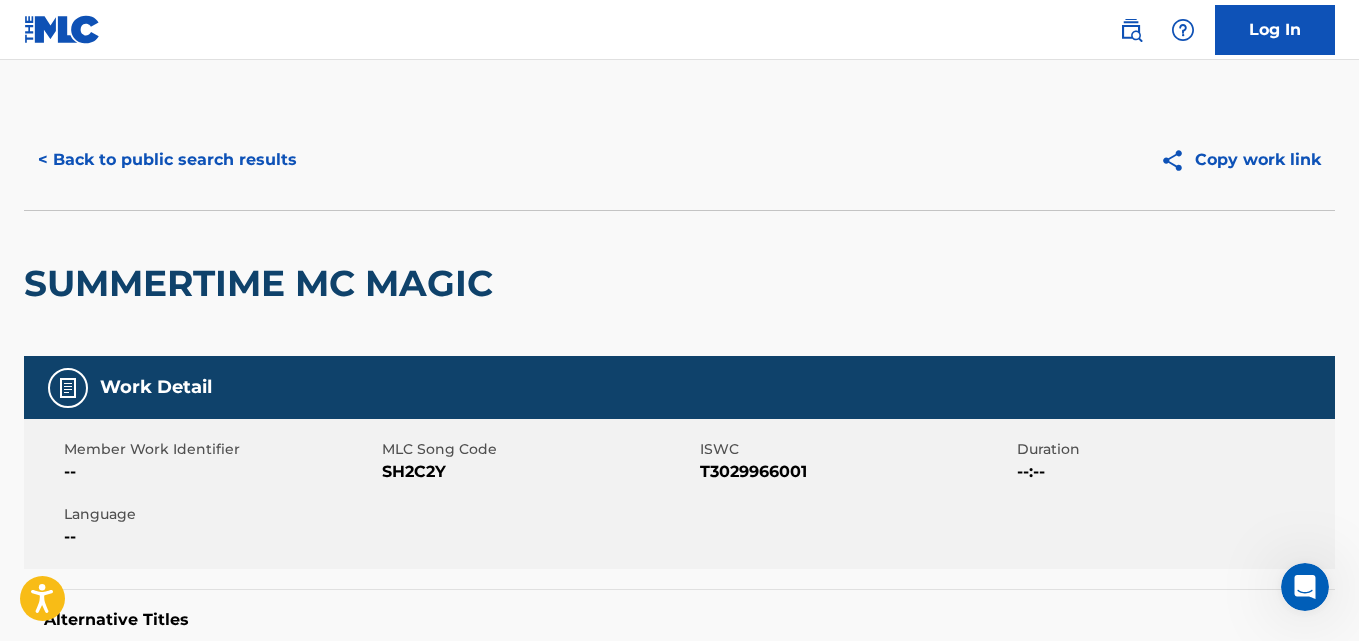 click on "< Back to public search results" at bounding box center (167, 160) 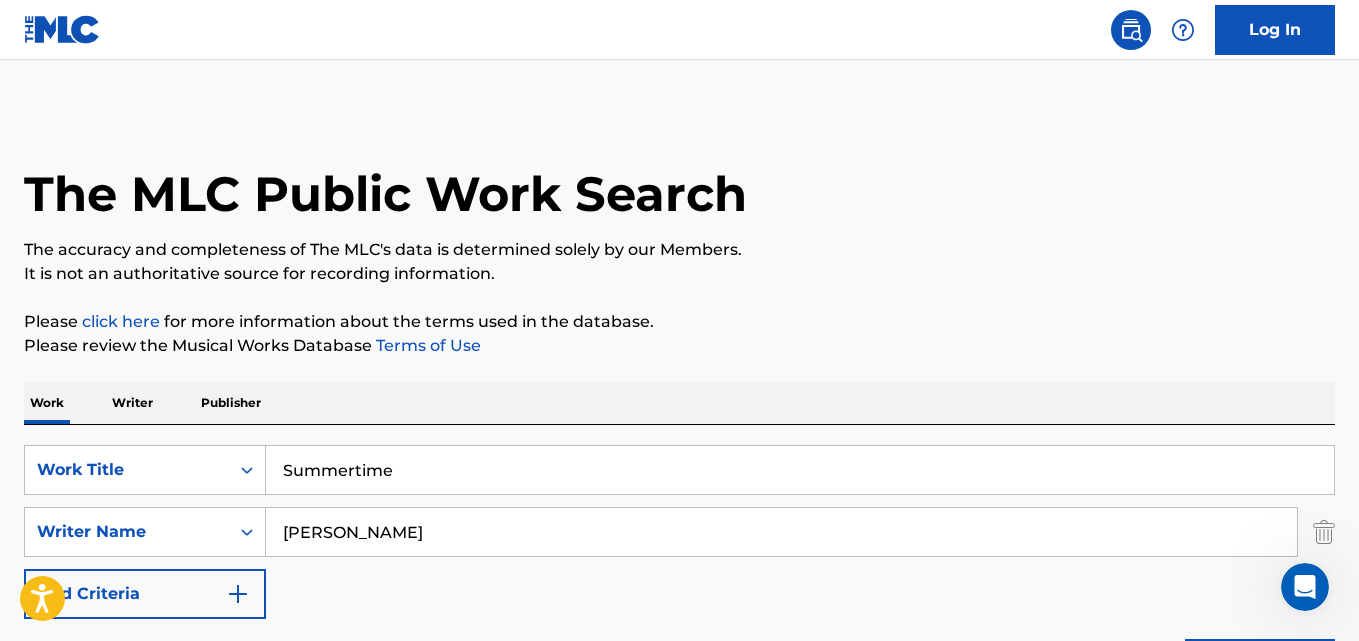 scroll, scrollTop: 604, scrollLeft: 0, axis: vertical 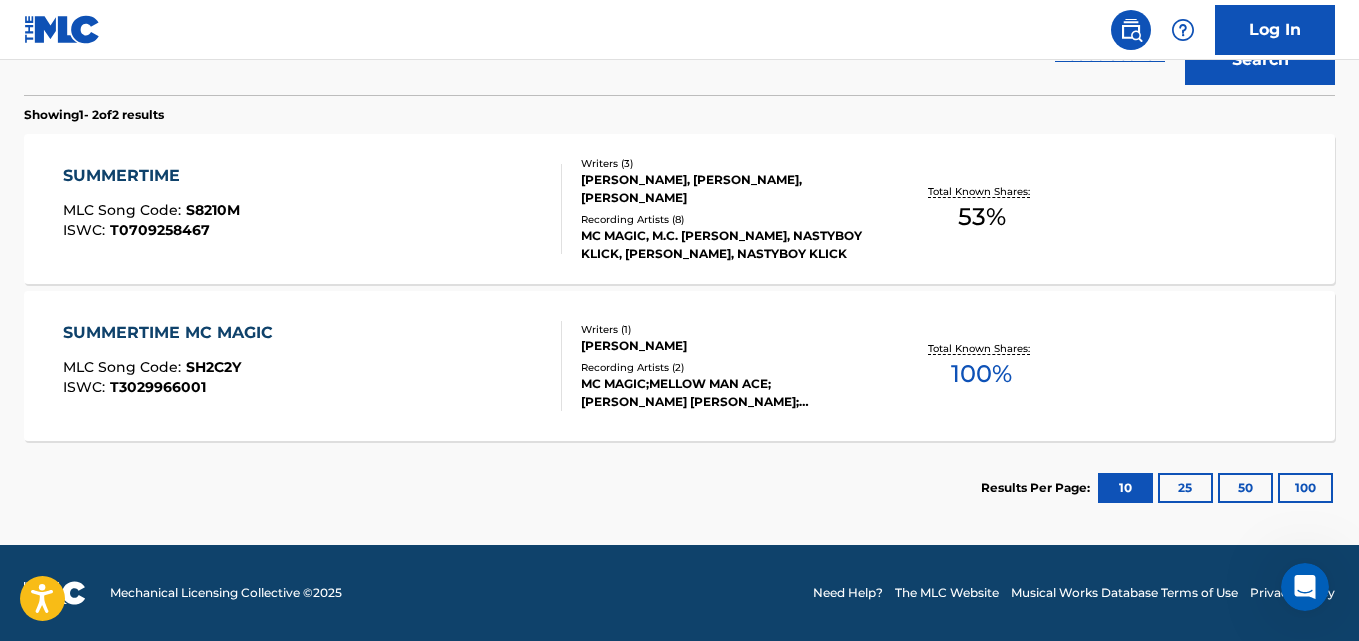 click on "SUMMERTIME MLC Song Code : S8210M ISWC : T0709258467 Writers ( 3 ) [PERSON_NAME], [PERSON_NAME], [PERSON_NAME] Recording Artists ( 8 ) MC MAGIC, M.C. [PERSON_NAME], NASTYBOY [PERSON_NAME], [PERSON_NAME], NASTYBOY KLICK Total Known Shares: 53 %" at bounding box center (679, 209) 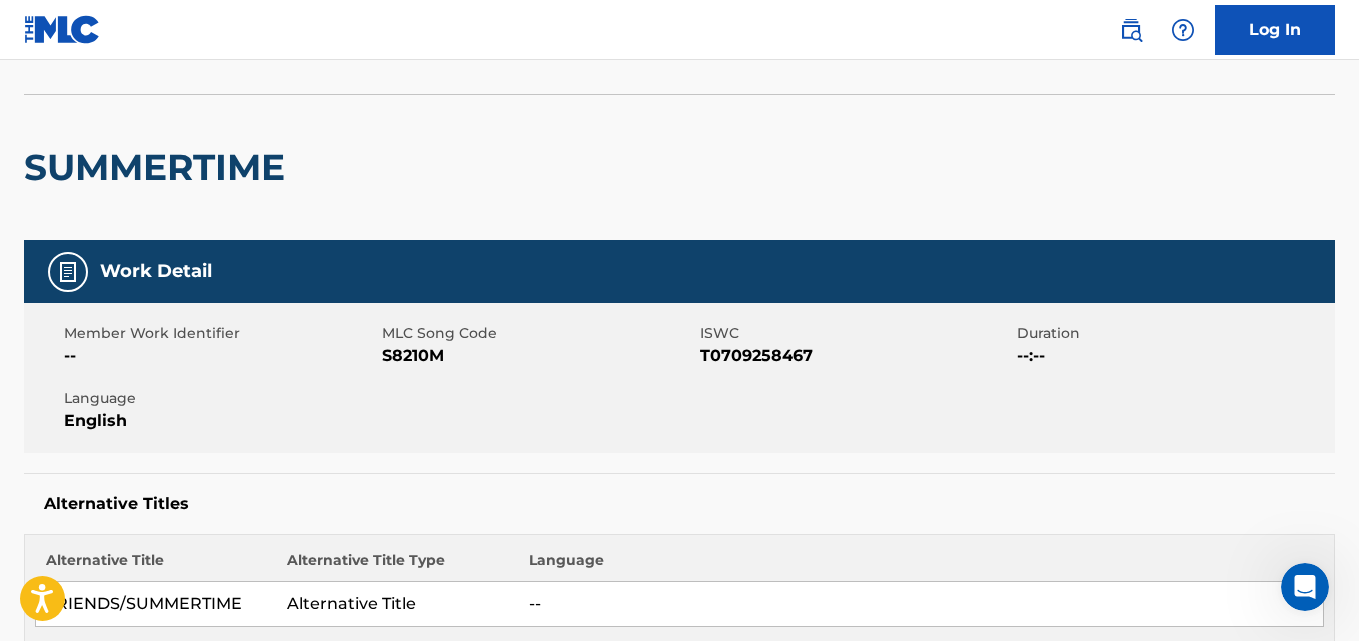 scroll, scrollTop: 0, scrollLeft: 0, axis: both 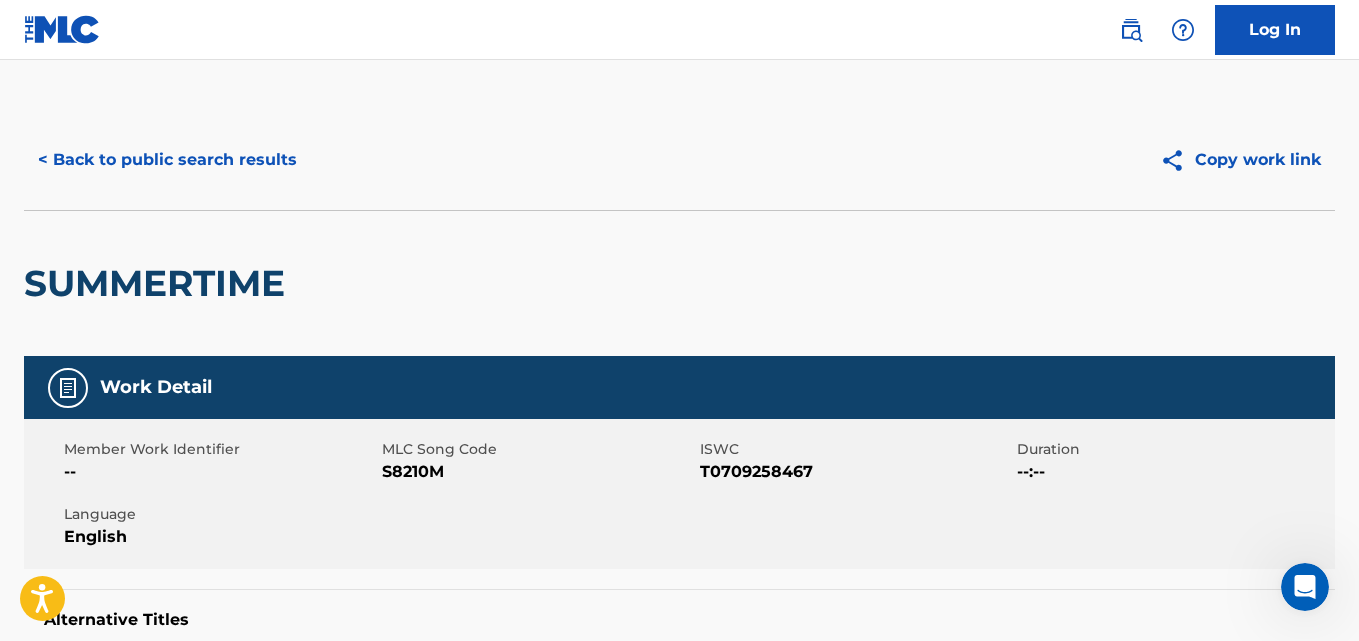 click on "< Back to public search results" at bounding box center [167, 160] 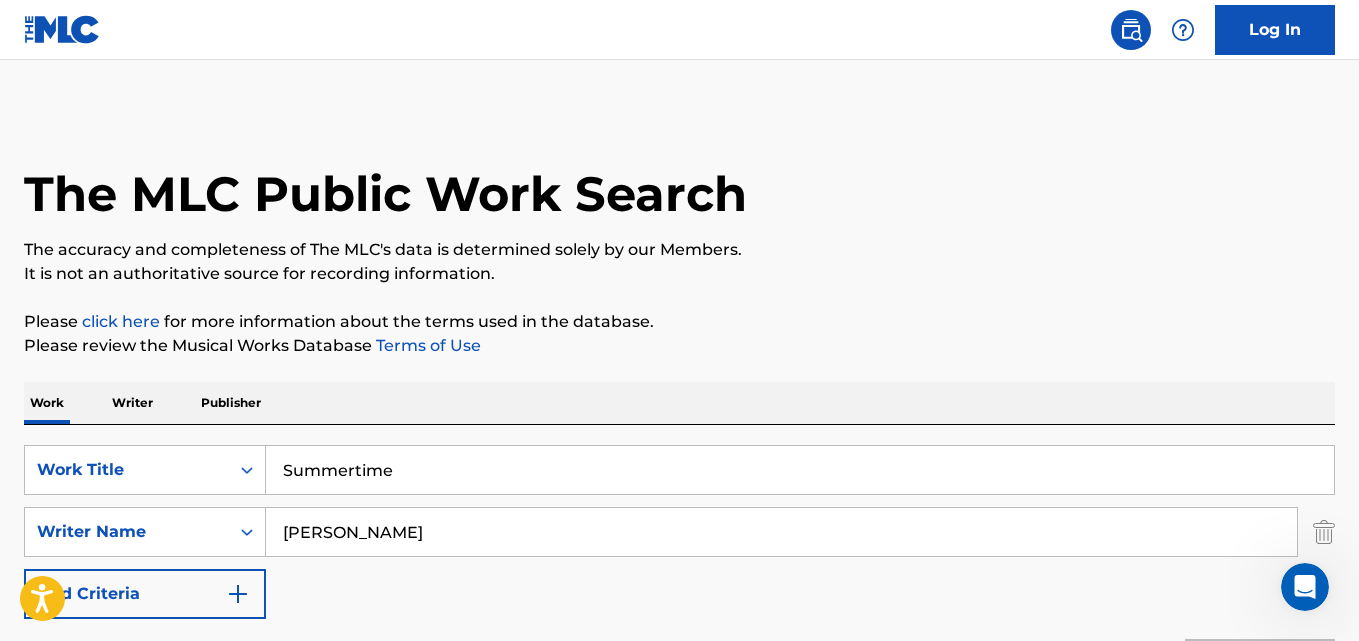 scroll, scrollTop: 604, scrollLeft: 0, axis: vertical 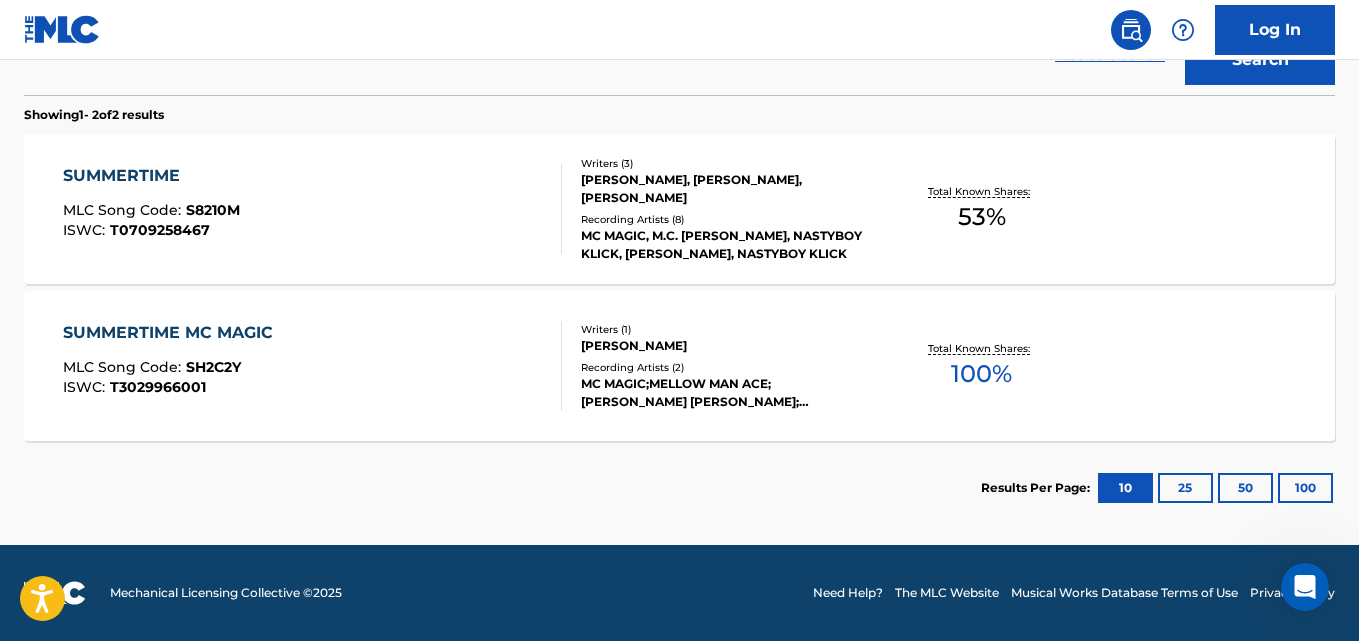 click on "SUMMERTIME MC MAGIC" at bounding box center (173, 333) 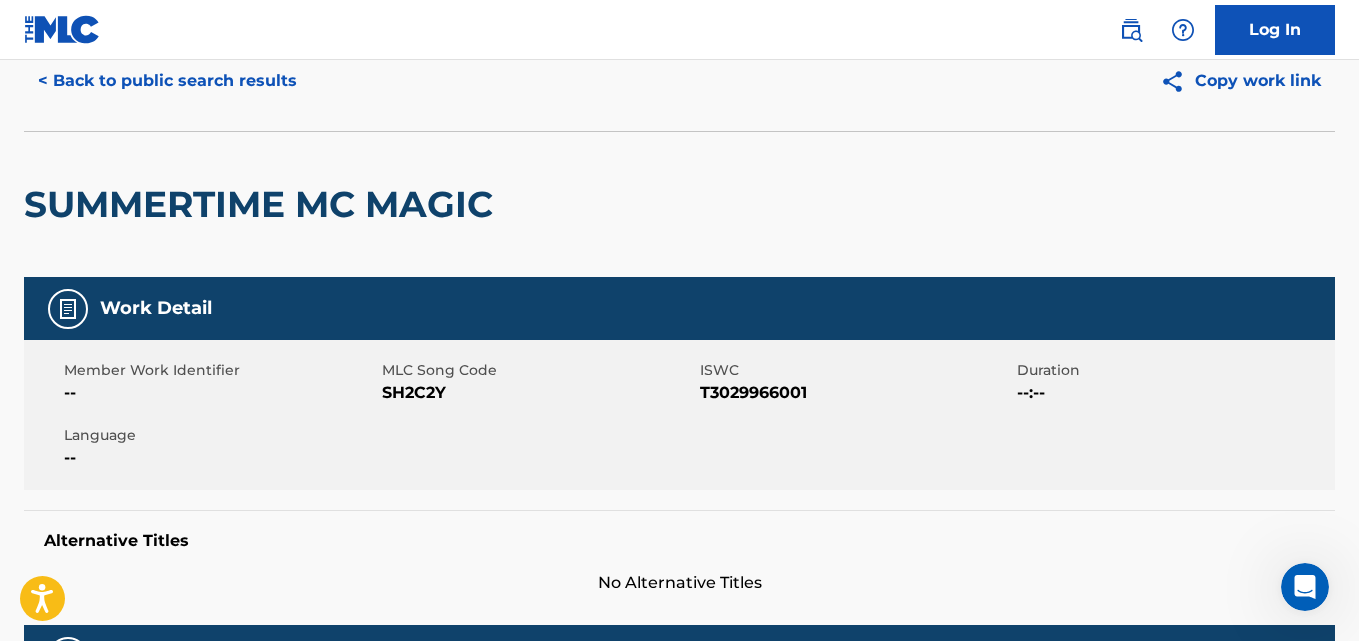 scroll, scrollTop: 0, scrollLeft: 0, axis: both 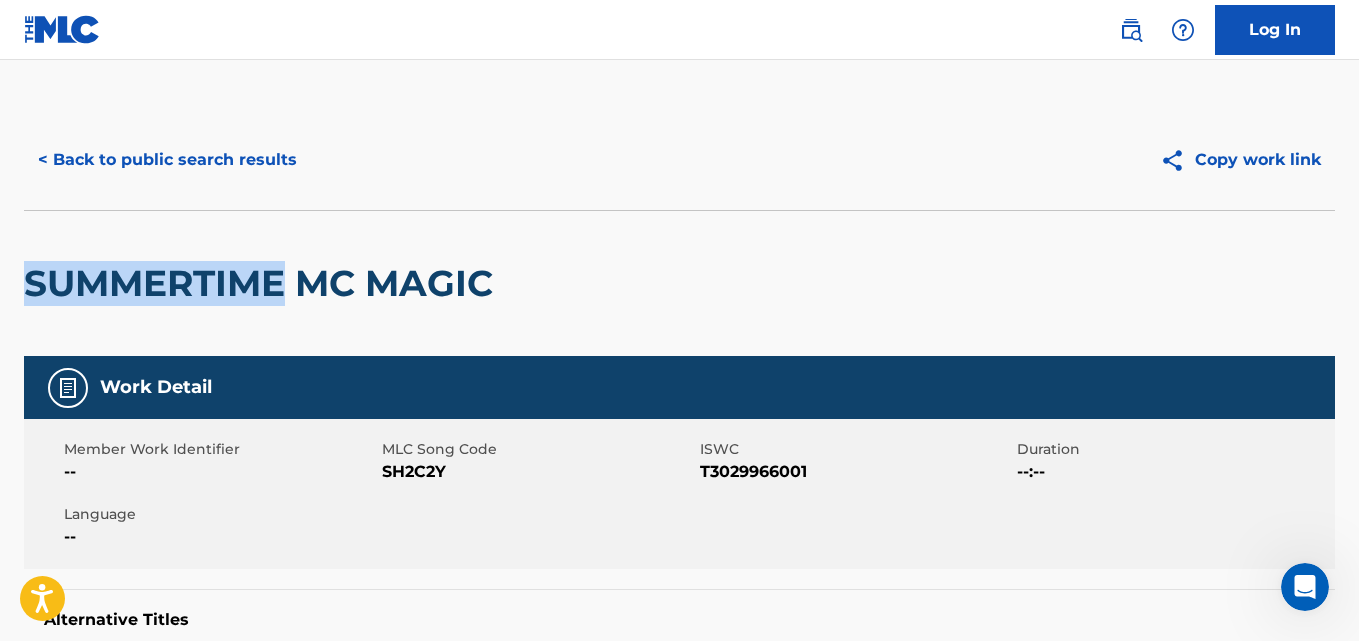 drag, startPoint x: 29, startPoint y: 290, endPoint x: 288, endPoint y: 289, distance: 259.00192 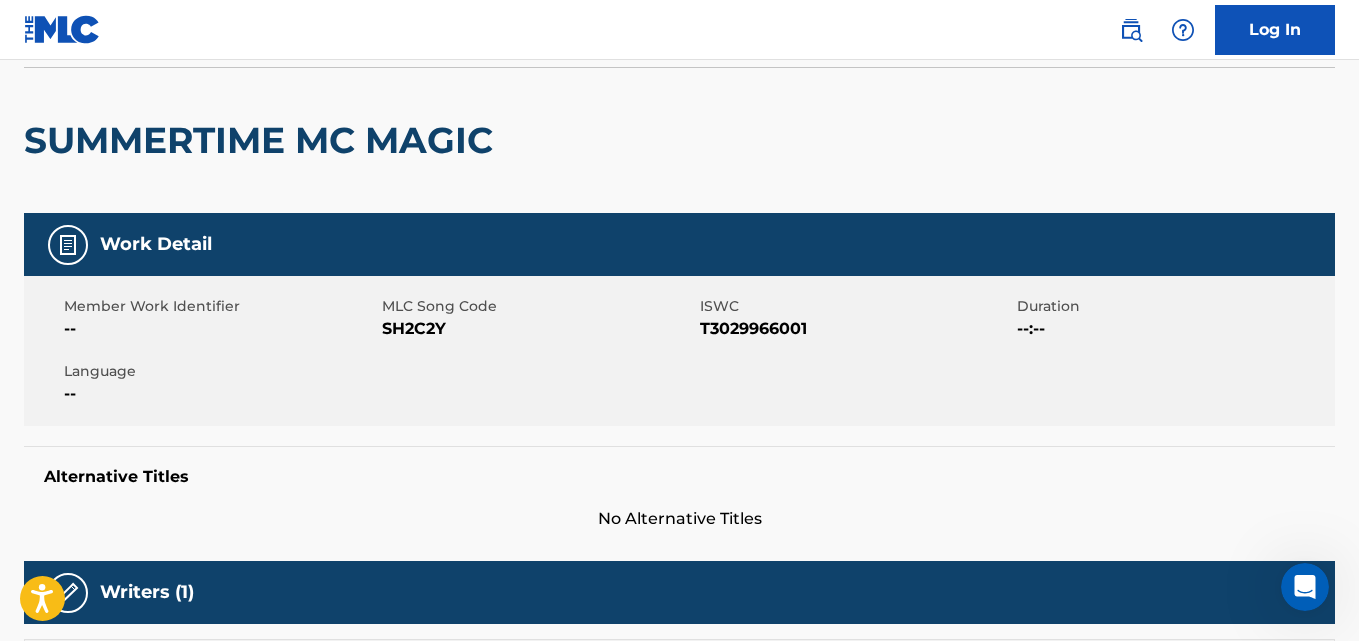 scroll, scrollTop: 0, scrollLeft: 0, axis: both 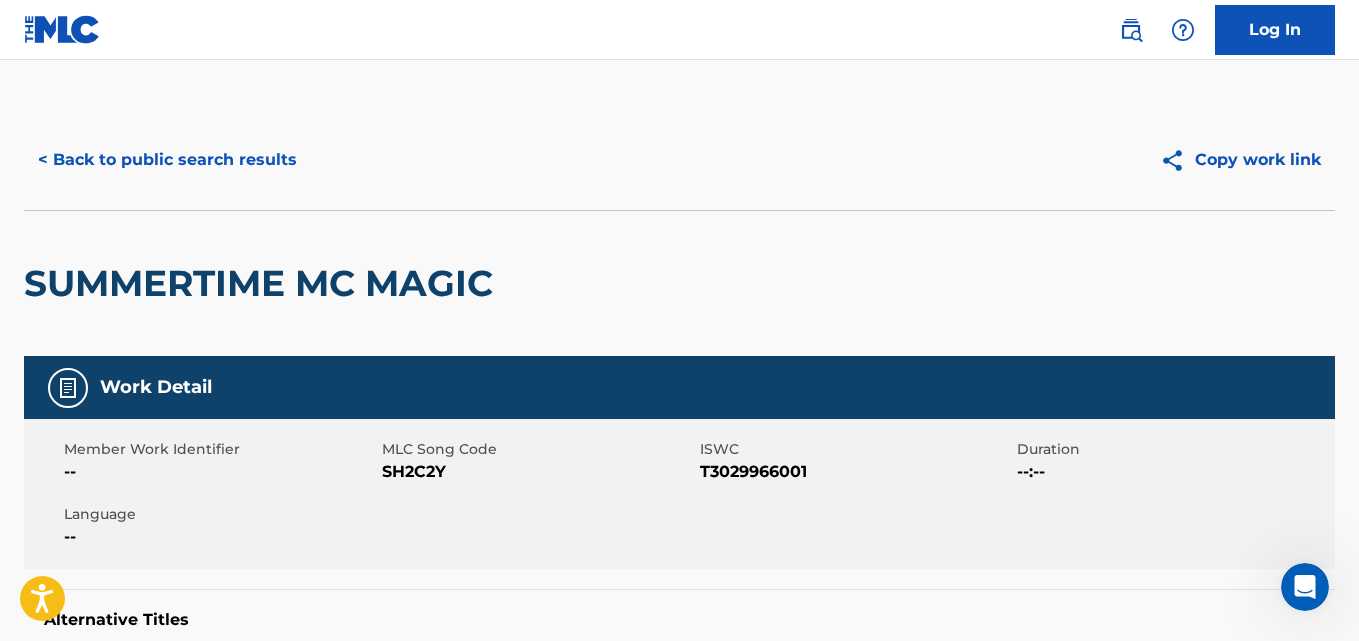 click on "< Back to public search results" at bounding box center [167, 160] 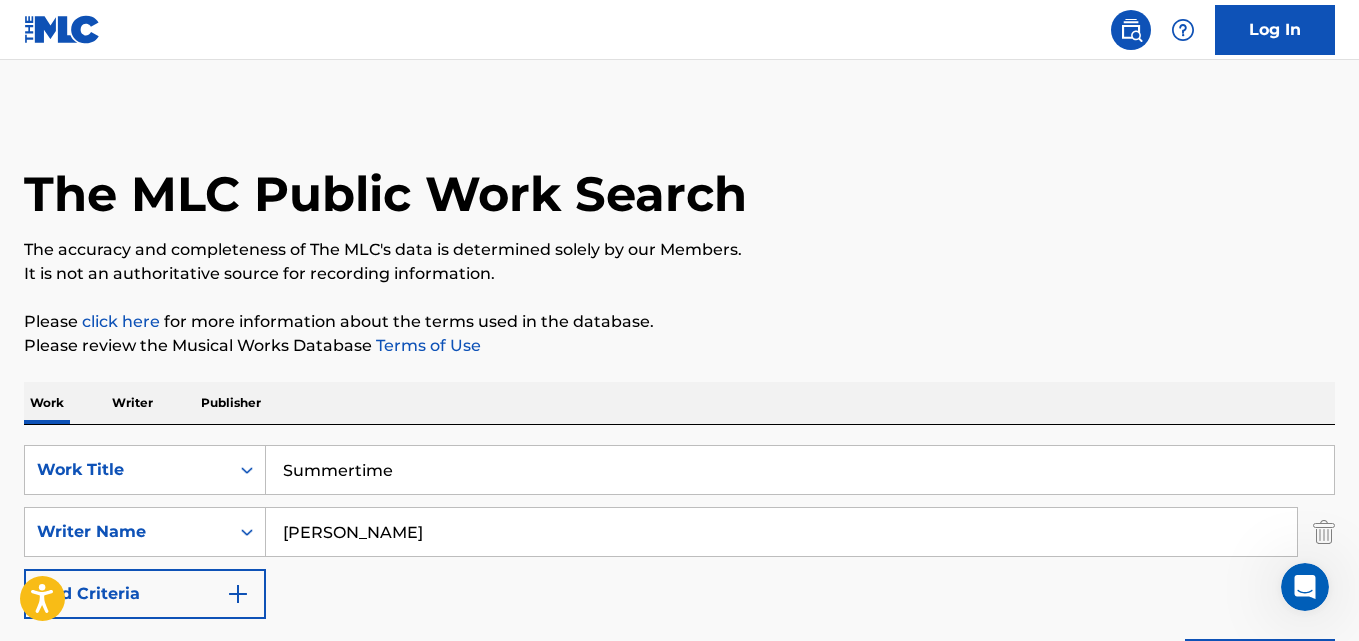 scroll, scrollTop: 604, scrollLeft: 0, axis: vertical 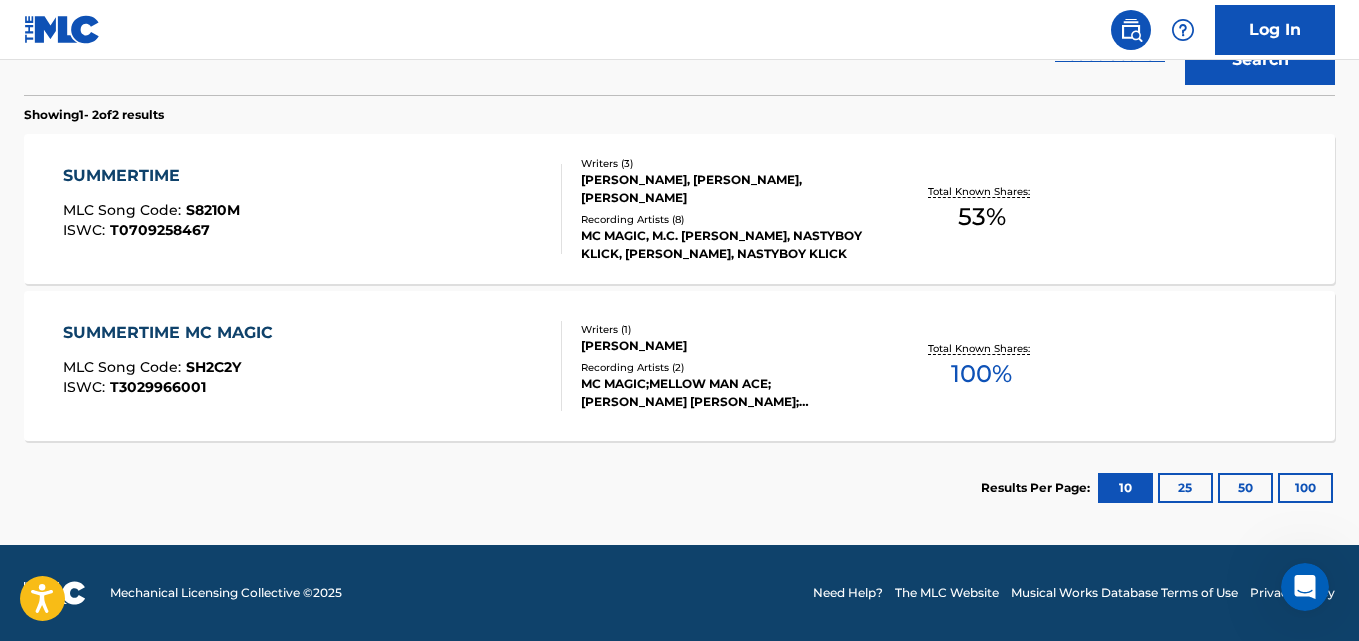 click on "SUMMERTIME" at bounding box center (151, 176) 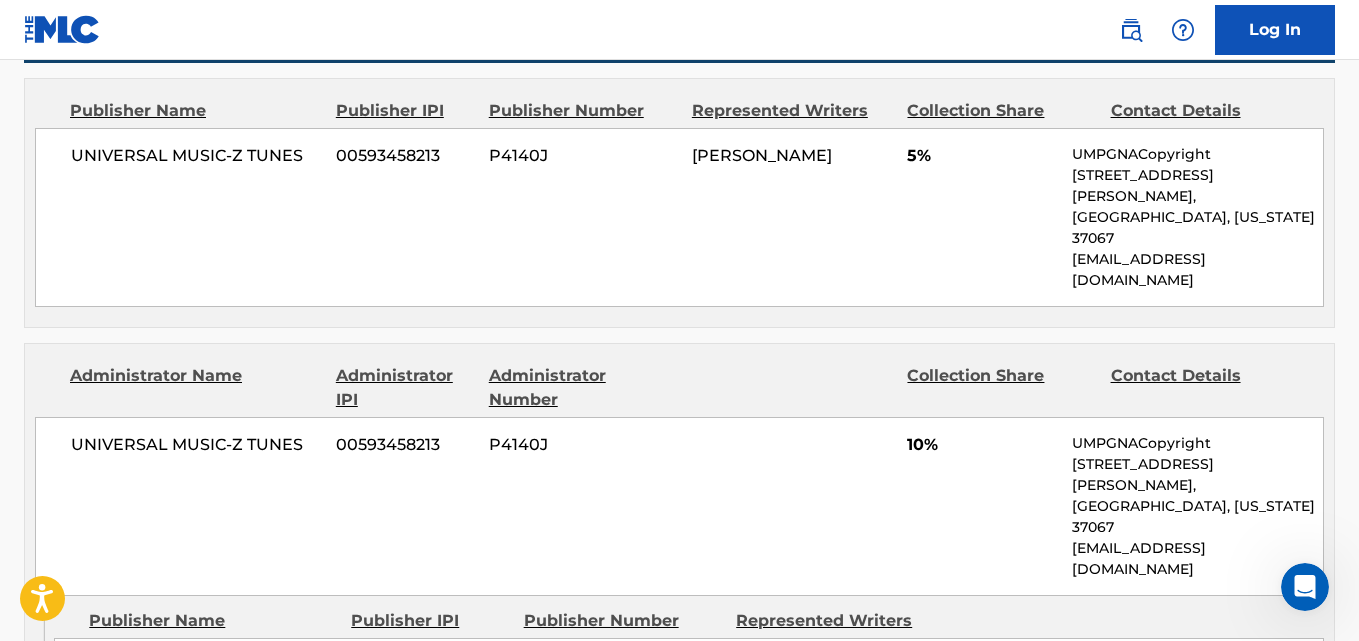 scroll, scrollTop: 1000, scrollLeft: 0, axis: vertical 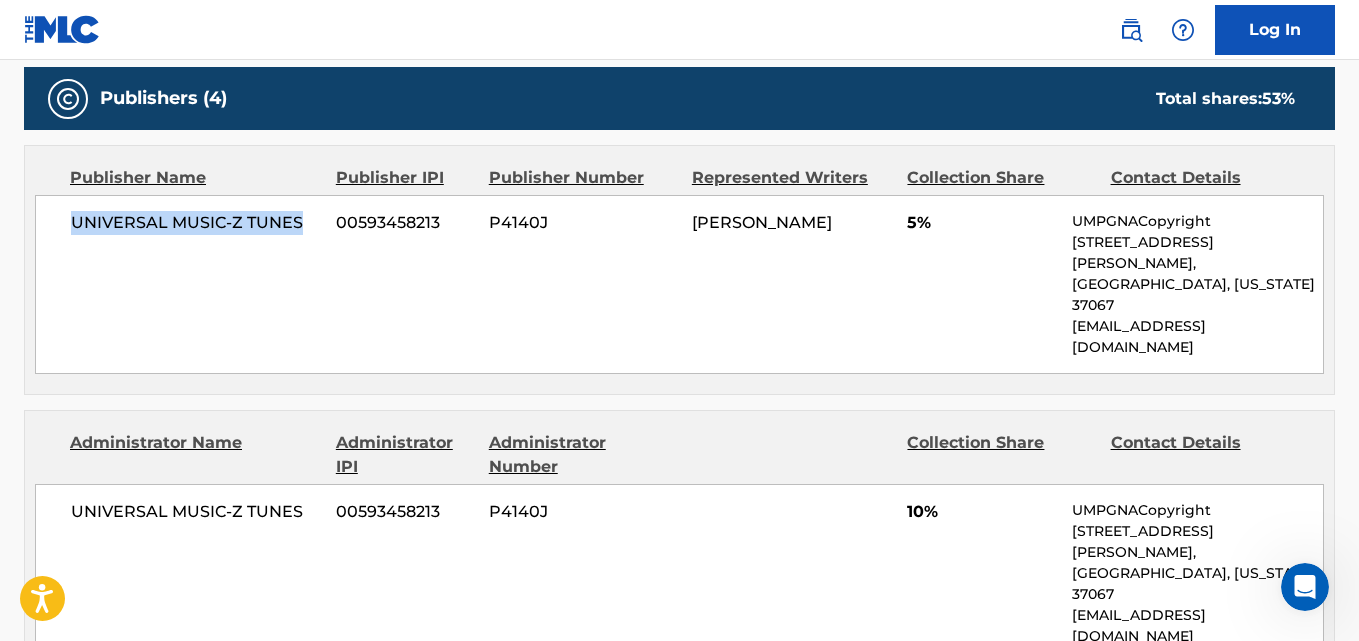 drag, startPoint x: 68, startPoint y: 233, endPoint x: 311, endPoint y: 232, distance: 243.00206 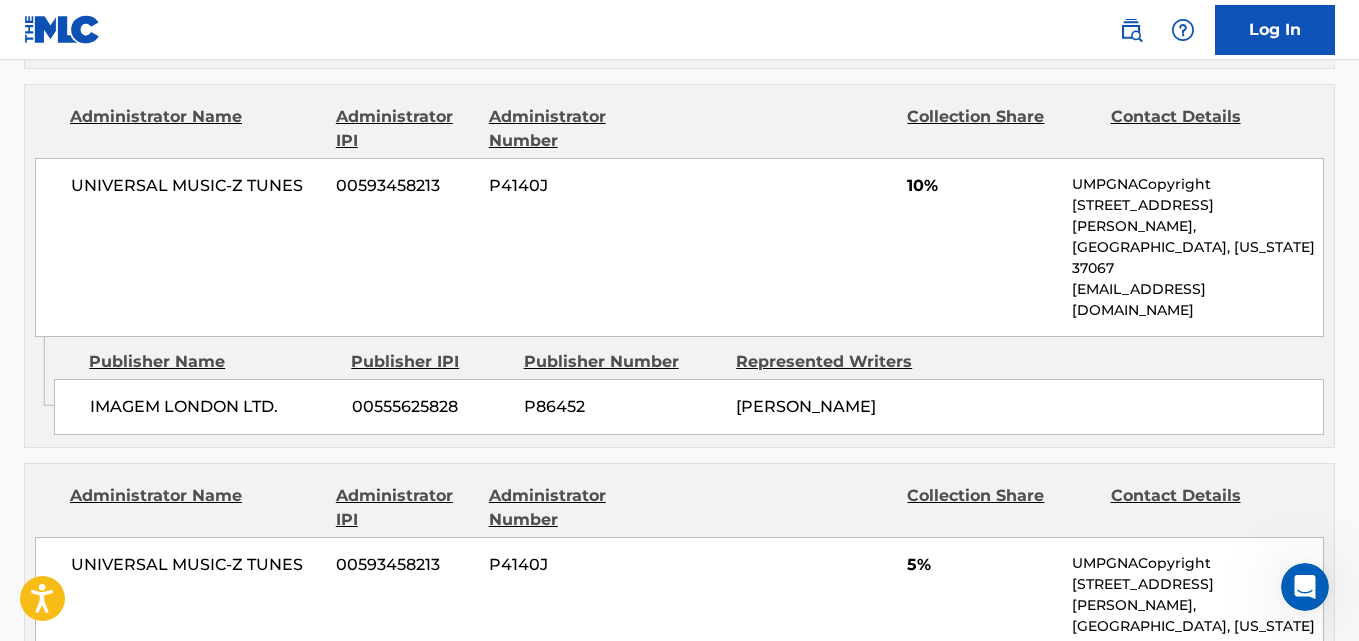 scroll, scrollTop: 1530, scrollLeft: 0, axis: vertical 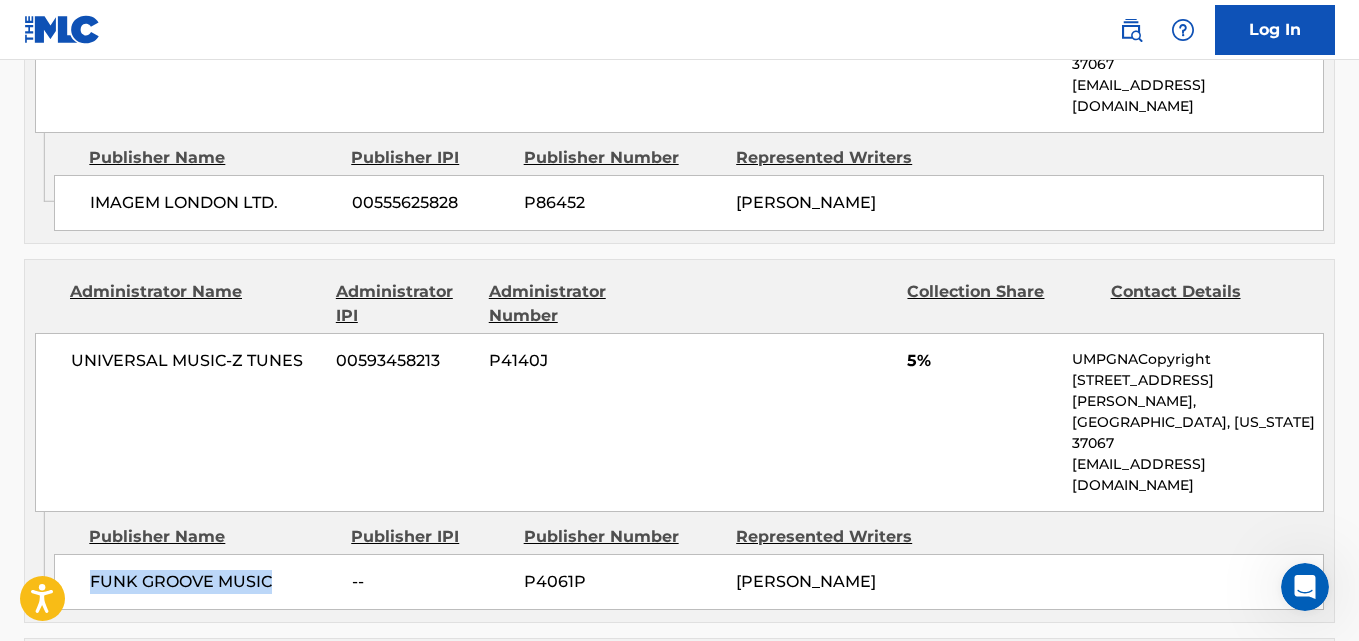 drag, startPoint x: 82, startPoint y: 401, endPoint x: 272, endPoint y: 401, distance: 190 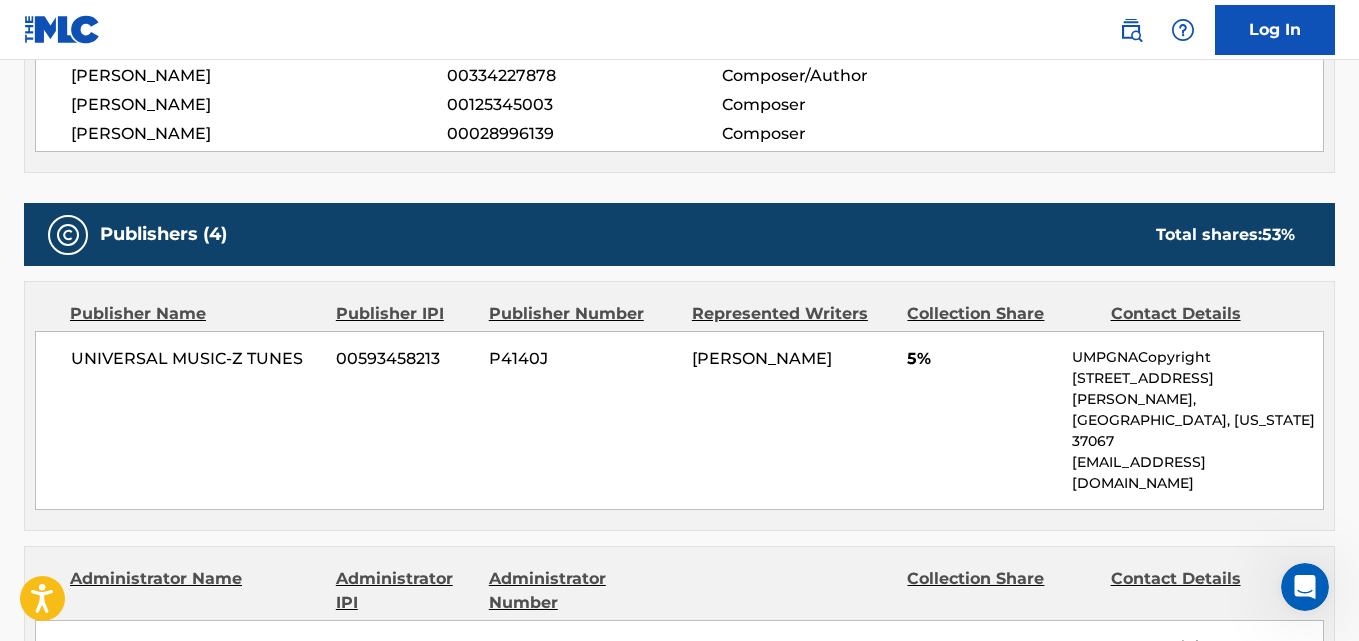 scroll, scrollTop: 697, scrollLeft: 0, axis: vertical 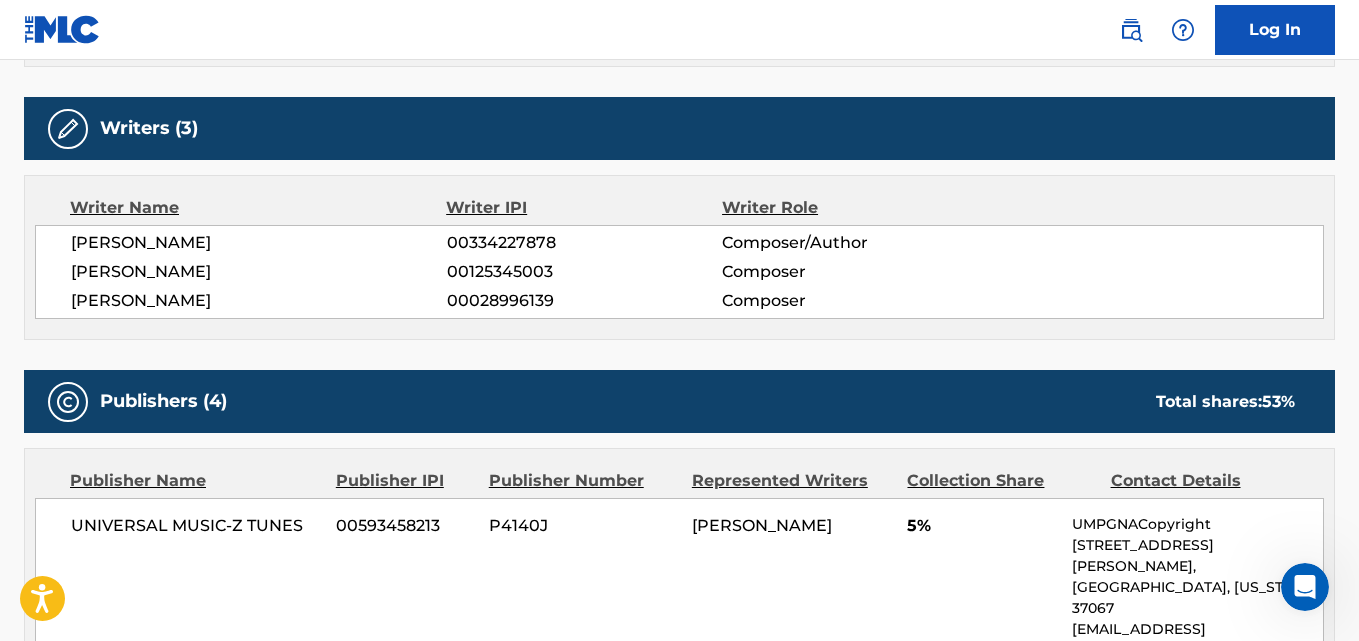 click on "[PERSON_NAME]" at bounding box center (259, 243) 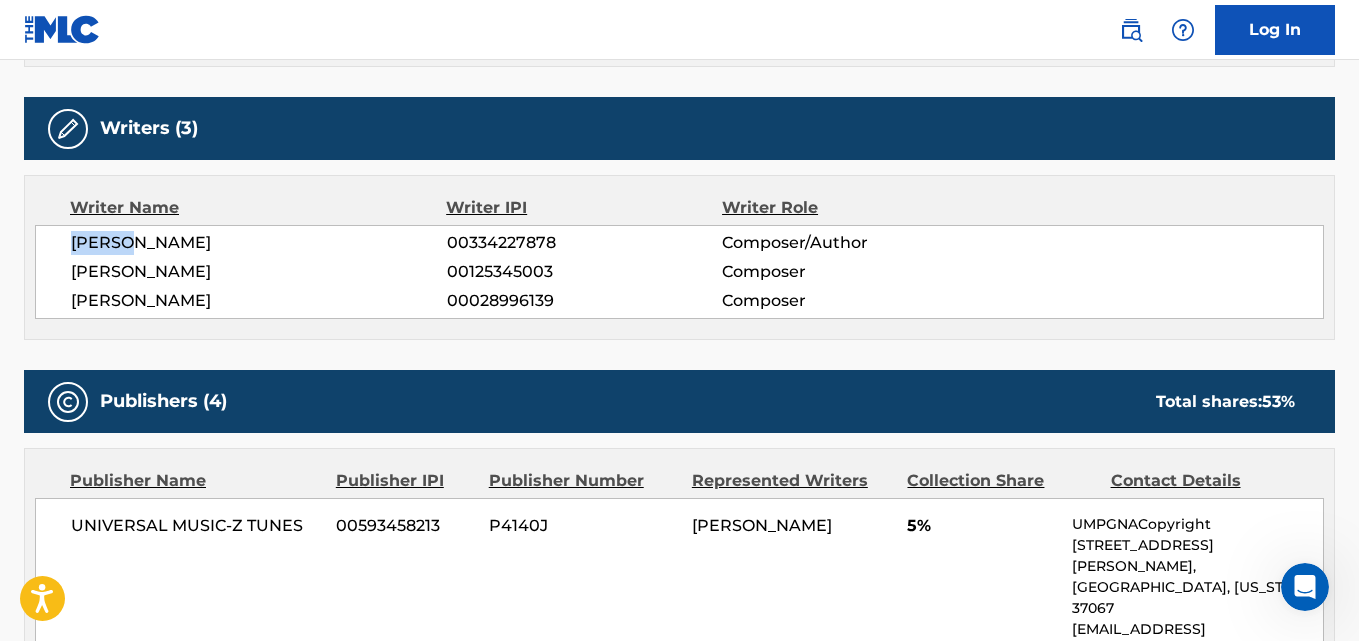 click on "[PERSON_NAME]" at bounding box center [259, 243] 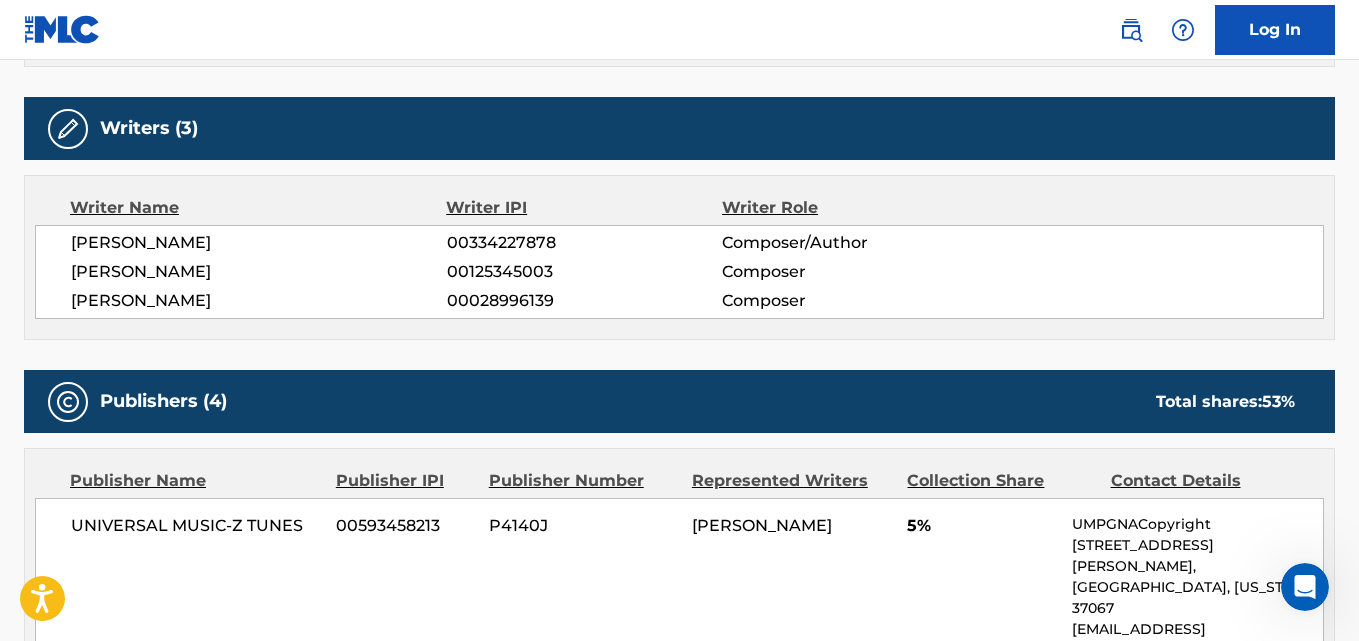 click on "[PERSON_NAME]" at bounding box center [259, 243] 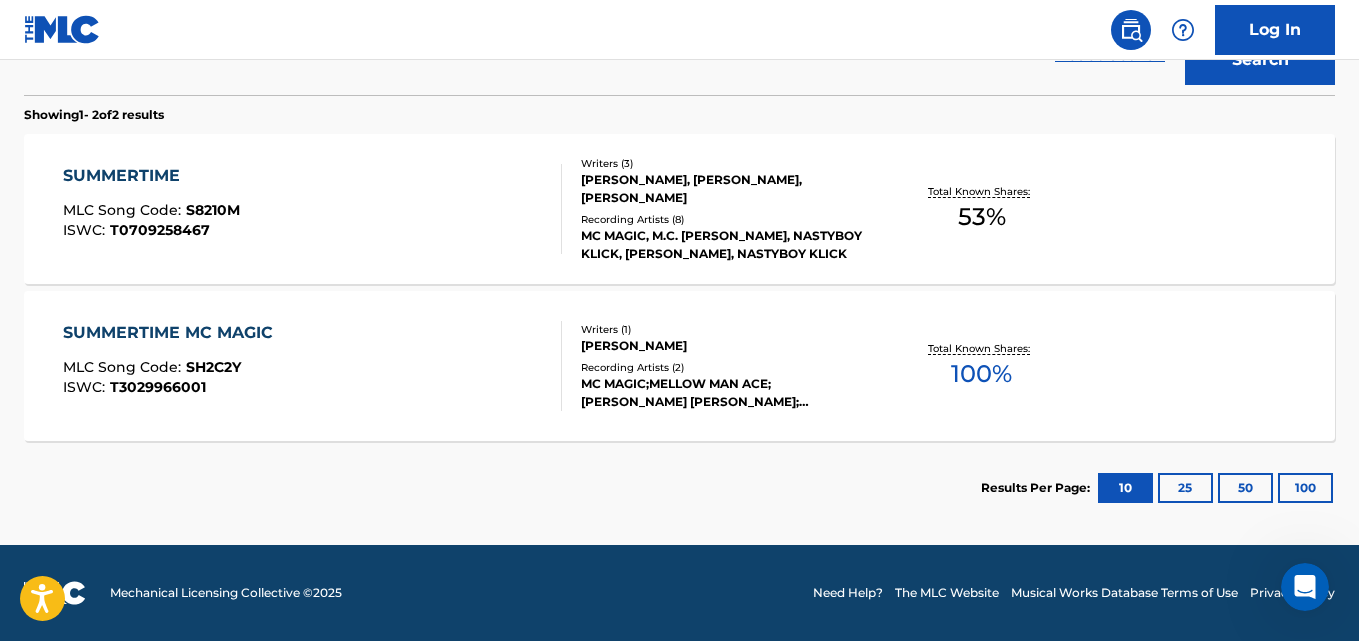 scroll, scrollTop: 604, scrollLeft: 0, axis: vertical 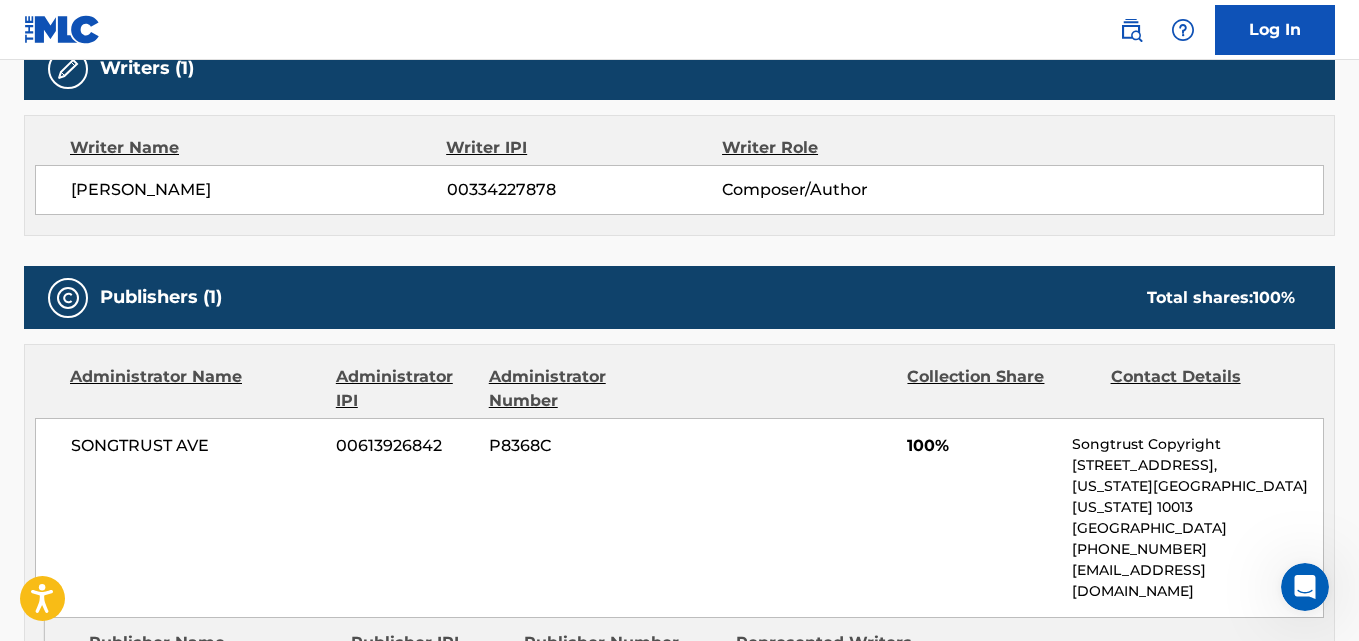 click on "[PERSON_NAME]" at bounding box center (259, 190) 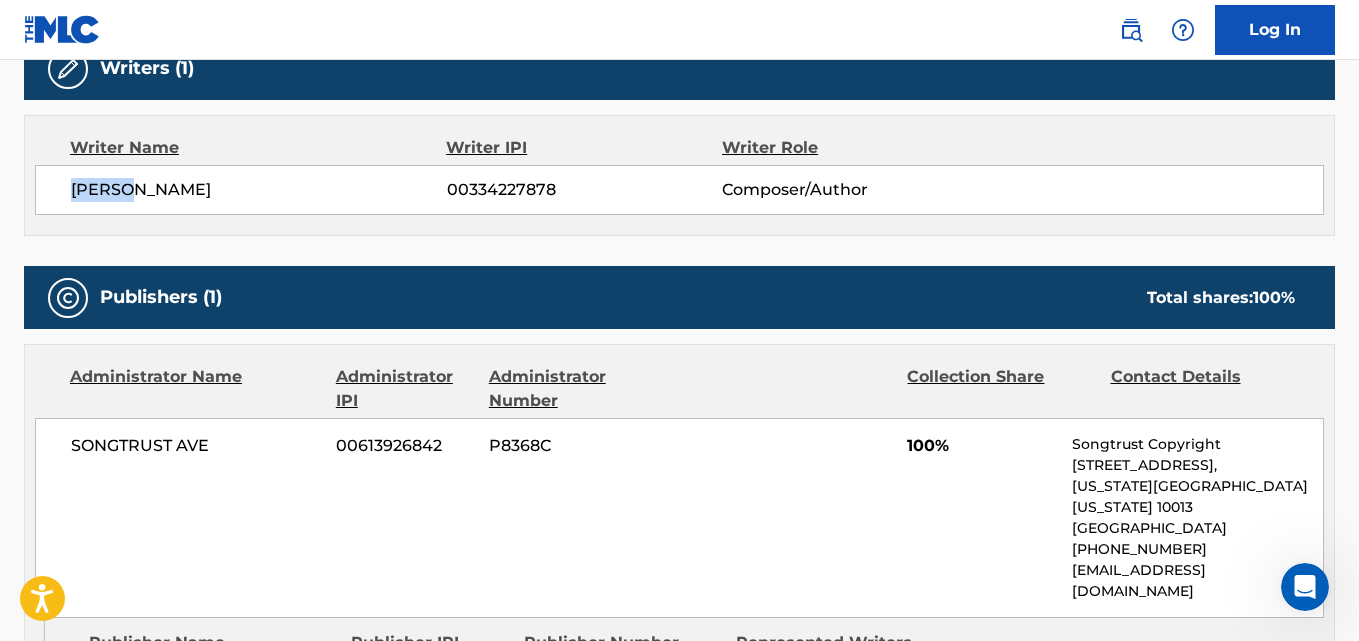 click on "[PERSON_NAME]" at bounding box center (259, 190) 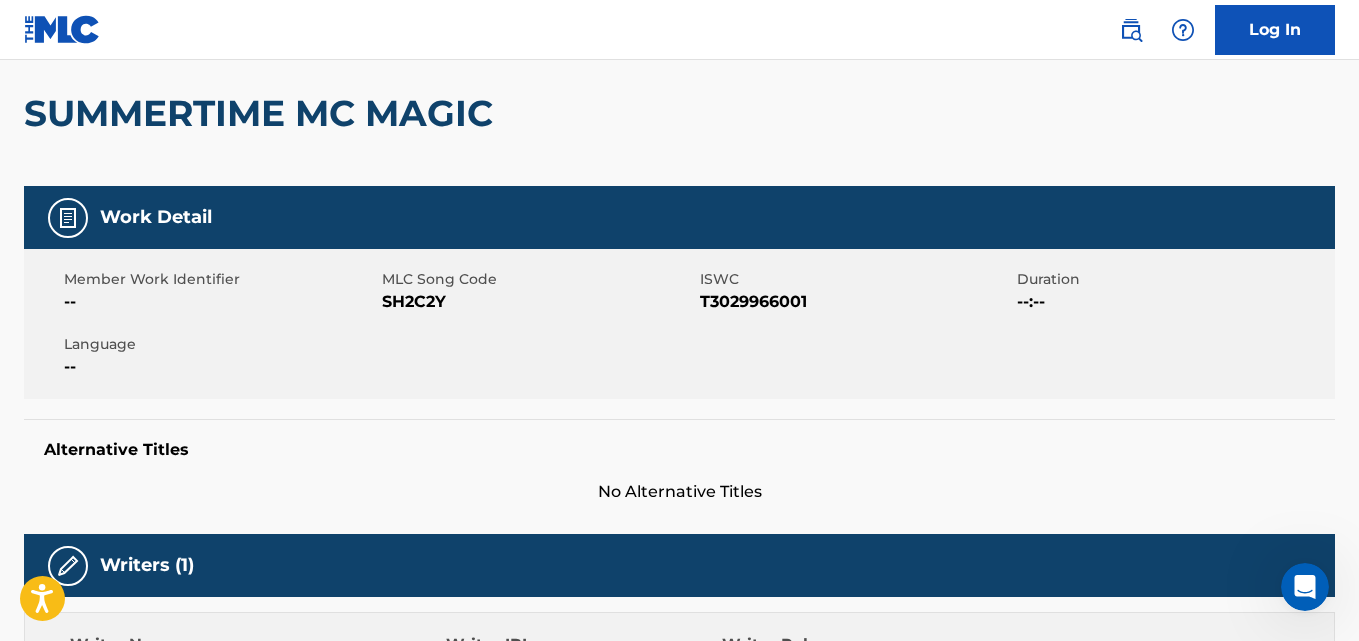 scroll, scrollTop: 0, scrollLeft: 0, axis: both 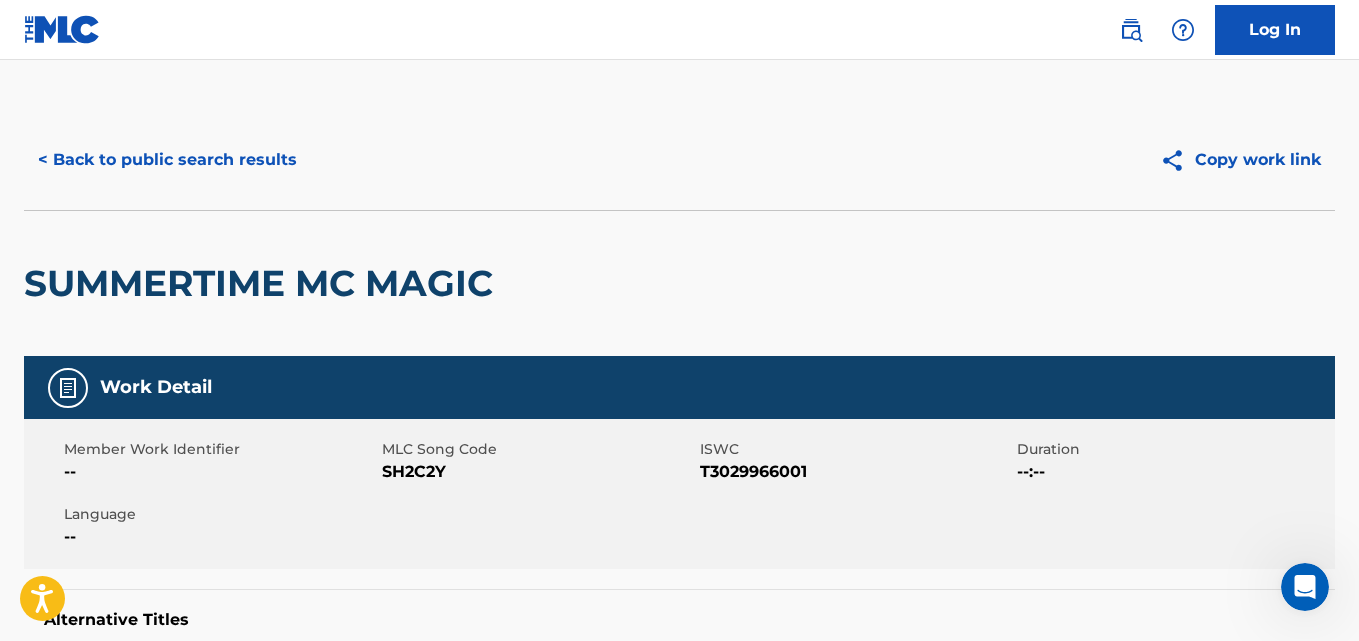 click on "< Back to public search results" at bounding box center (167, 160) 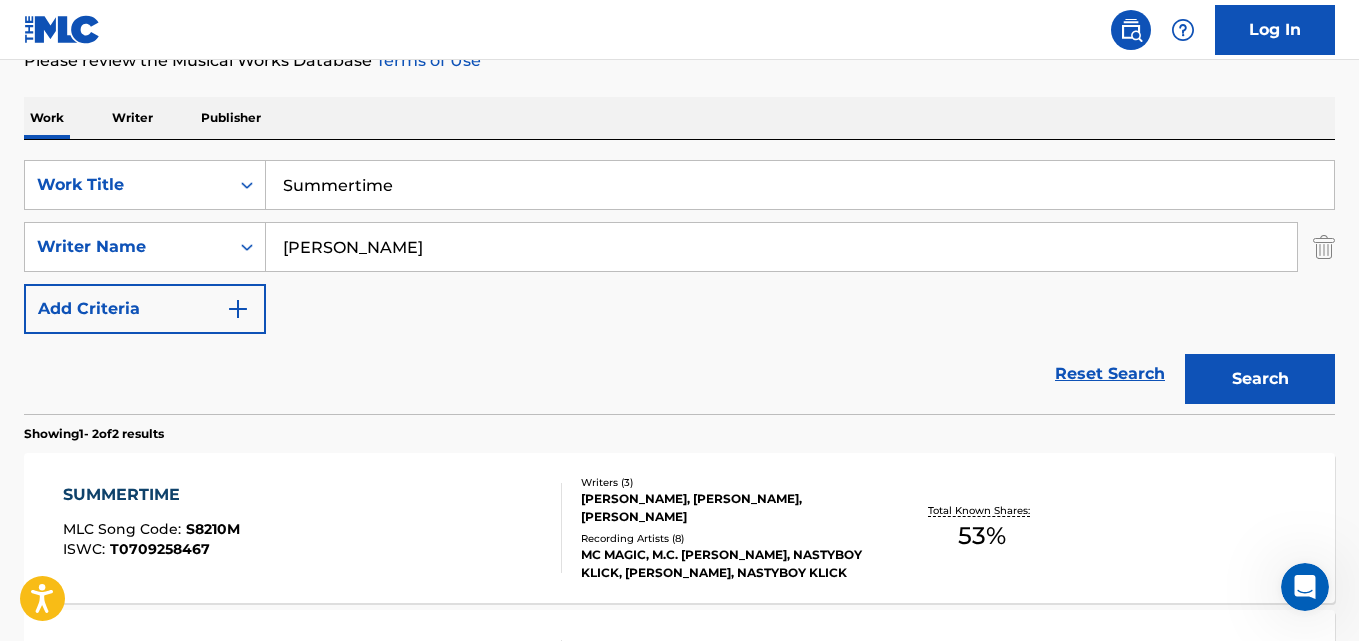 scroll, scrollTop: 500, scrollLeft: 0, axis: vertical 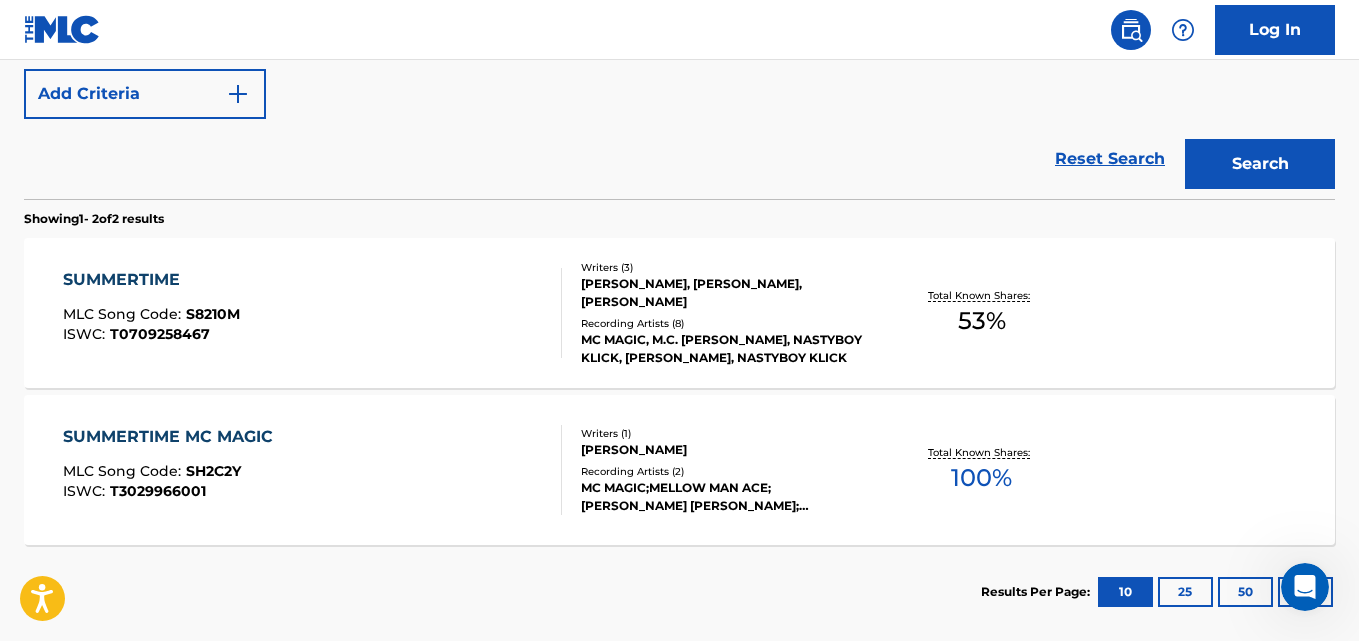 click on "MLC Song Code : SH2C2Y" at bounding box center [173, 474] 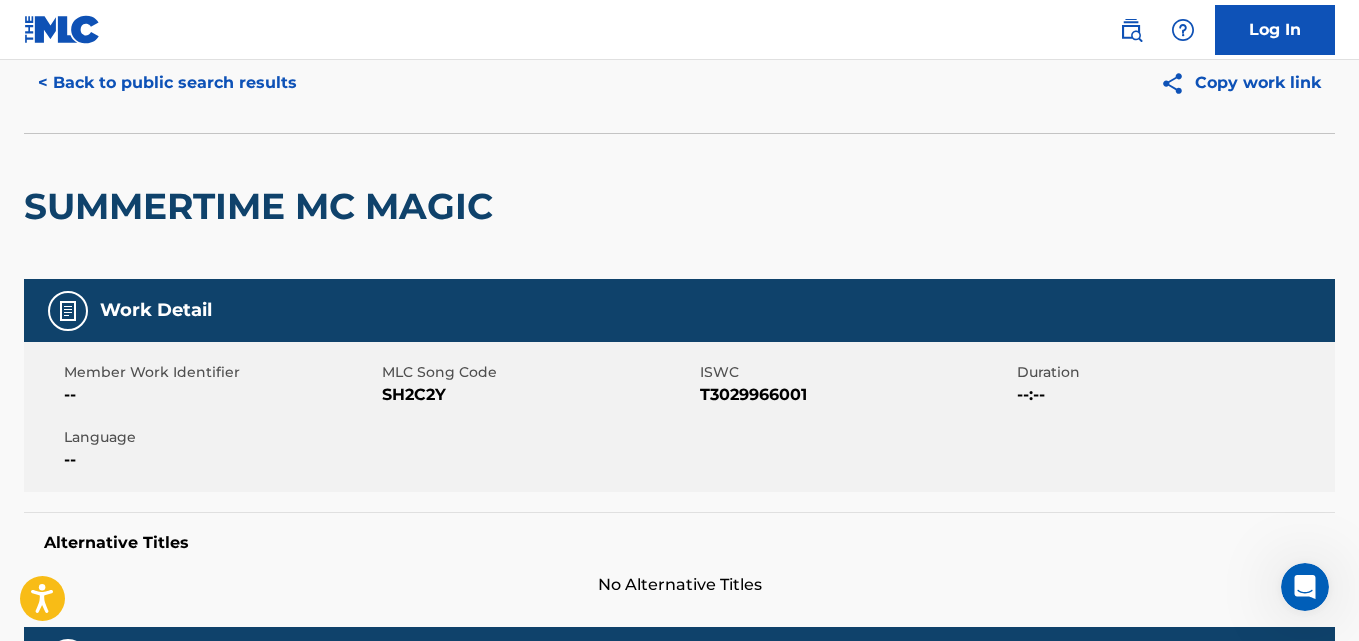 scroll, scrollTop: 0, scrollLeft: 0, axis: both 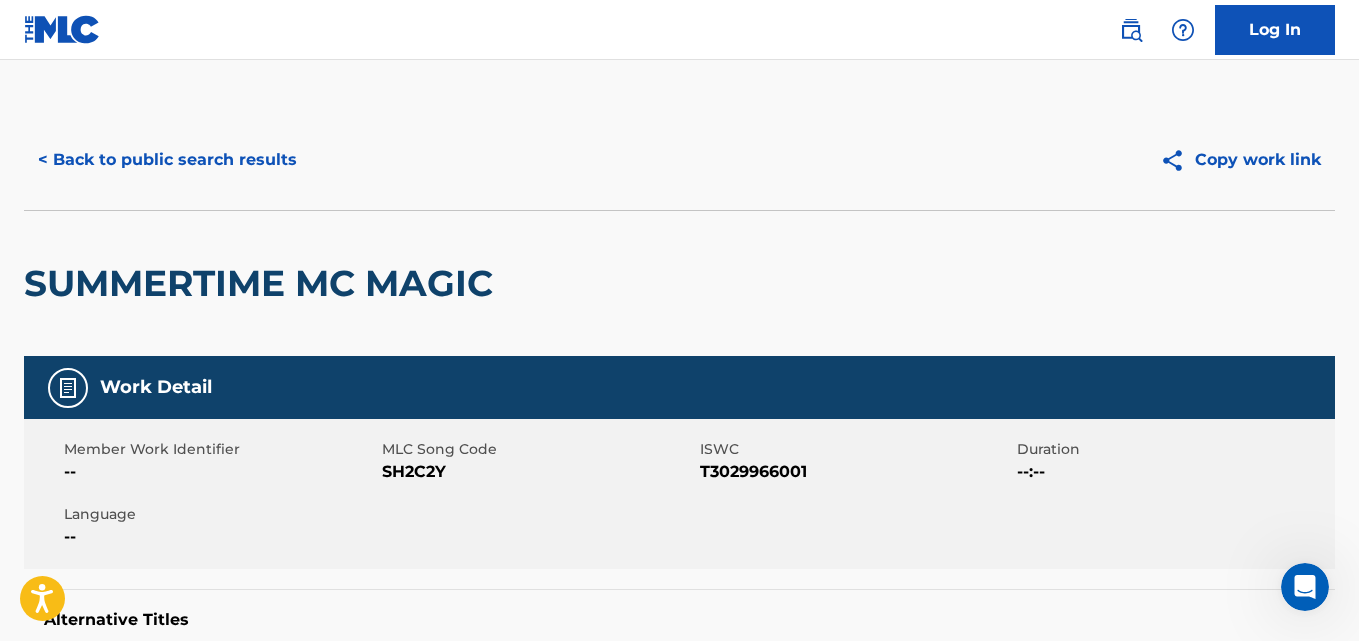 click on "< Back to public search results Copy work link" at bounding box center (679, 160) 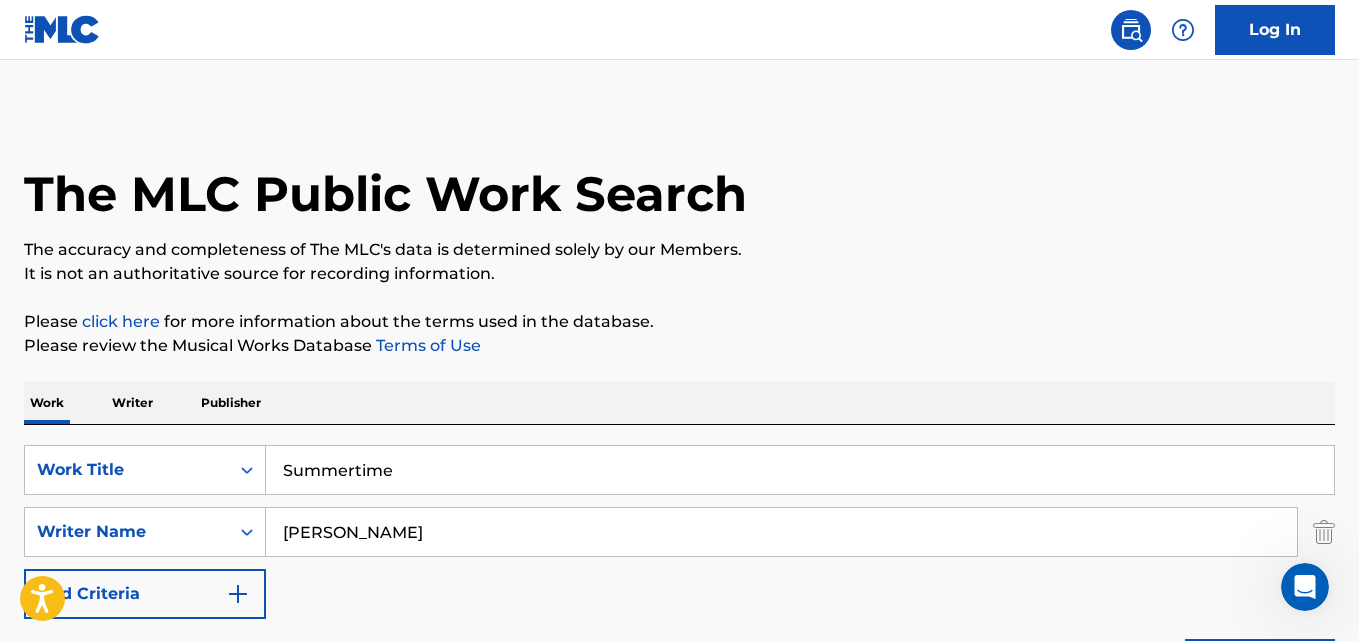 scroll, scrollTop: 604, scrollLeft: 0, axis: vertical 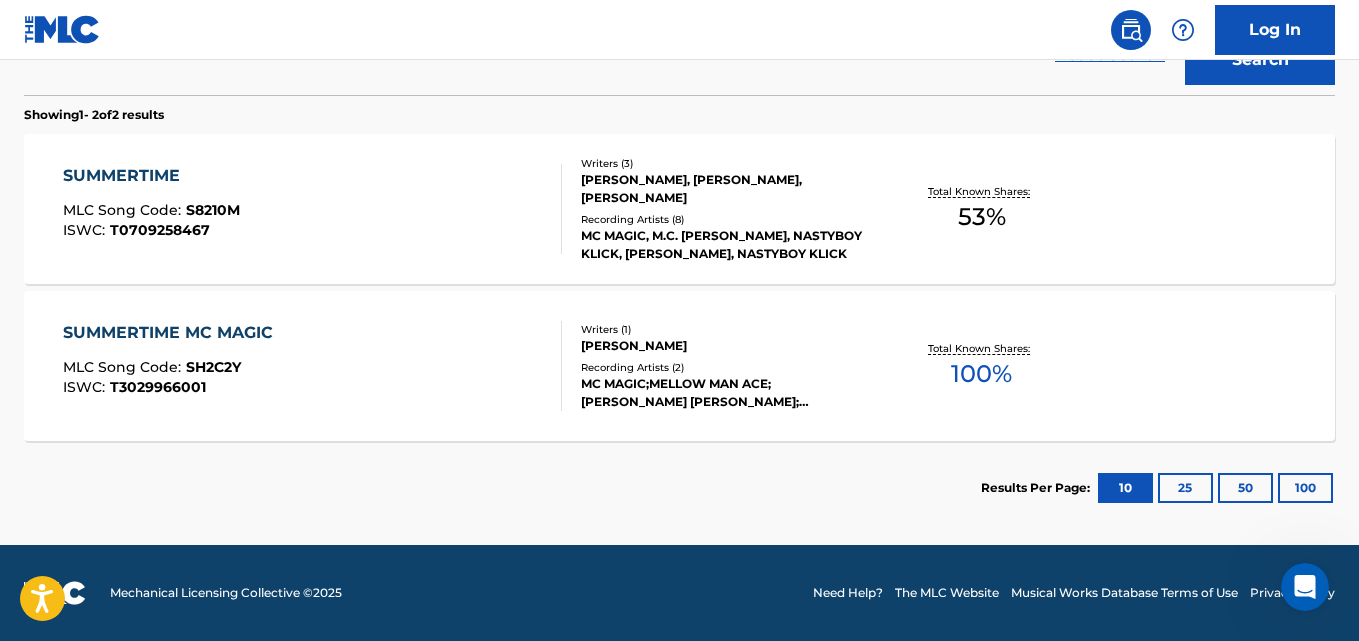 click on "S8210M" at bounding box center (213, 210) 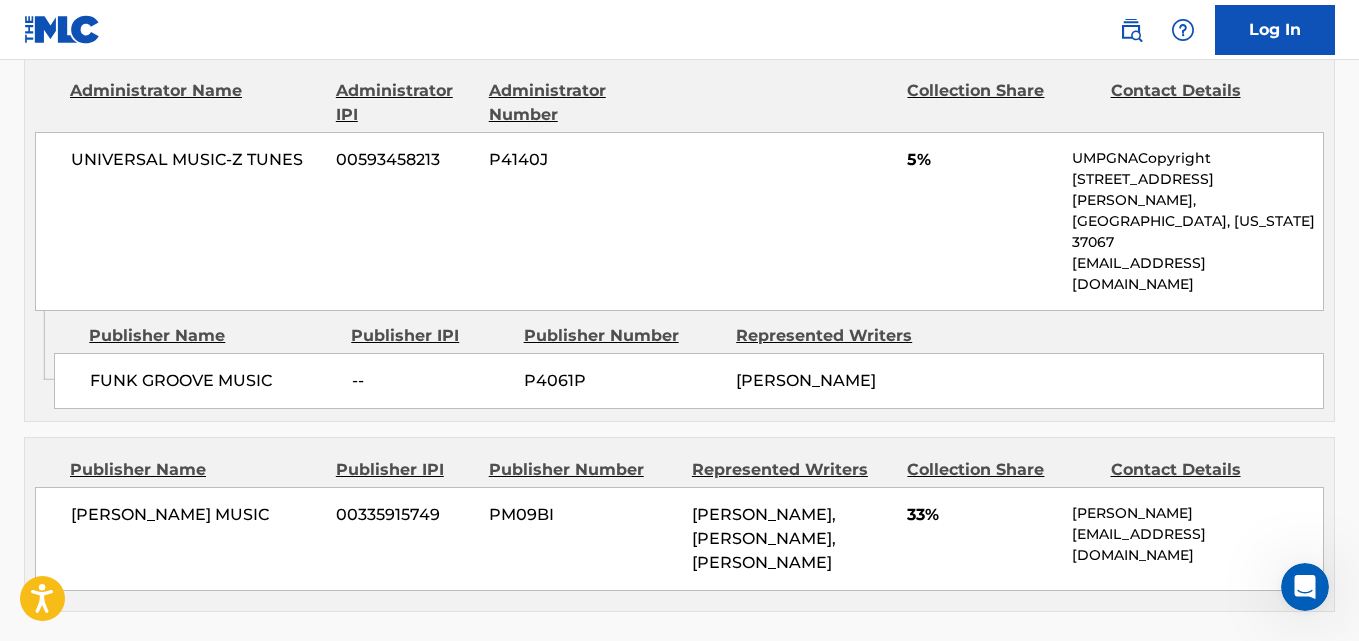 scroll, scrollTop: 1667, scrollLeft: 0, axis: vertical 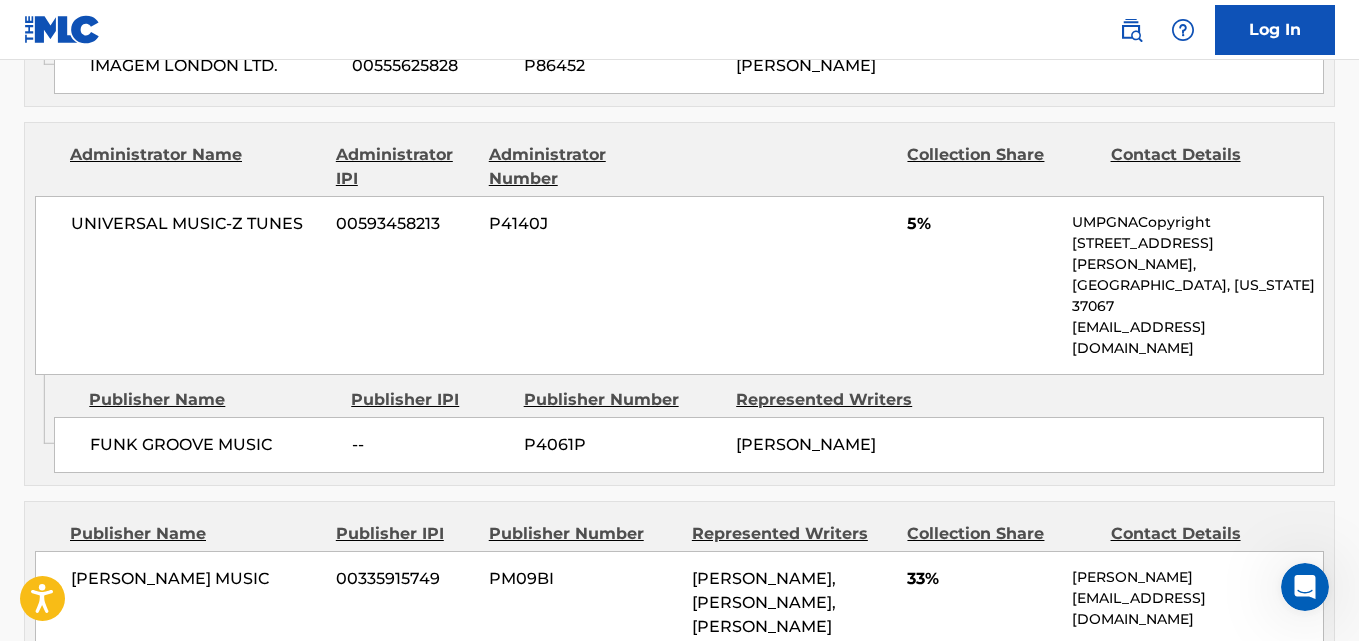 drag, startPoint x: 61, startPoint y: 387, endPoint x: 305, endPoint y: 392, distance: 244.05122 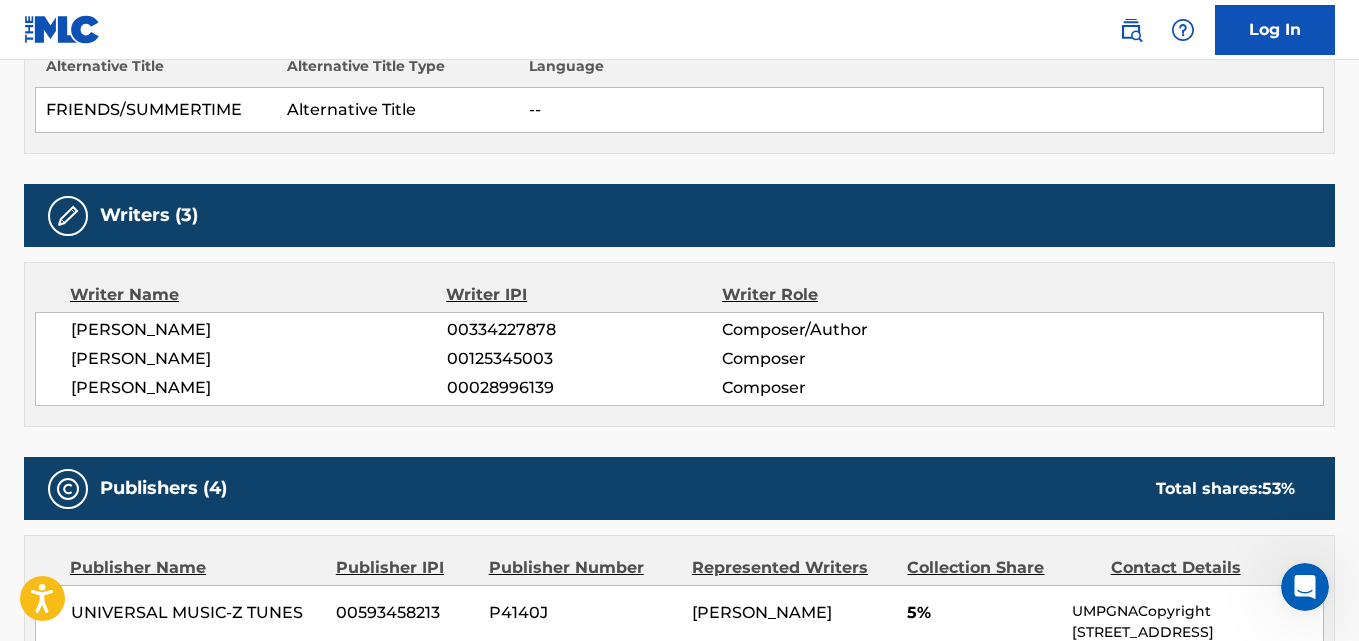 scroll, scrollTop: 0, scrollLeft: 0, axis: both 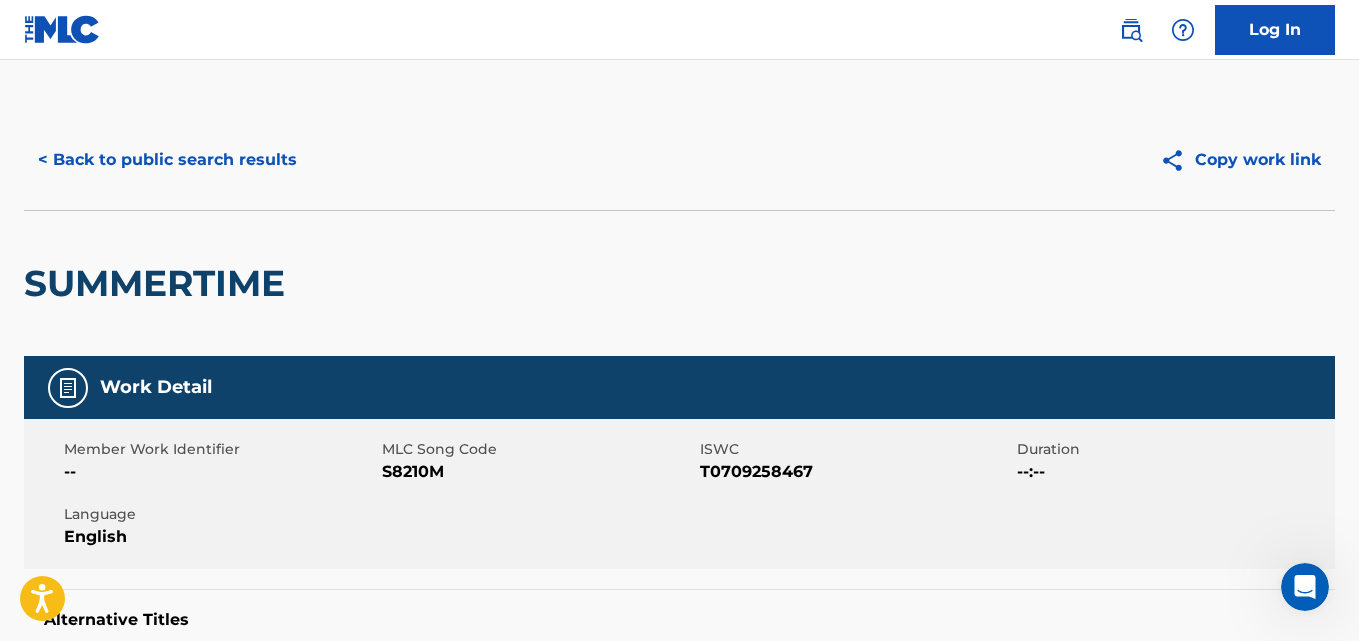 drag, startPoint x: 241, startPoint y: 120, endPoint x: 242, endPoint y: 152, distance: 32.01562 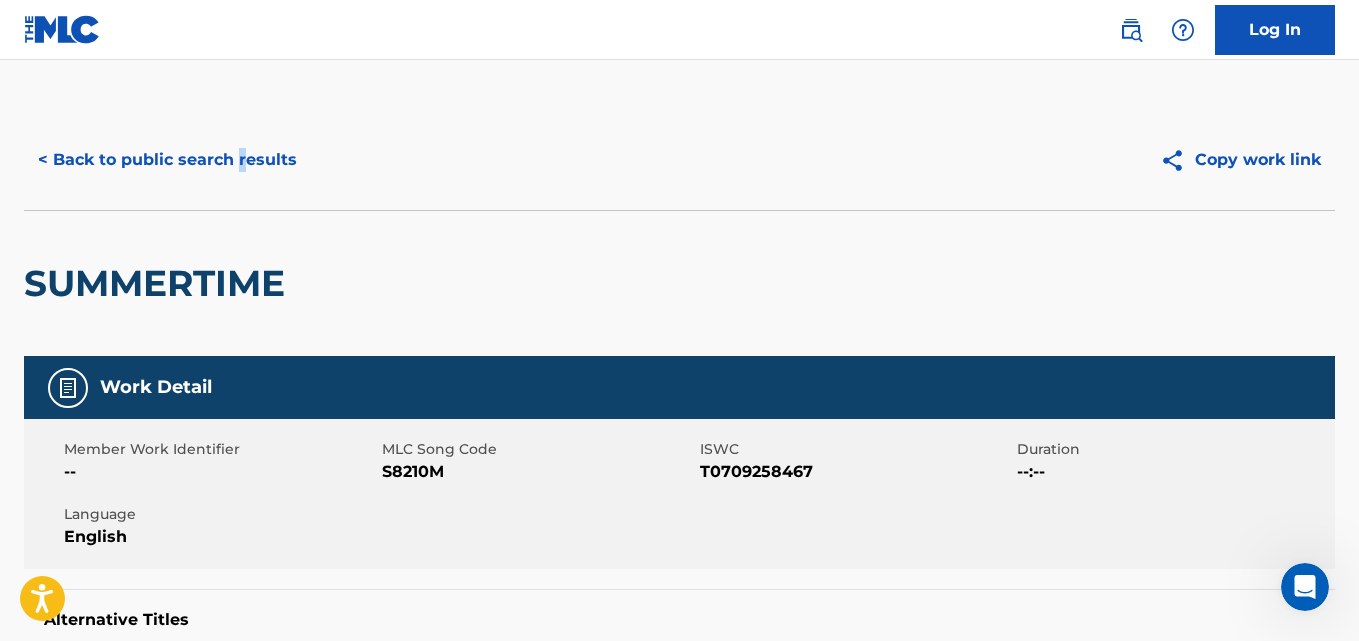 click on "< Back to public search results" at bounding box center (167, 160) 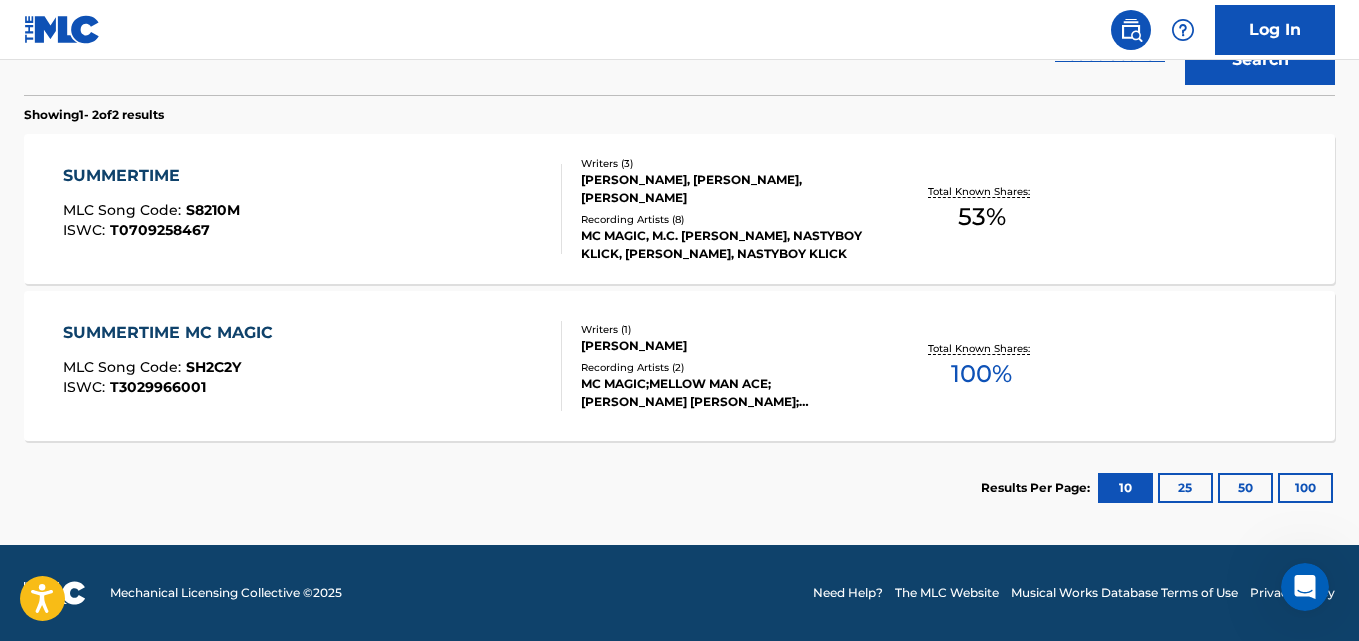 scroll, scrollTop: 0, scrollLeft: 0, axis: both 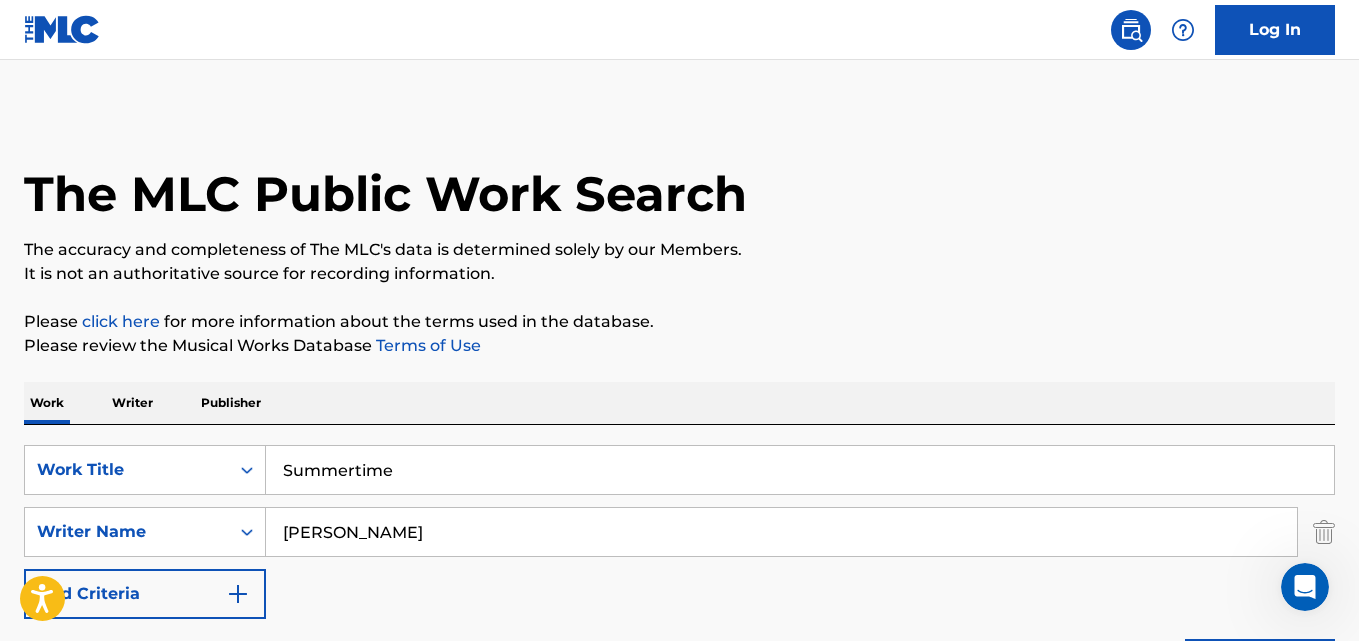 drag, startPoint x: 463, startPoint y: 503, endPoint x: 329, endPoint y: 506, distance: 134.03358 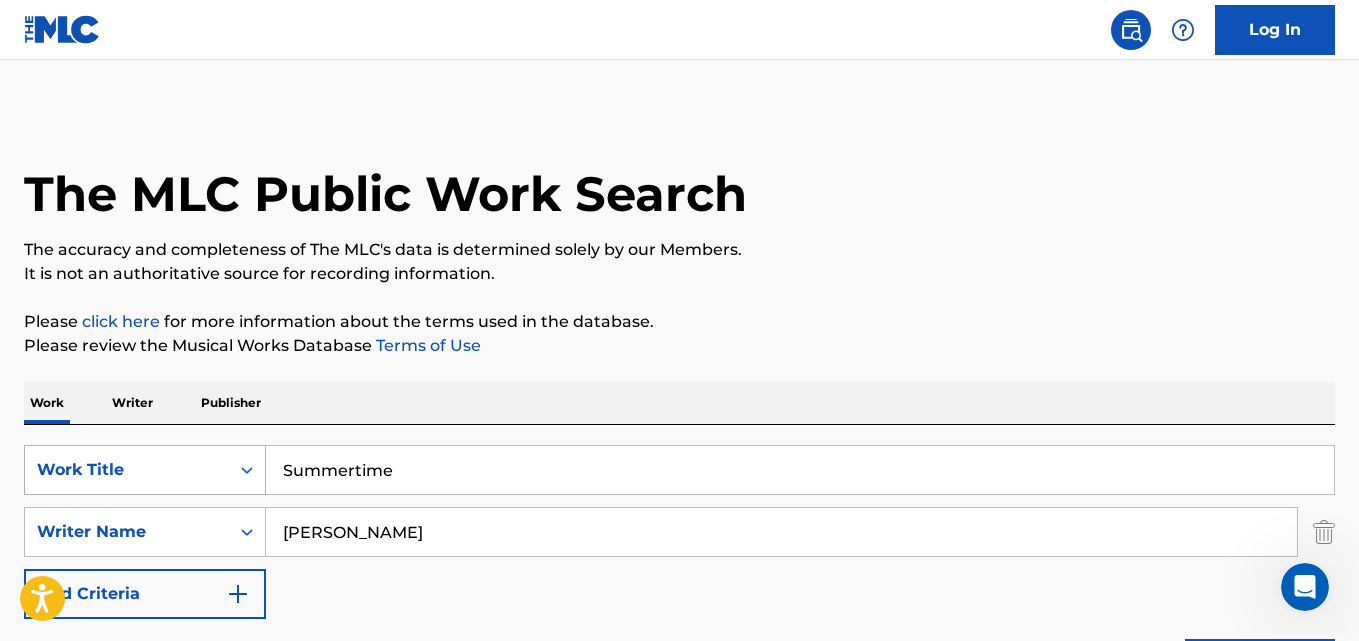 paste on "The Only 1" 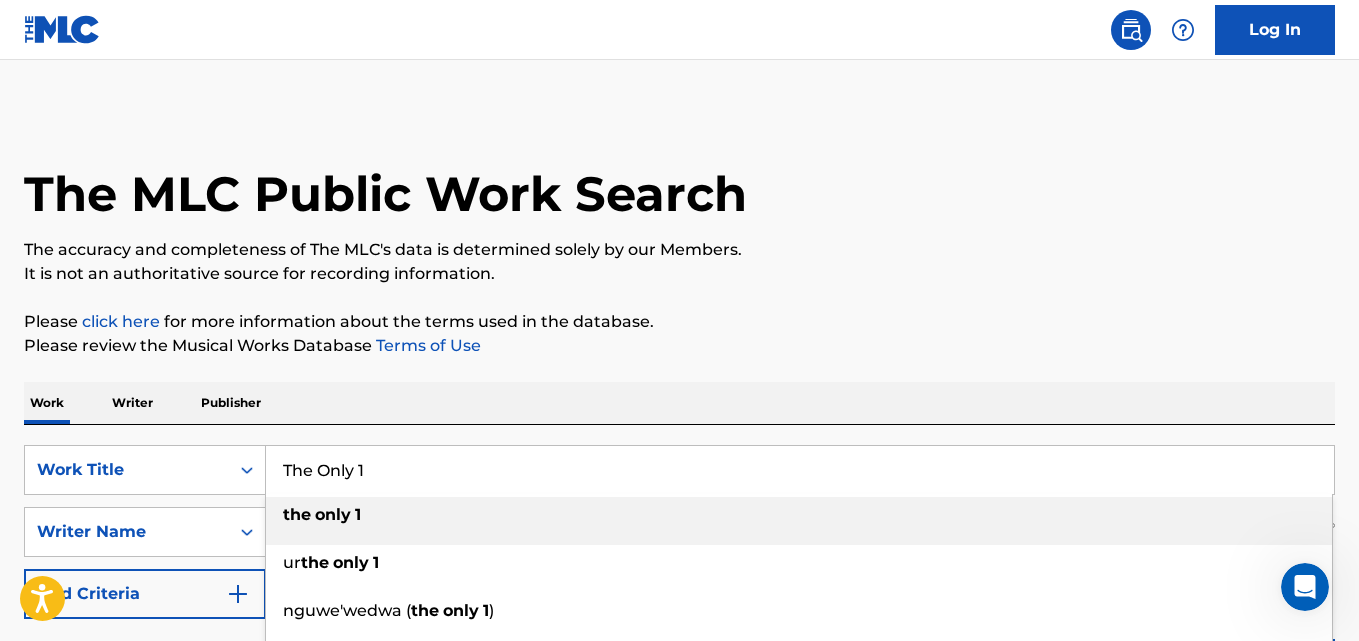 type on "The Only 1" 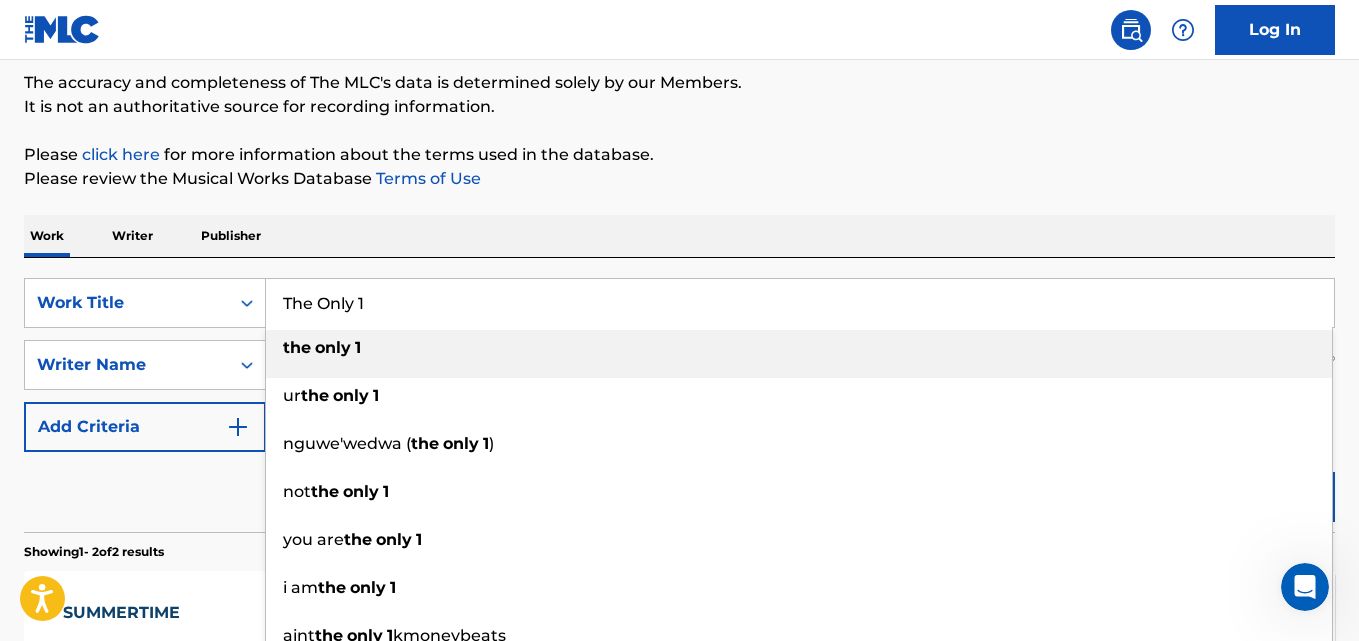 click on "Work Writer Publisher" at bounding box center [679, 236] 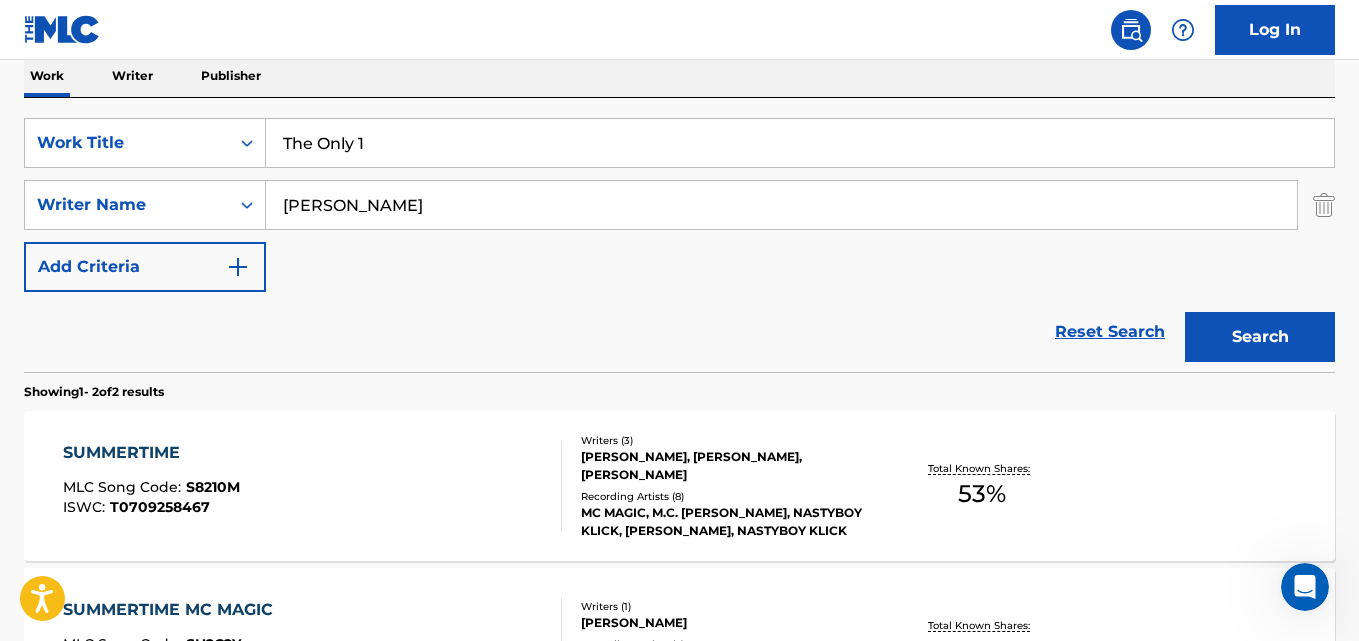 scroll, scrollTop: 500, scrollLeft: 0, axis: vertical 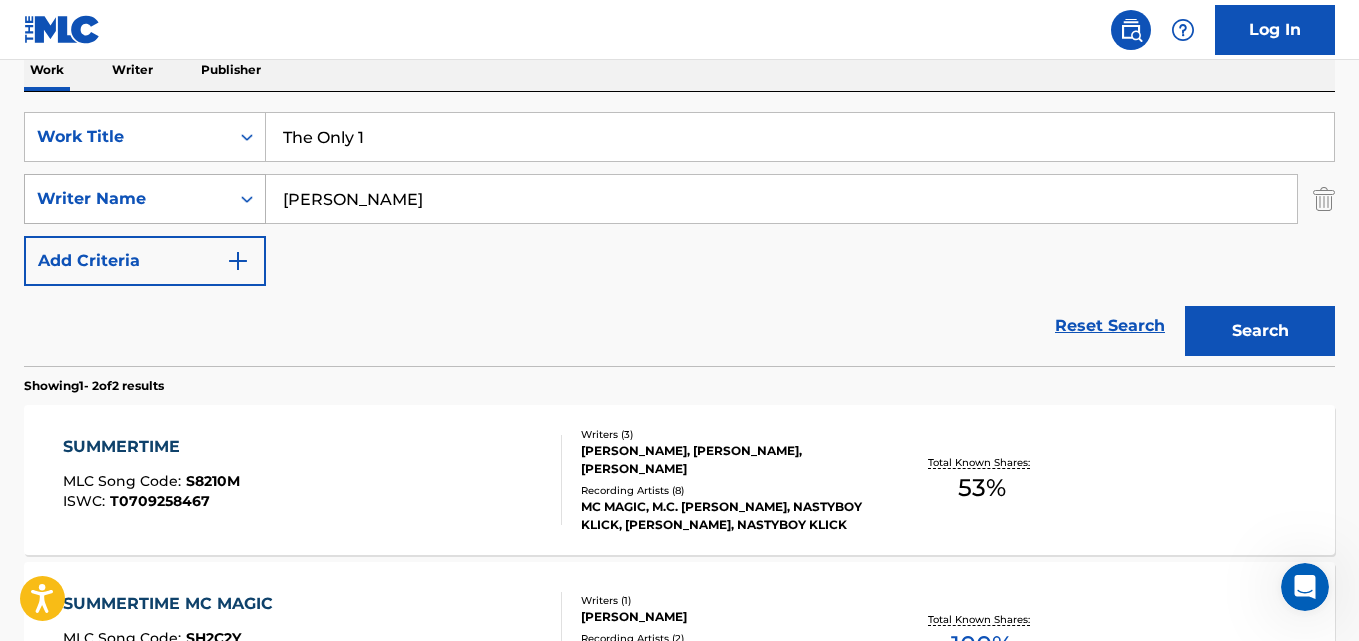 drag, startPoint x: 465, startPoint y: 204, endPoint x: 180, endPoint y: 210, distance: 285.06314 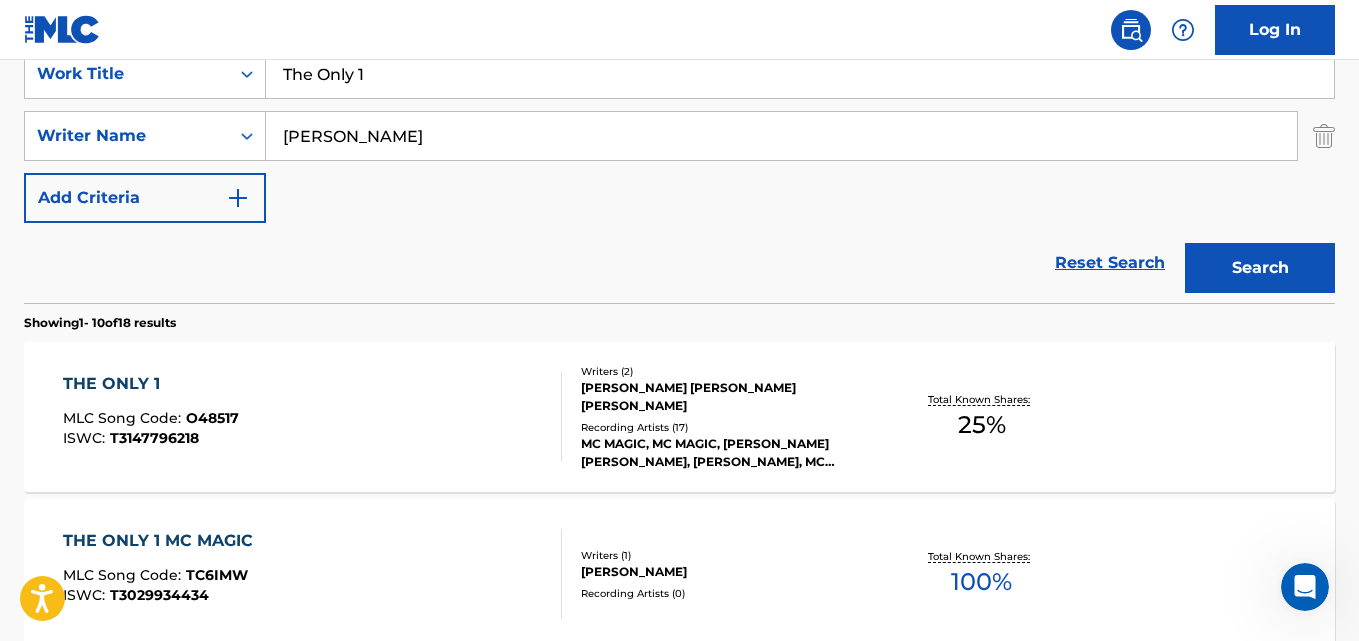 scroll, scrollTop: 333, scrollLeft: 0, axis: vertical 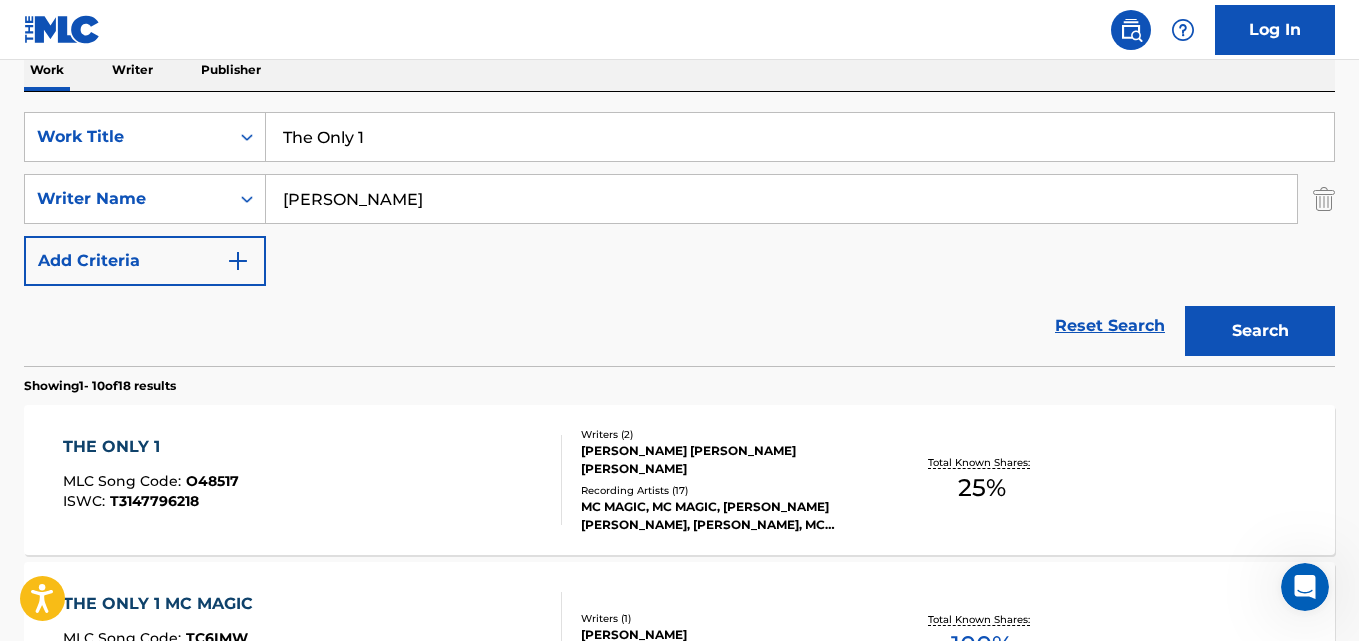 click on "Reset Search Search" at bounding box center [679, 326] 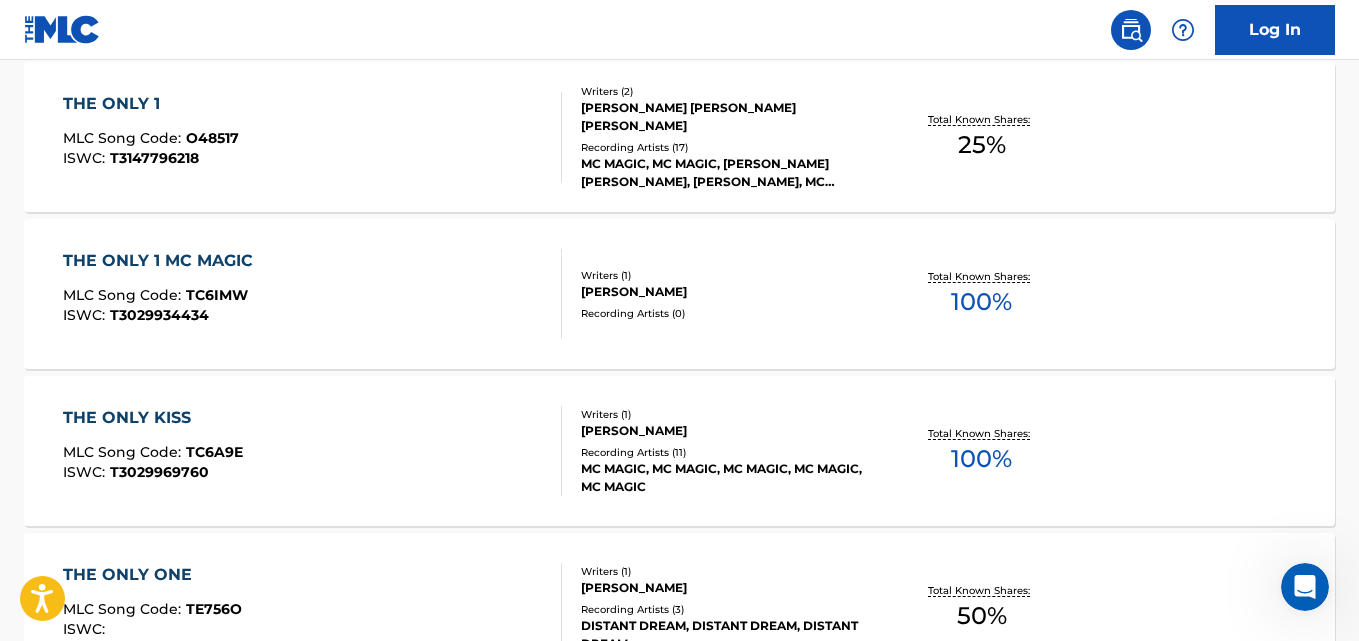 scroll, scrollTop: 333, scrollLeft: 0, axis: vertical 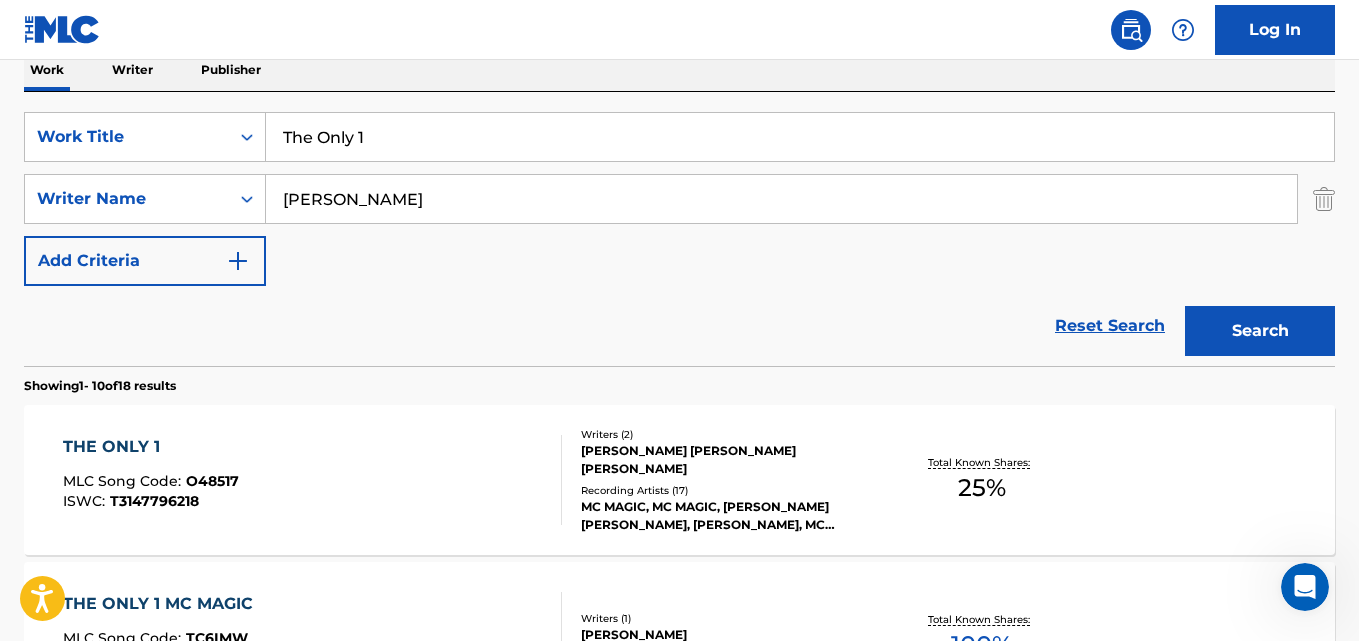 click on "THE ONLY 1" at bounding box center (151, 447) 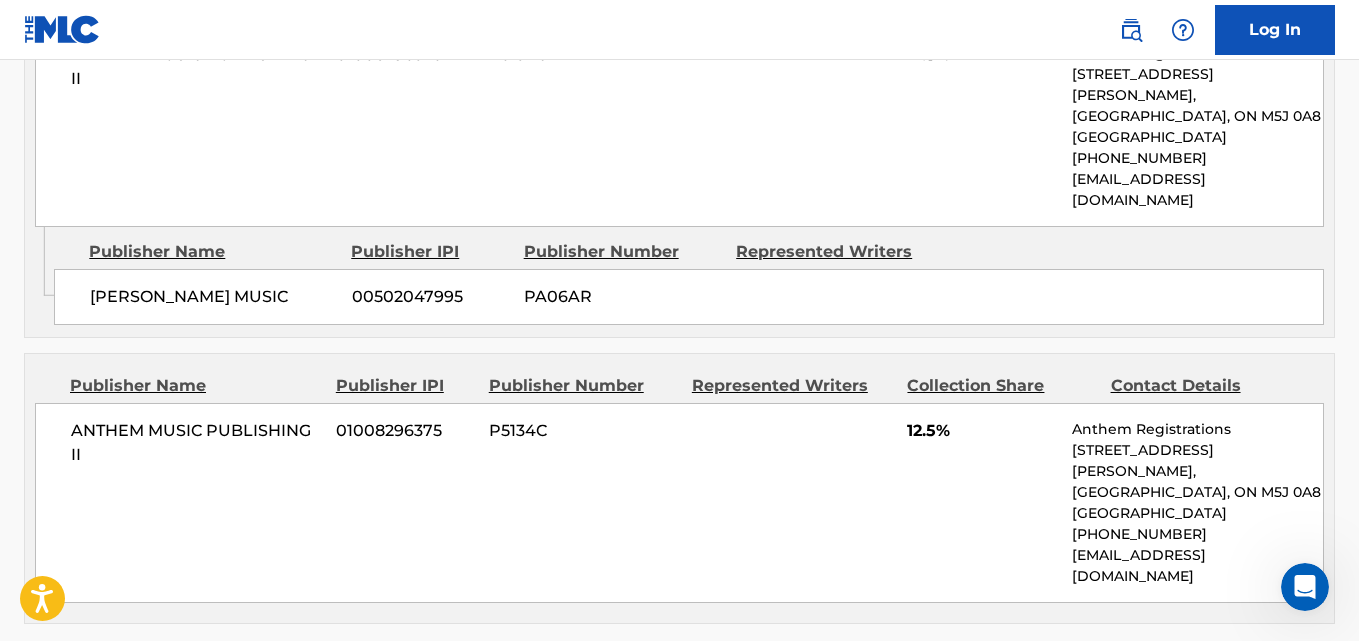 scroll, scrollTop: 1167, scrollLeft: 0, axis: vertical 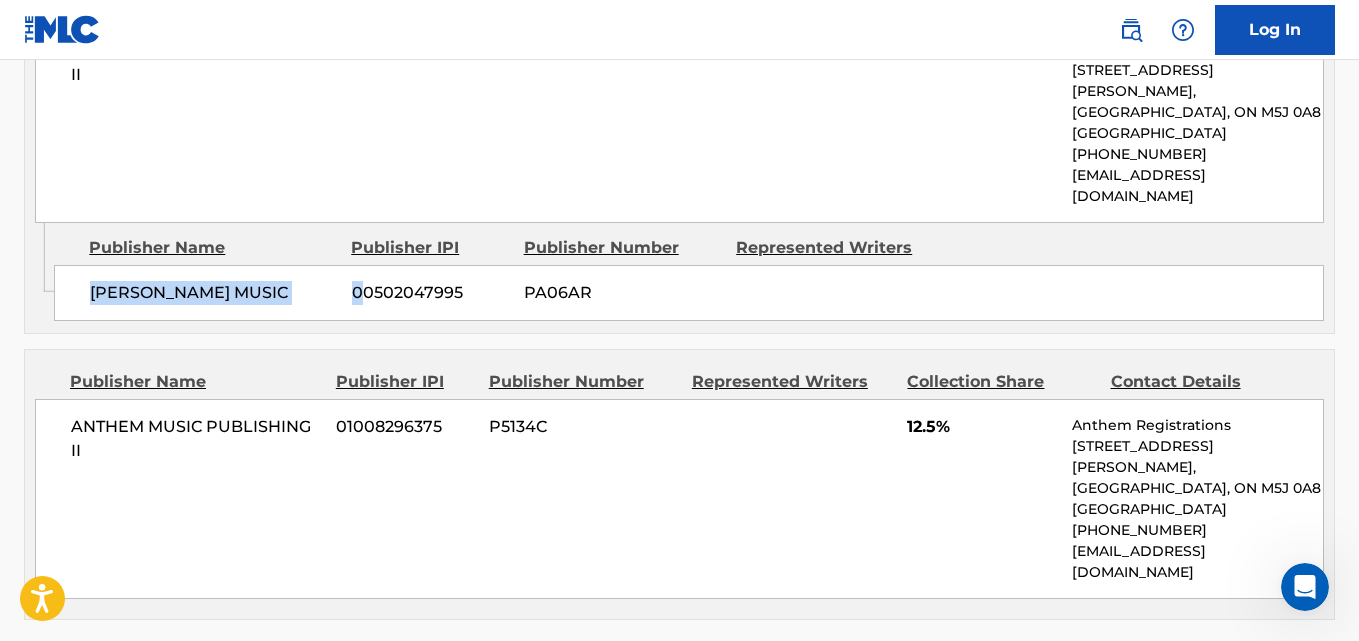 drag, startPoint x: 185, startPoint y: 302, endPoint x: 361, endPoint y: 298, distance: 176.04546 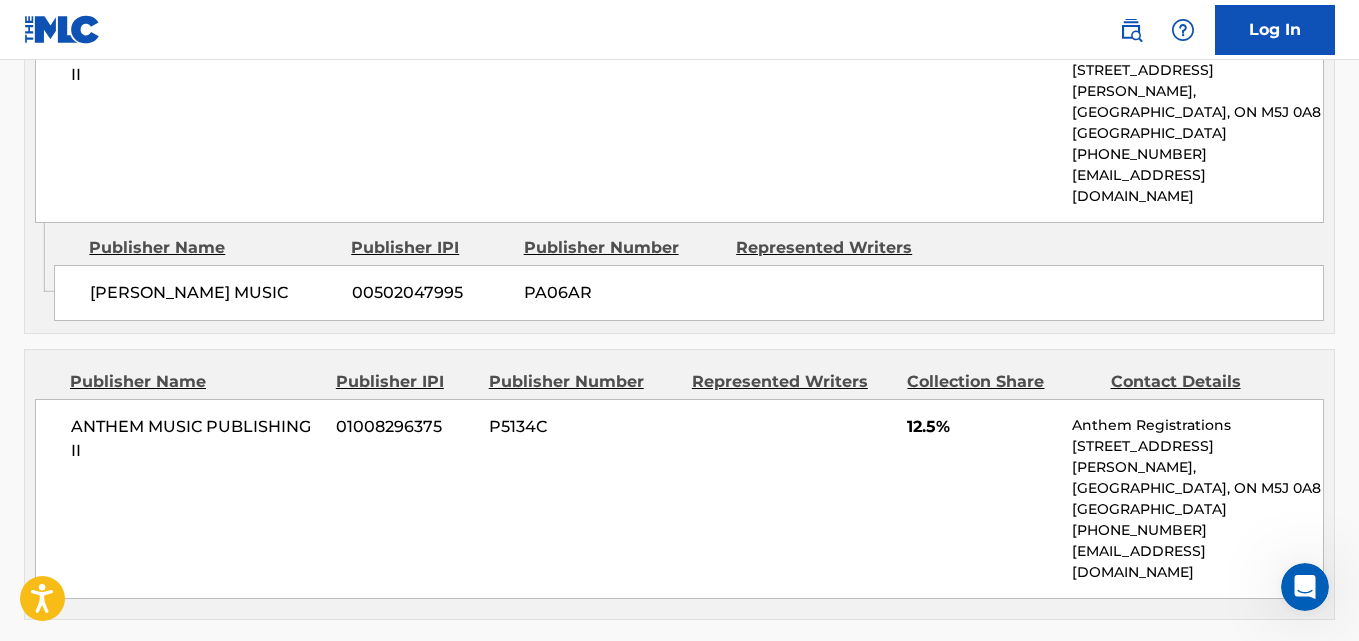 drag, startPoint x: 93, startPoint y: 295, endPoint x: 326, endPoint y: 295, distance: 233 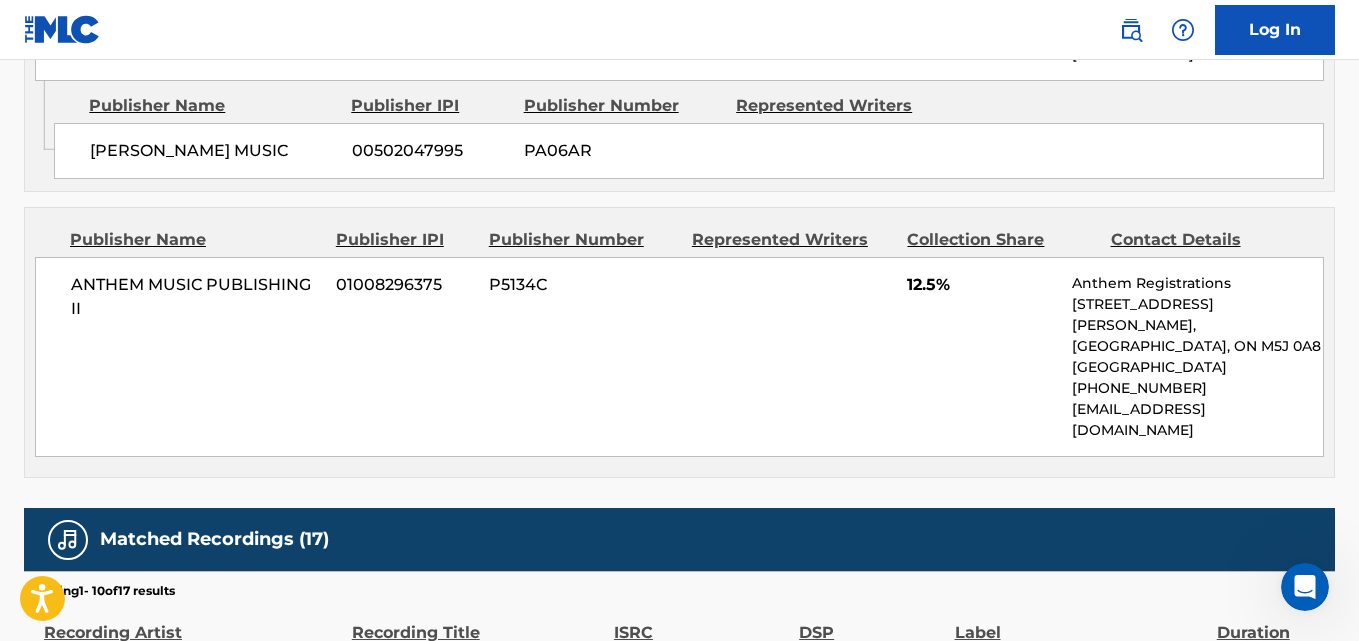 scroll, scrollTop: 1333, scrollLeft: 0, axis: vertical 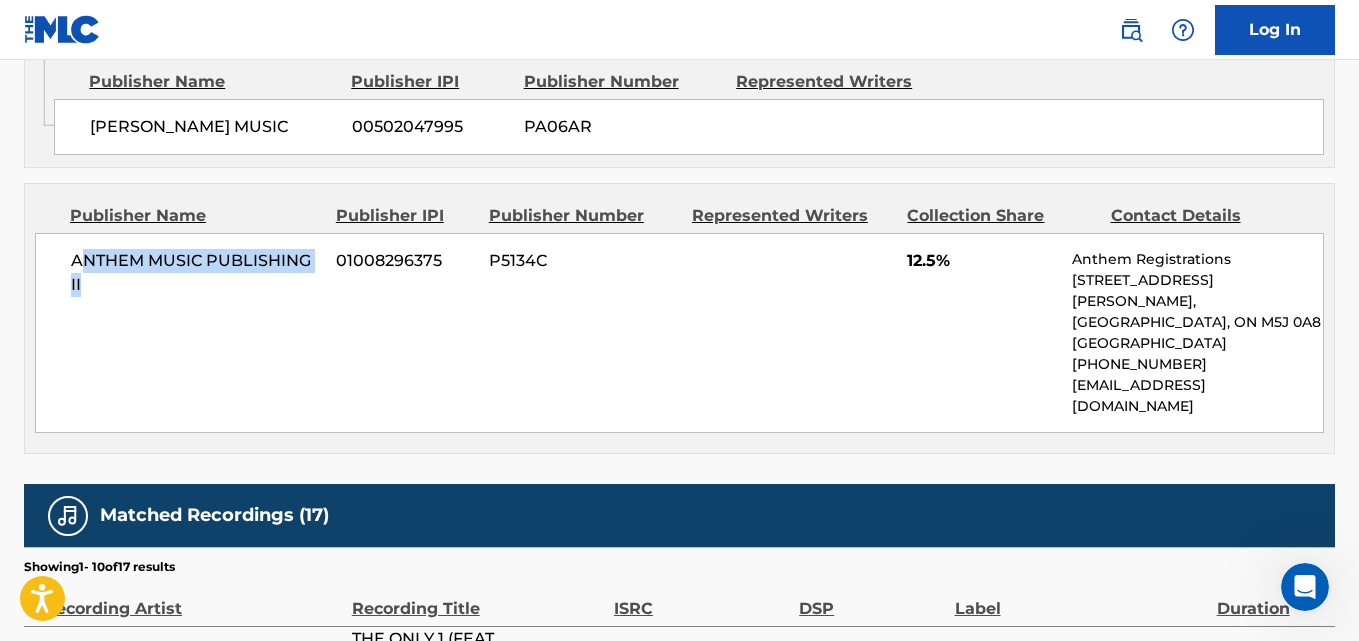 drag, startPoint x: 155, startPoint y: 297, endPoint x: 172, endPoint y: 300, distance: 17.262676 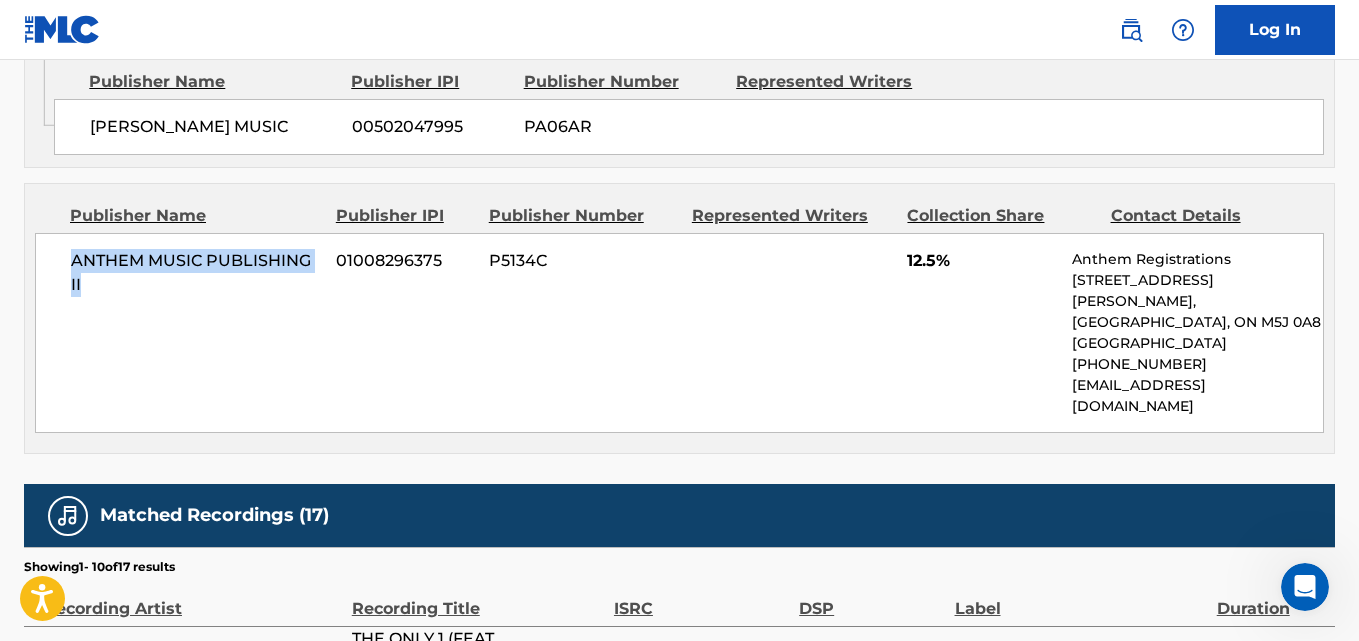 drag, startPoint x: 66, startPoint y: 248, endPoint x: 152, endPoint y: 296, distance: 98.48858 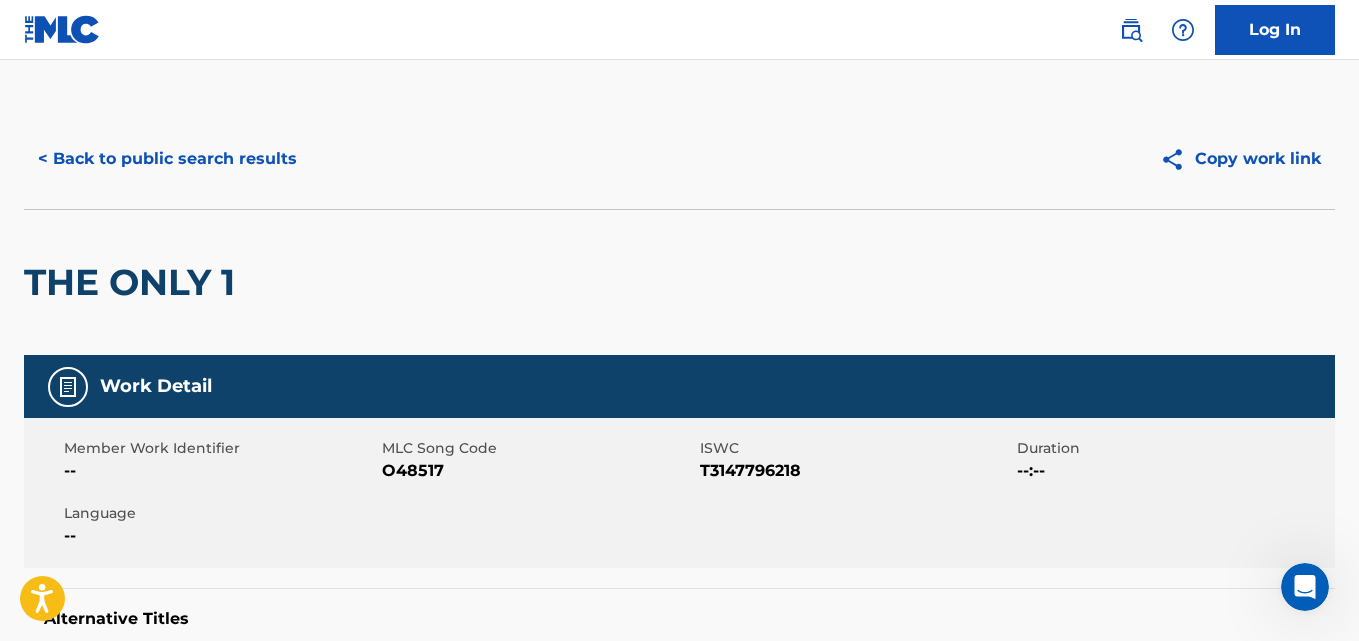 scroll, scrollTop: 0, scrollLeft: 0, axis: both 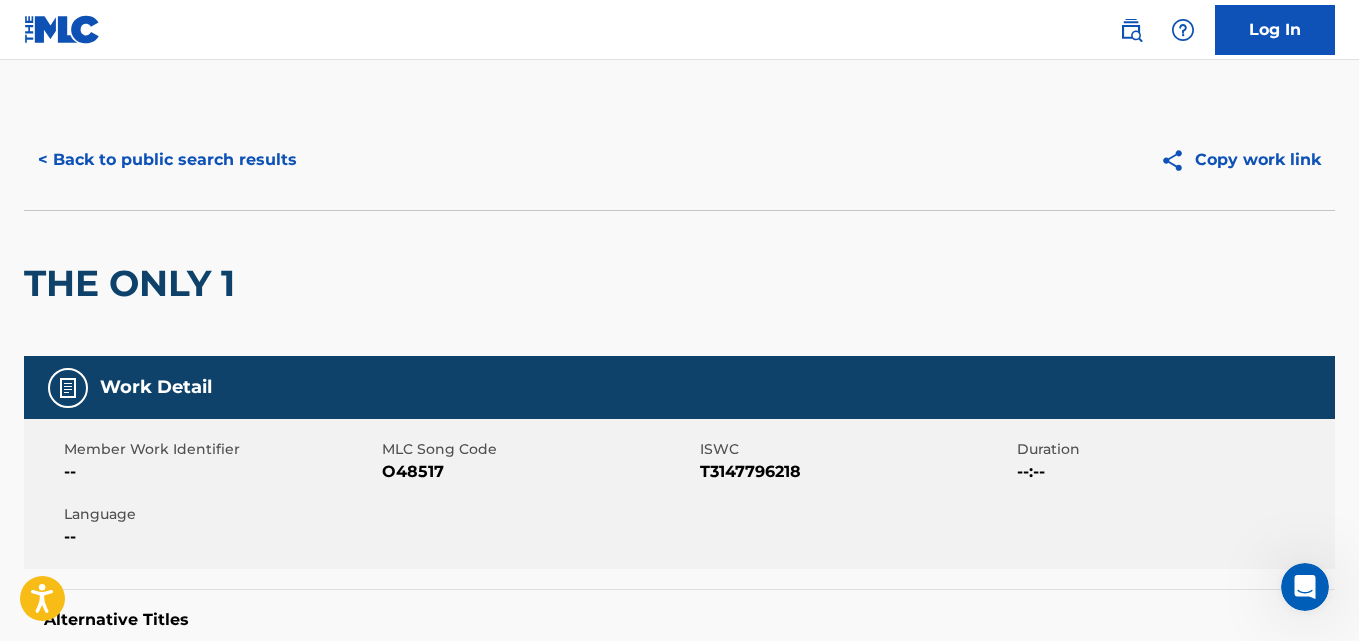click on "< Back to public search results" at bounding box center (167, 160) 